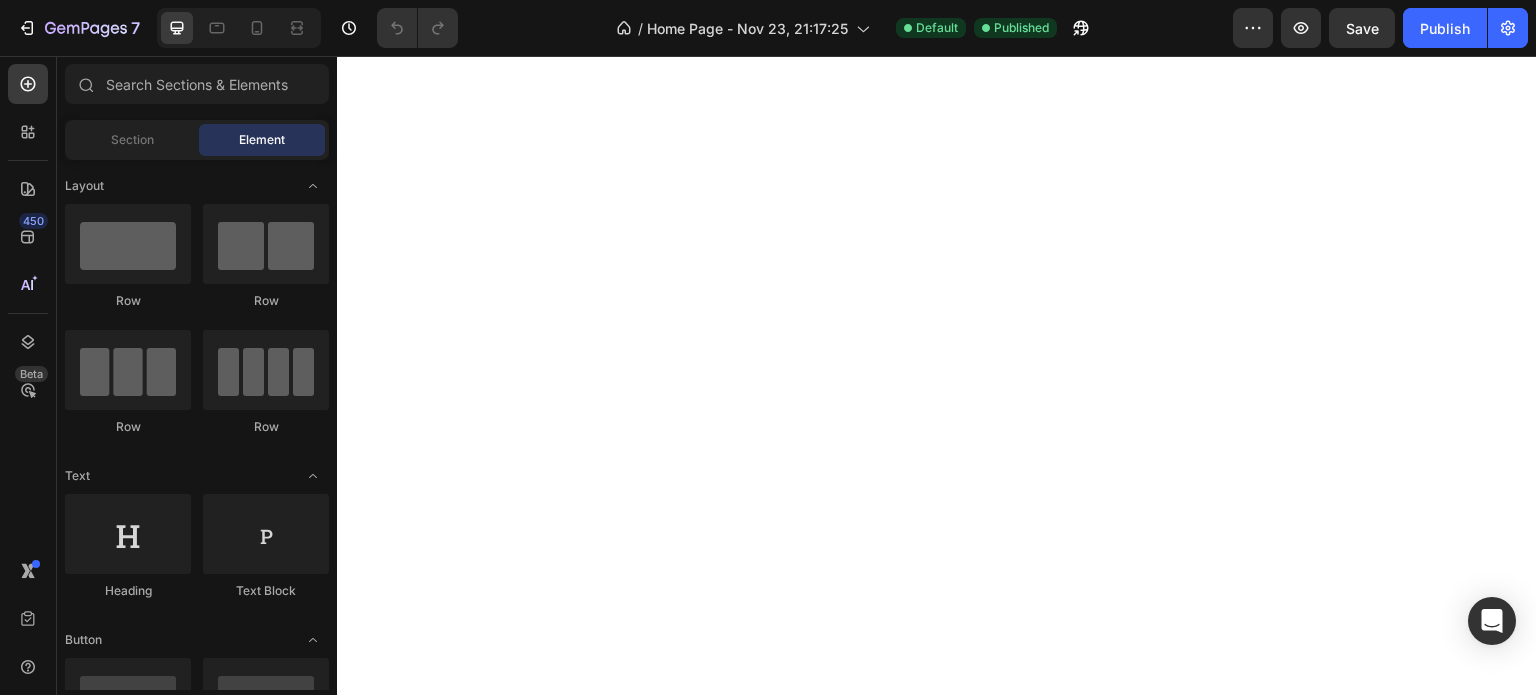 scroll, scrollTop: 0, scrollLeft: 0, axis: both 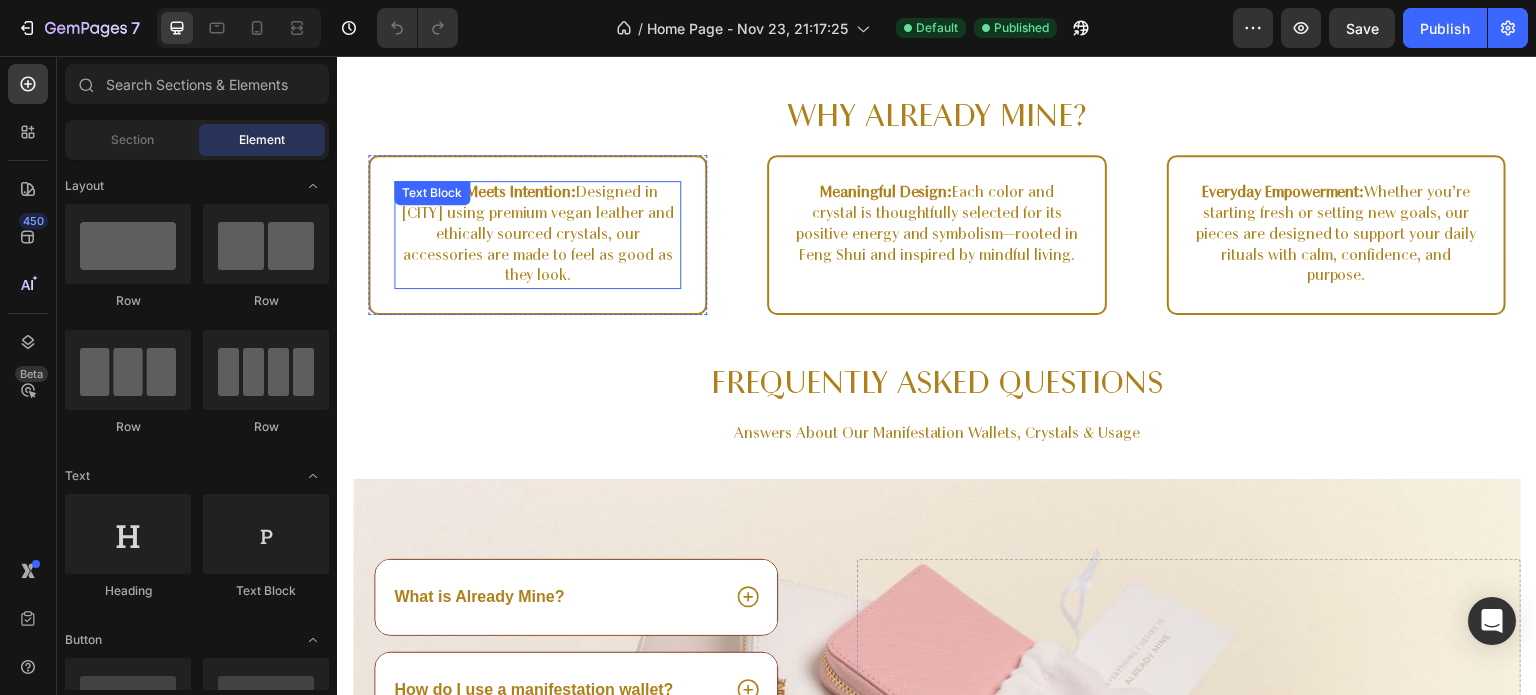 click on "Luxury Meets Intention: Designed in [CITY] using premium vegan leather and ethically sourced crystals, our accessories are made to feel as good as they look." at bounding box center [537, 235] 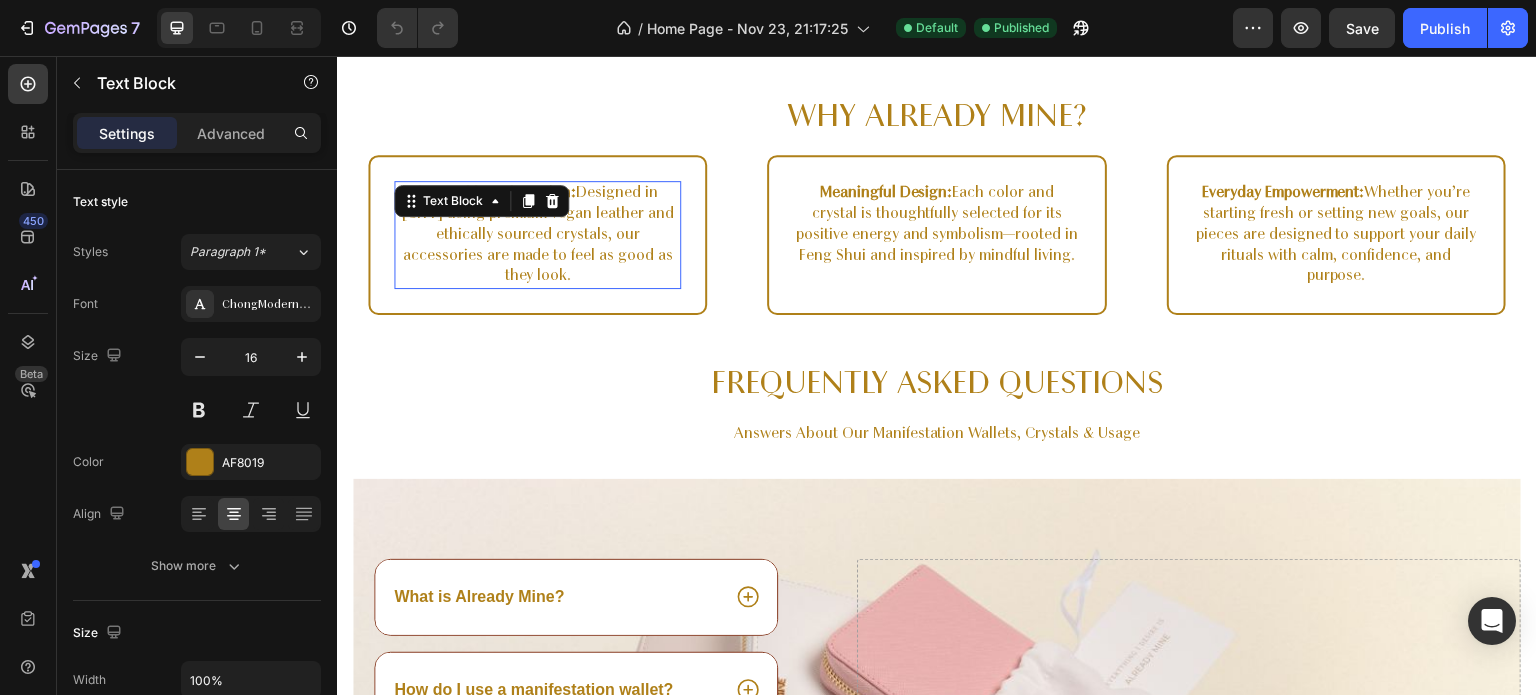 click on "Luxury Meets Intention: Designed in [CITY] using premium vegan leather and ethically sourced crystals, our accessories are made to feel as good as they look." at bounding box center [537, 235] 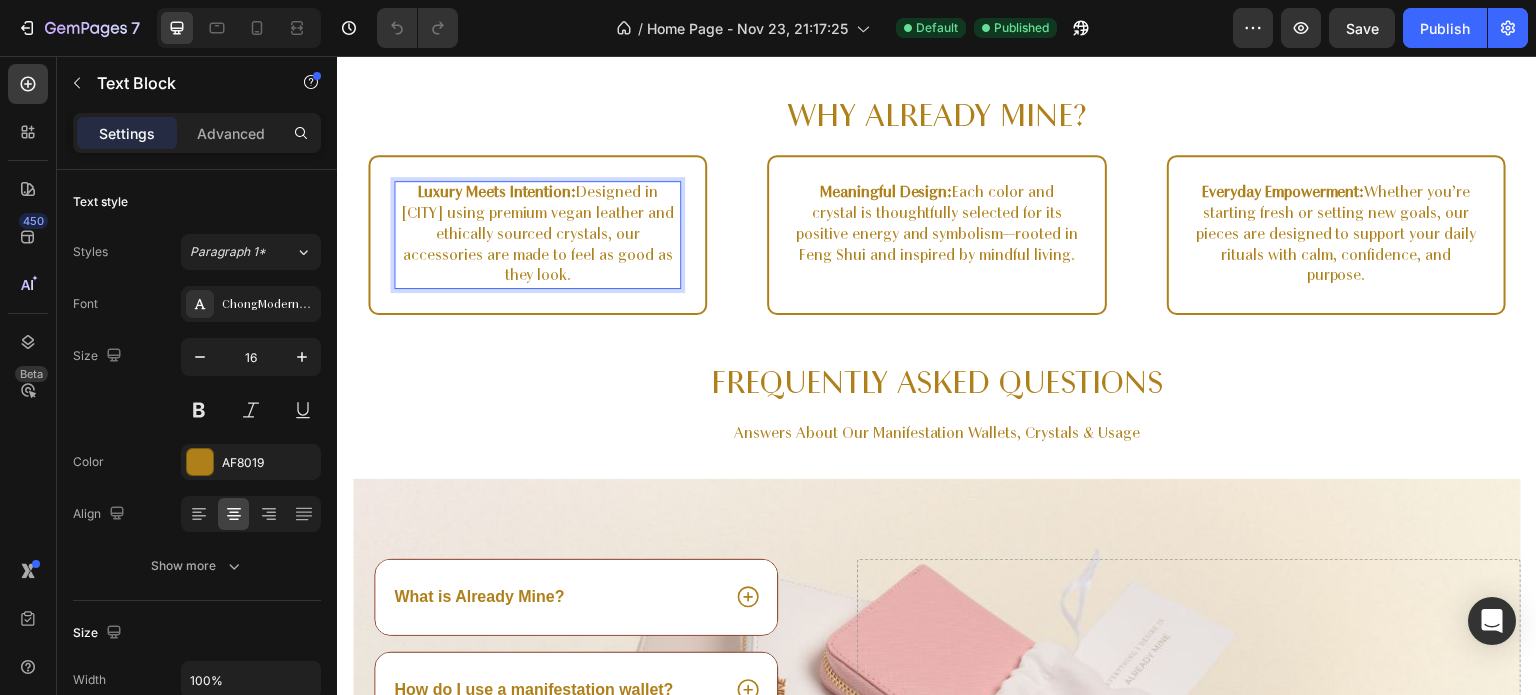 click on "Luxury Meets Intention: Designed in [CITY] using premium vegan leather and ethically sourced crystals, our accessories are made to feel as good as they look." at bounding box center [537, 235] 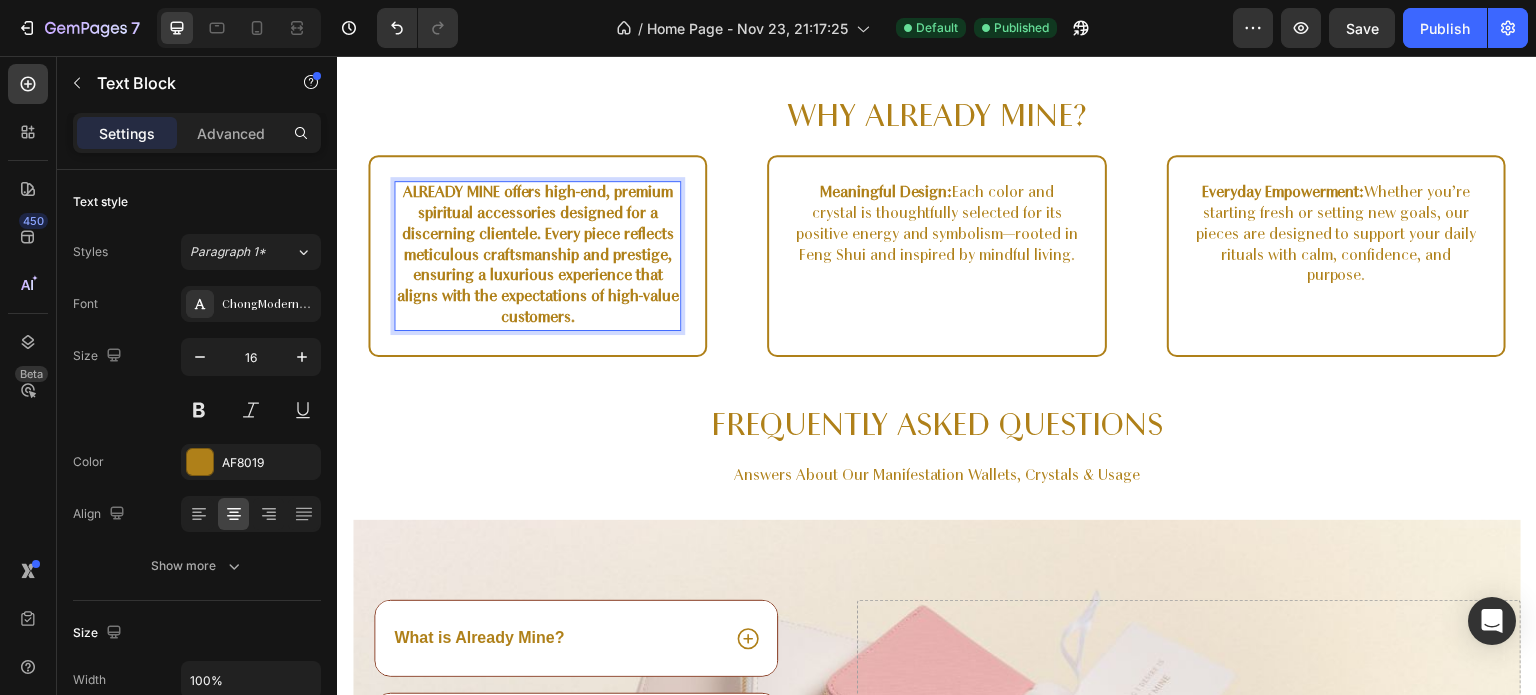 click on "ALREADY MINE offers high-end, premium spiritual accessories designed for a discerning clientele. Every piece reflects meticulous craftsmanship and prestige, ensuring a luxurious experience that aligns with the expectations of high-value customers." at bounding box center [538, 255] 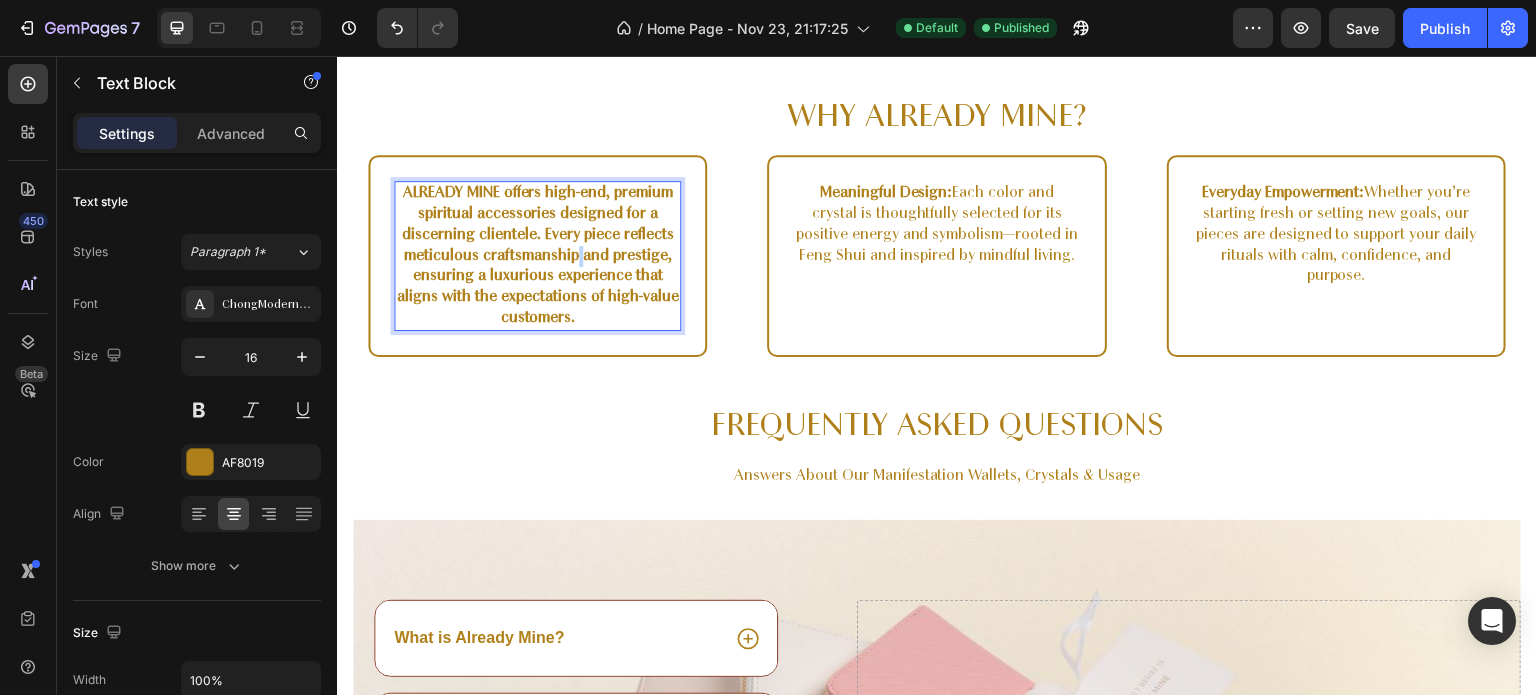 click on "ALREADY MINE offers high-end, premium spiritual accessories designed for a discerning clientele. Every piece reflects meticulous craftsmanship and prestige, ensuring a luxurious experience that aligns with the expectations of high-value customers." at bounding box center [538, 255] 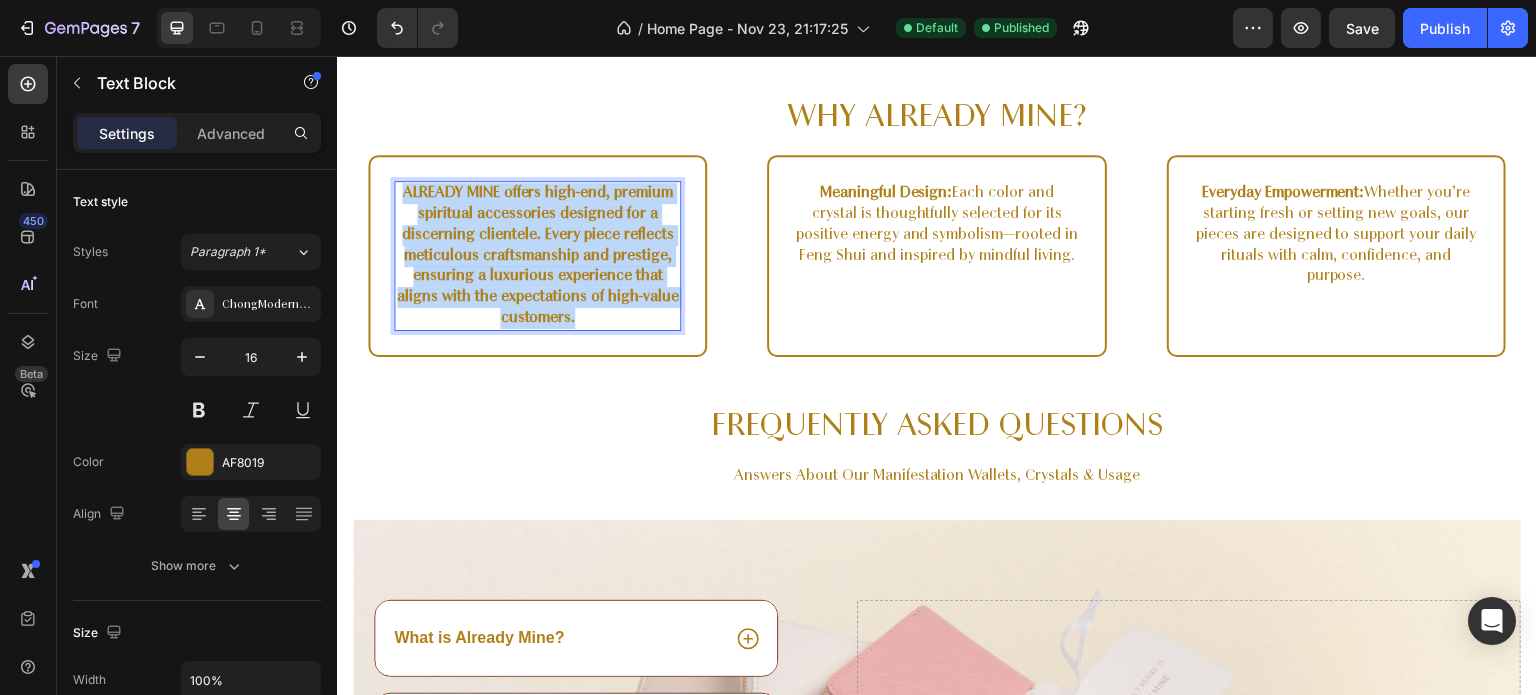 click on "ALREADY MINE offers high-end, premium spiritual accessories designed for a discerning clientele. Every piece reflects meticulous craftsmanship and prestige, ensuring a luxurious experience that aligns with the expectations of high-value customers." at bounding box center [538, 255] 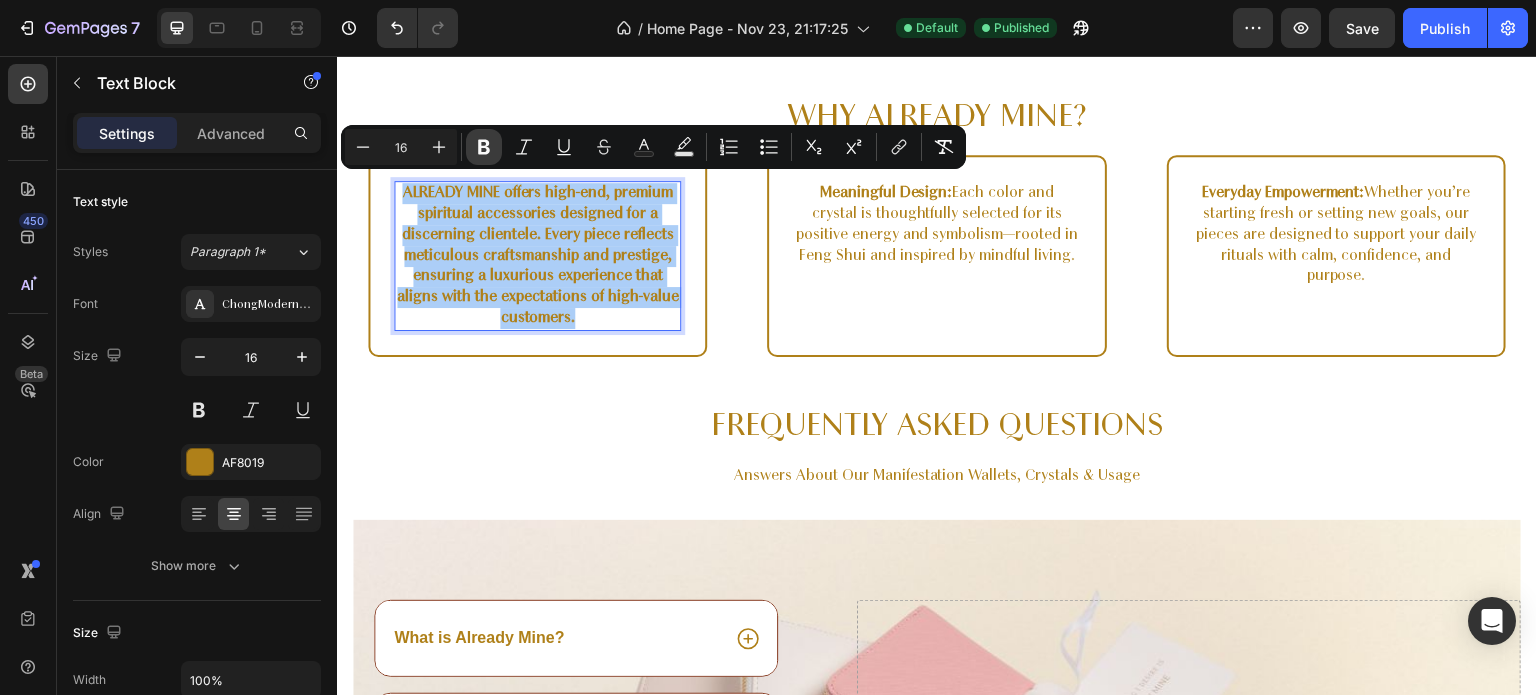 click 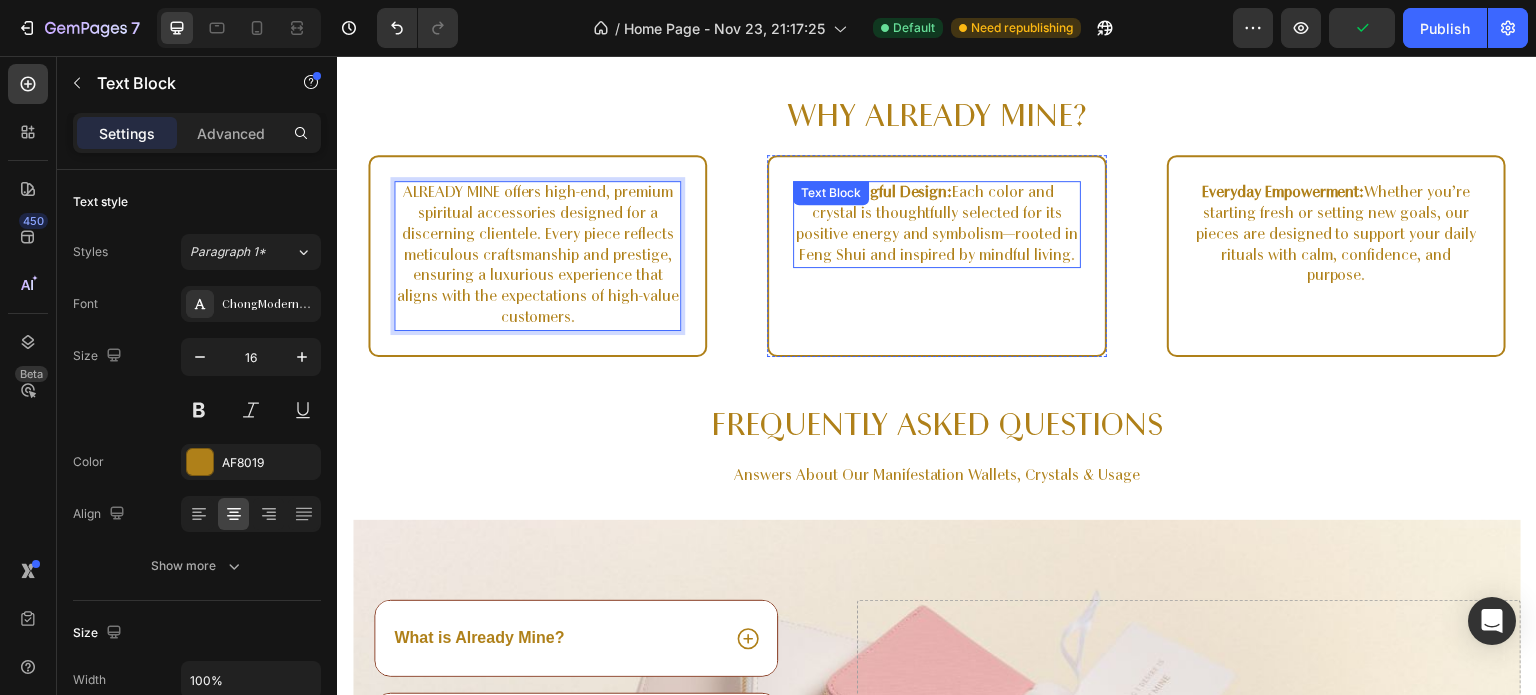click on "Meaningful Design: Each color and crystal is thoughtfully selected for its positive energy and symbolism—rooted in Feng Shui and inspired by mindful living." at bounding box center [936, 224] 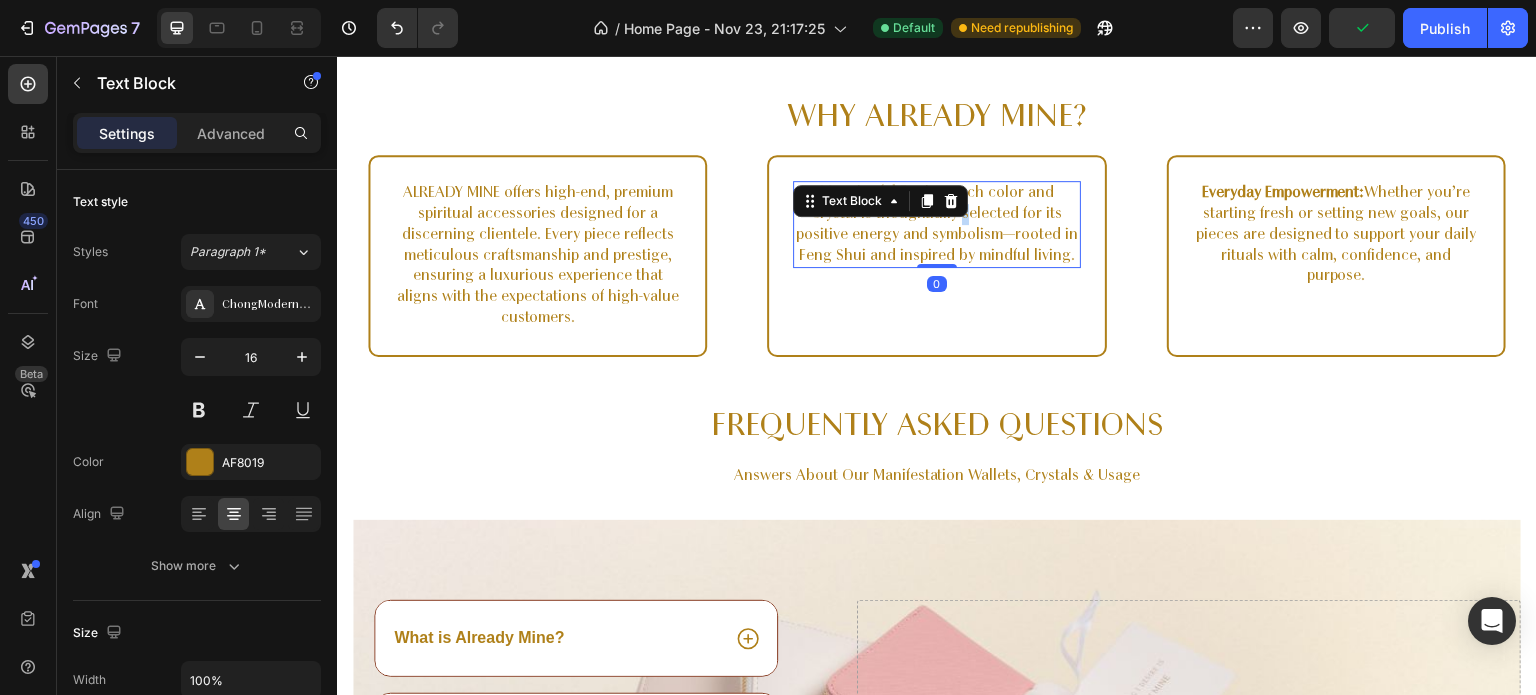 click on "Meaningful Design: Each color and crystal is thoughtfully selected for its positive energy and symbolism—rooted in Feng Shui and inspired by mindful living." at bounding box center [936, 224] 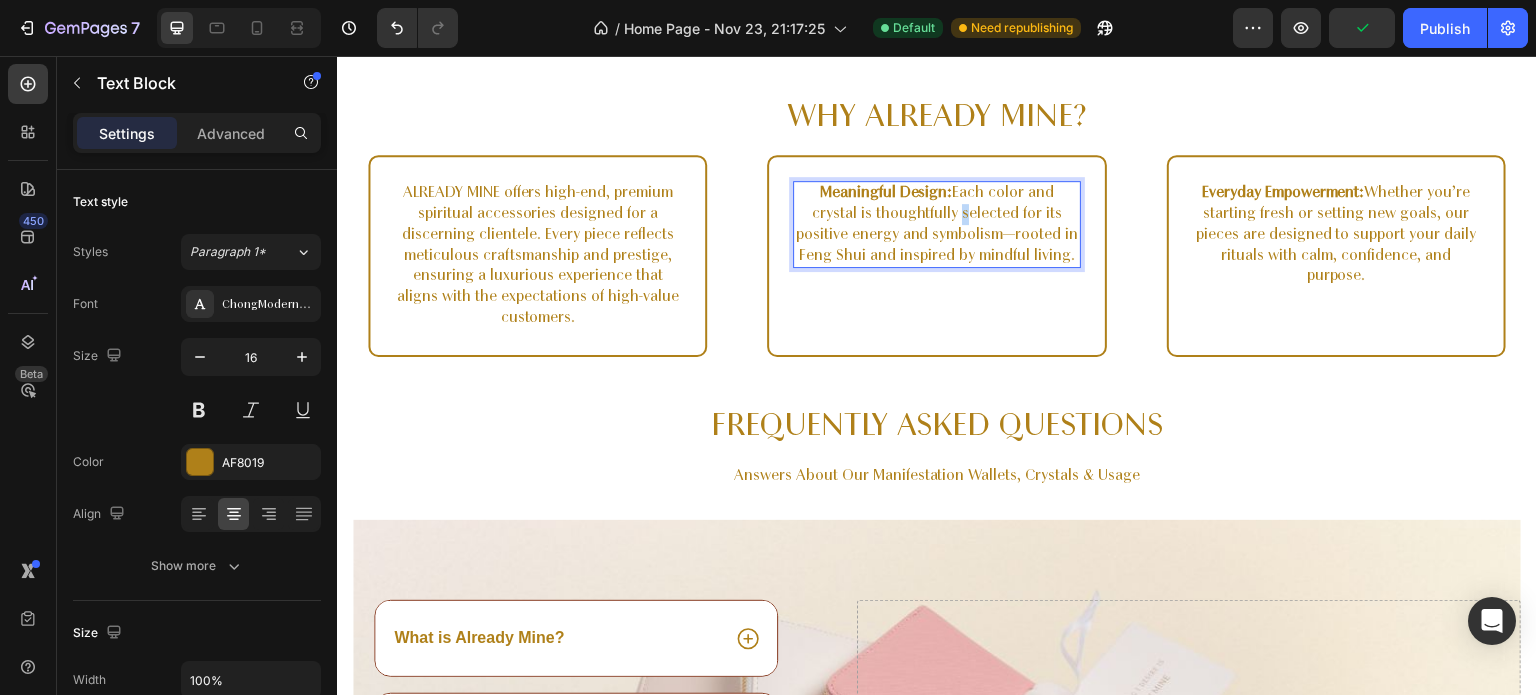 click on "Meaningful Design: Each color and crystal is thoughtfully selected for its positive energy and symbolism—rooted in Feng Shui and inspired by mindful living." at bounding box center (936, 224) 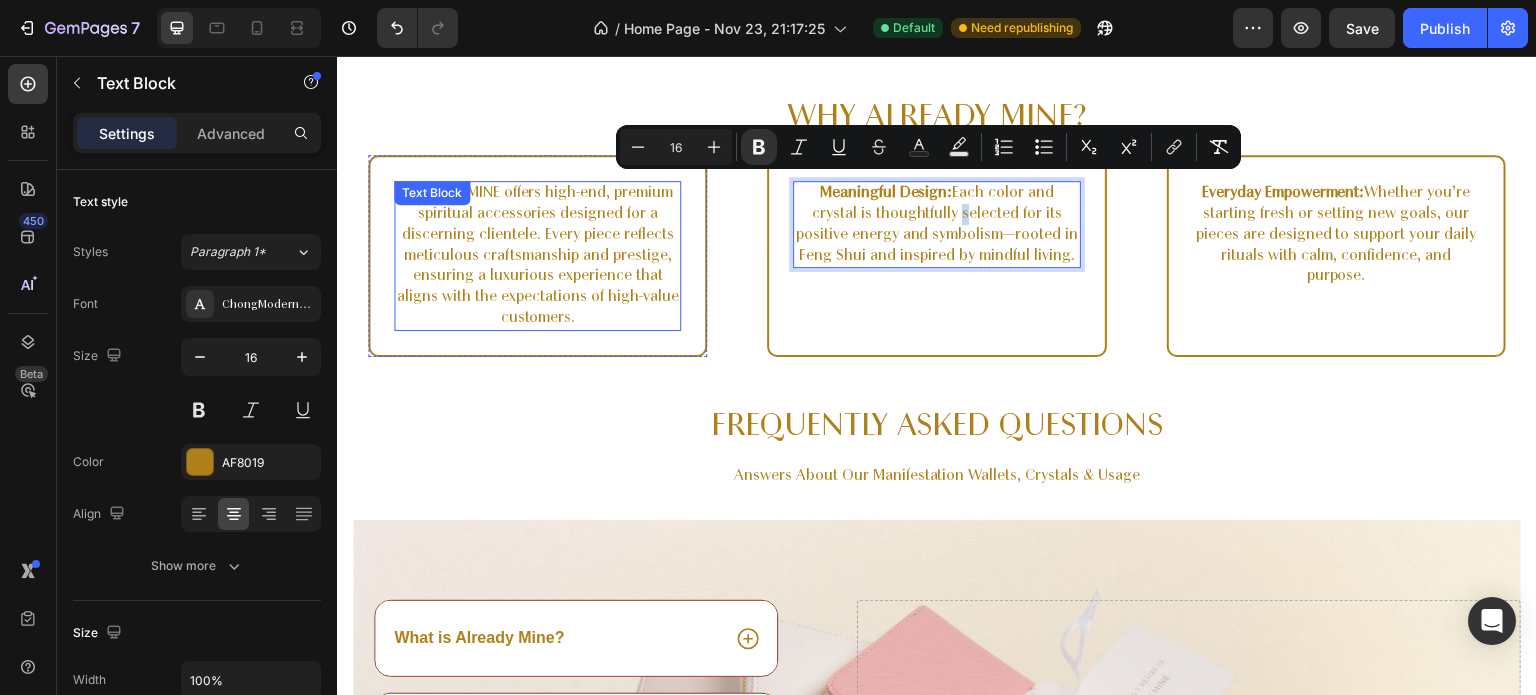 click on "ALREADY MINE offers high-end, premium spiritual accessories designed for a discerning clientele. Every piece reflects meticulous craftsmanship and prestige, ensuring a luxurious experience that aligns with the expectations of high-value customers." at bounding box center (537, 256) 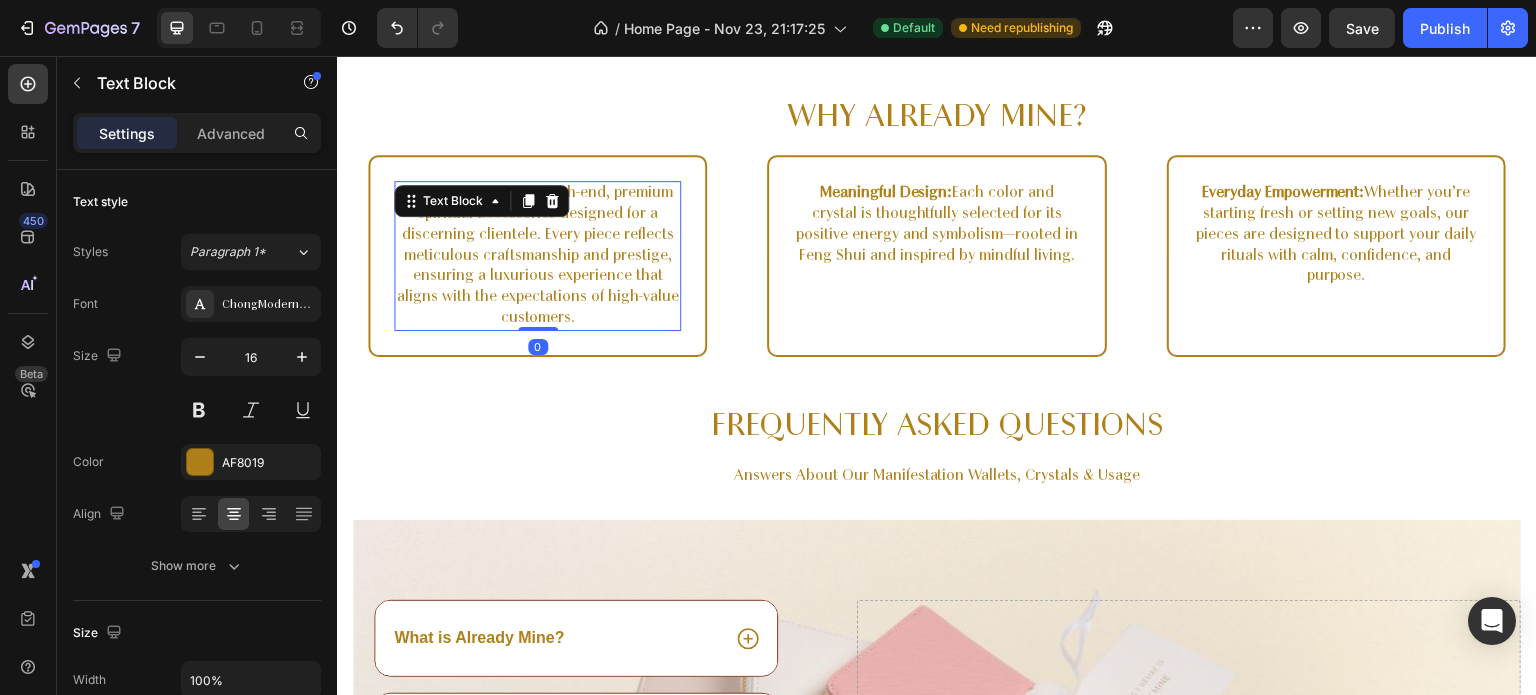 click at bounding box center (528, 201) 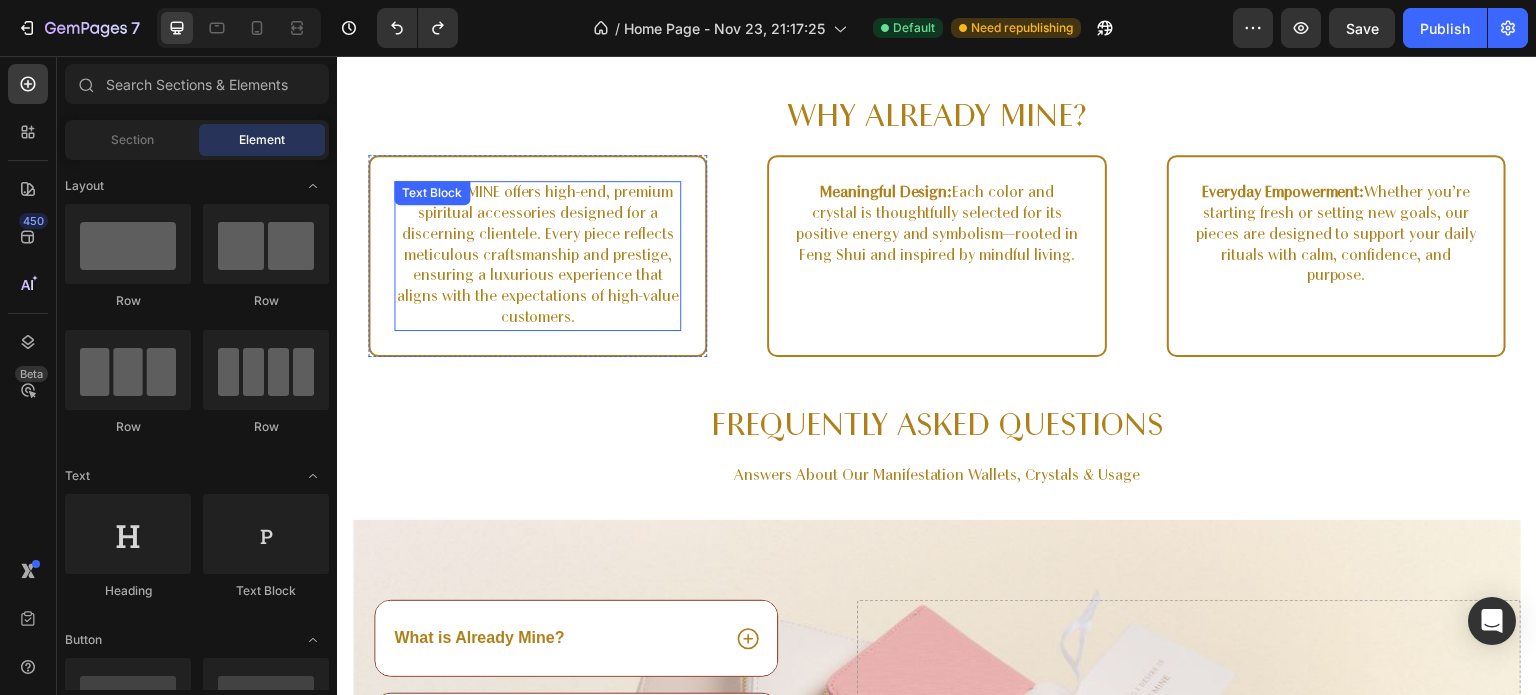 click on "ALREADY MINE offers high-end, premium spiritual accessories designed for a discerning clientele. Every piece reflects meticulous craftsmanship and prestige, ensuring a luxurious experience that aligns with the expectations of high-value customers. Text Block" at bounding box center [537, 256] 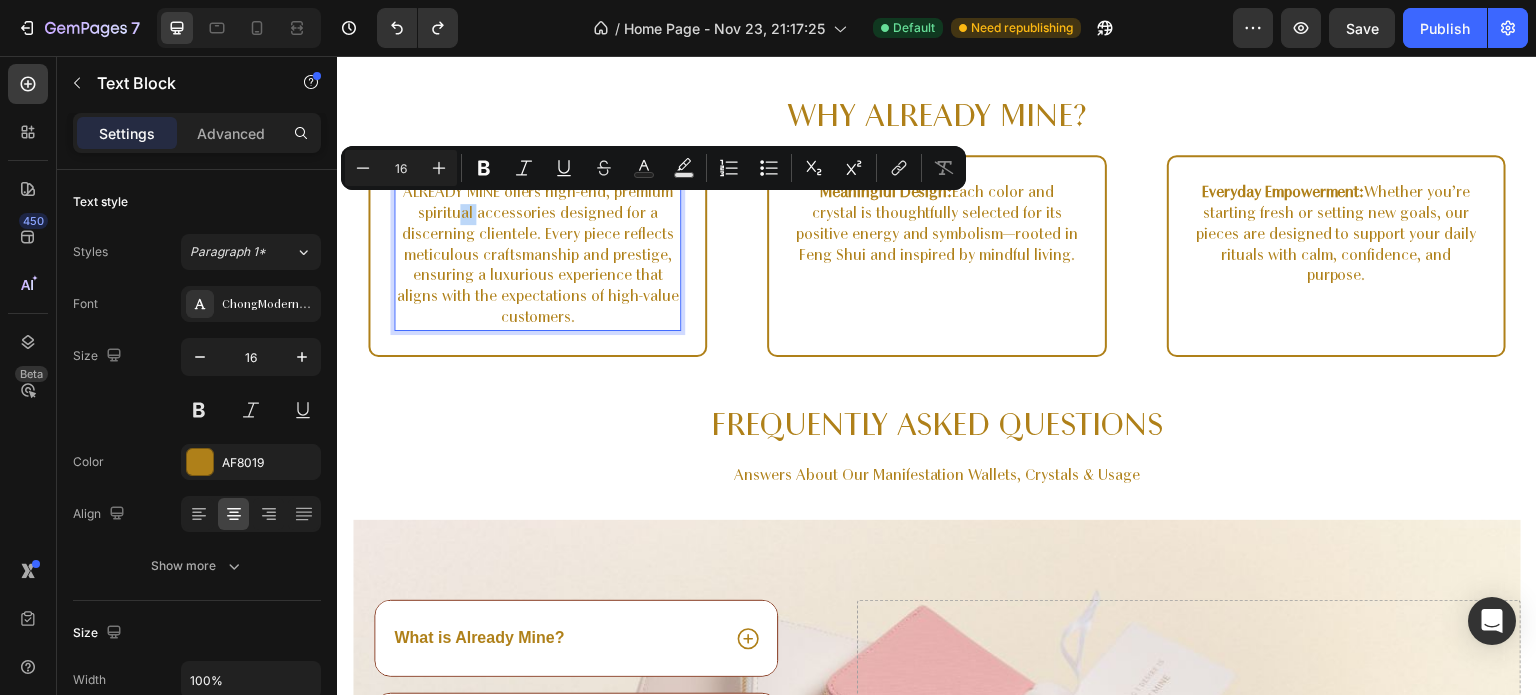 drag, startPoint x: 478, startPoint y: 209, endPoint x: 467, endPoint y: 211, distance: 11.18034 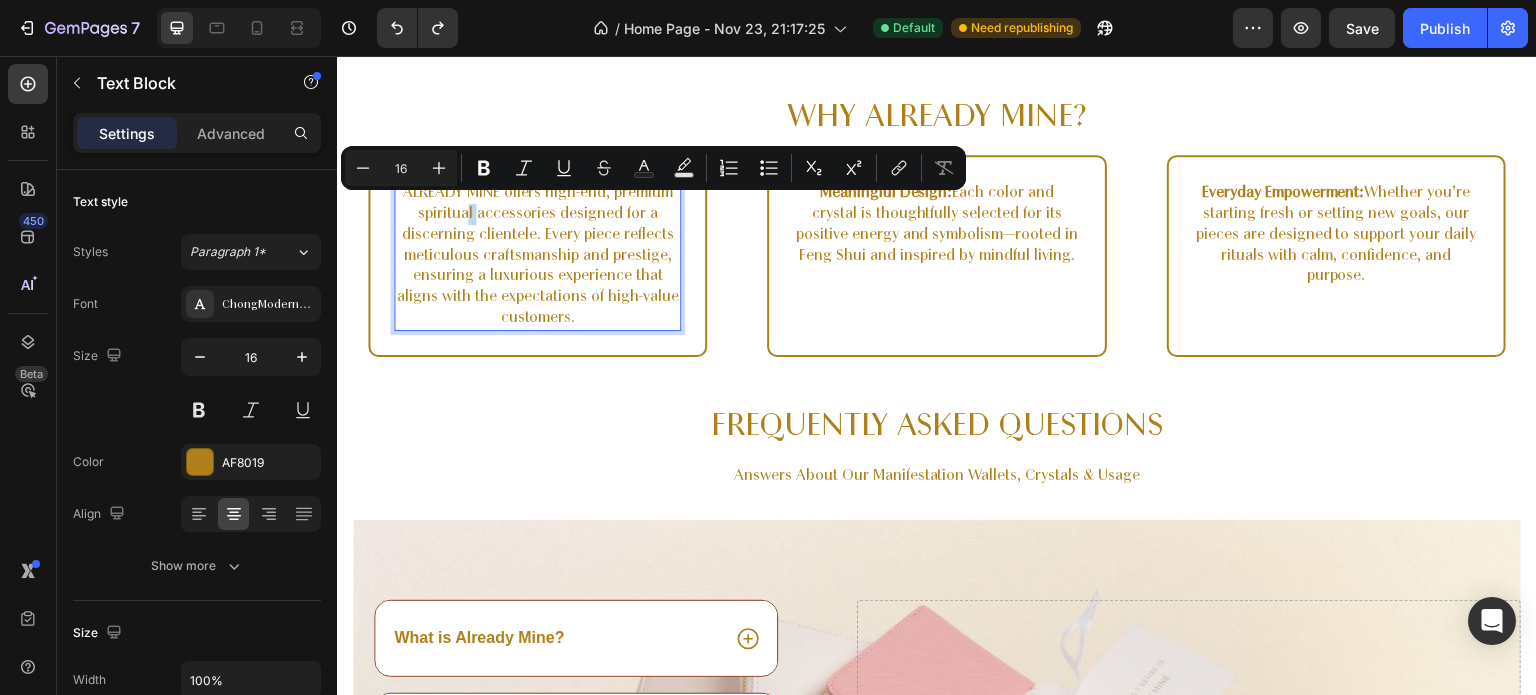 click on "ALREADY MINE offers high-end, premium spiritual accessories designed for a discerning clientele. Every piece reflects meticulous craftsmanship and prestige, ensuring a luxurious experience that aligns with the expectations of high-value customers." at bounding box center (537, 256) 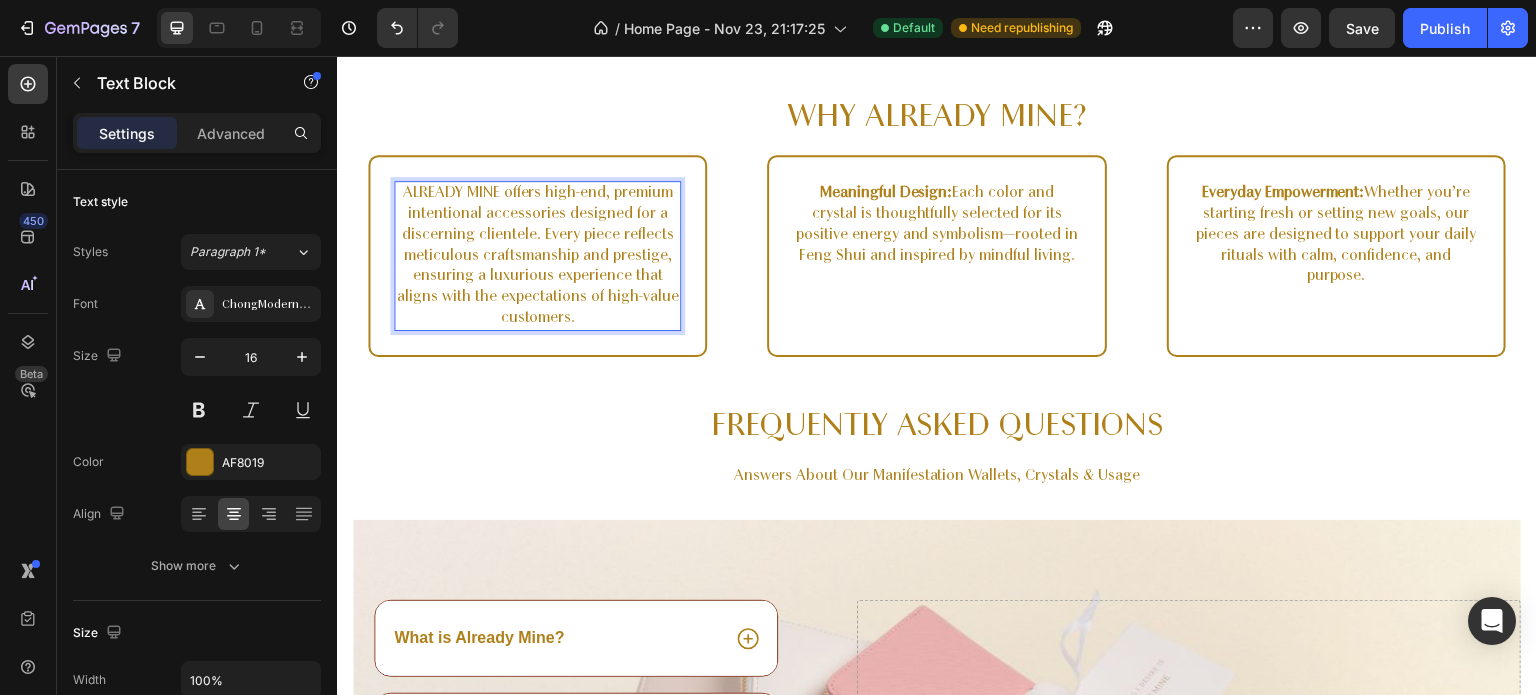 click on "ALREADY MINE offers high-end, premium intentional accessories designed for a discerning clientele. Every piece reflects meticulous craftsmanship and prestige, ensuring a luxurious experience that aligns with the expectations of high-value customers." at bounding box center (537, 256) 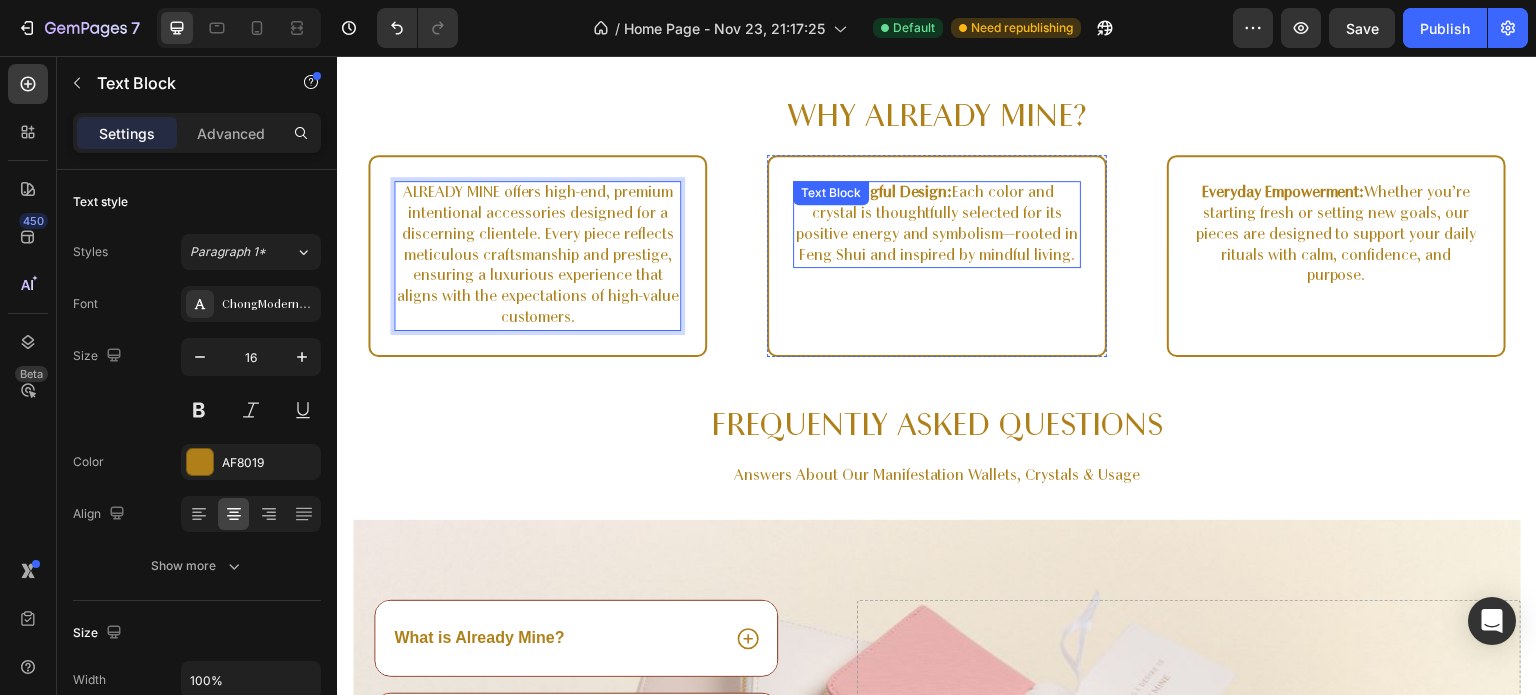 click on "Meaningful Design: Each color and crystal is thoughtfully selected for its positive energy and symbolism—rooted in Feng Shui and inspired by mindful living." at bounding box center (936, 224) 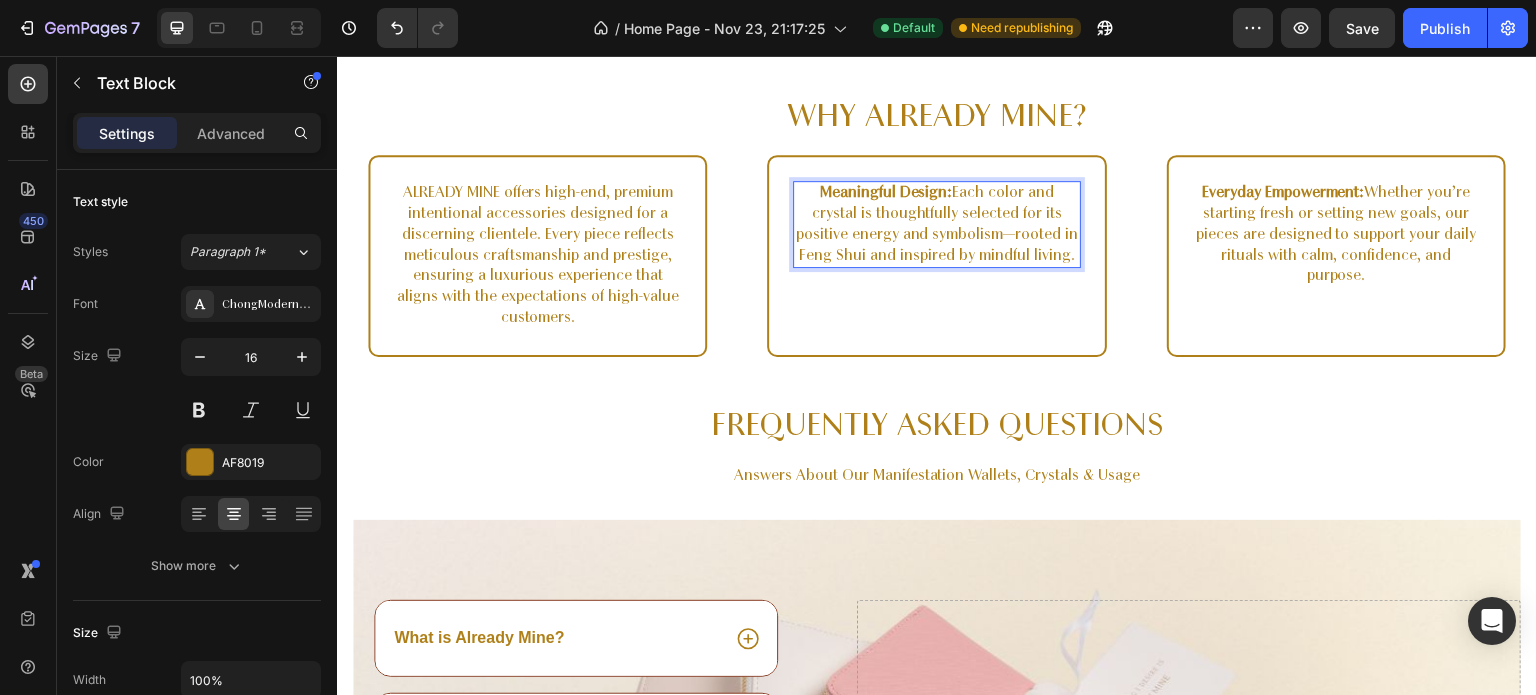 click on "Meaningful Design: Each color and crystal is thoughtfully selected for its positive energy and symbolism—rooted in Feng Shui and inspired by mindful living." at bounding box center (936, 224) 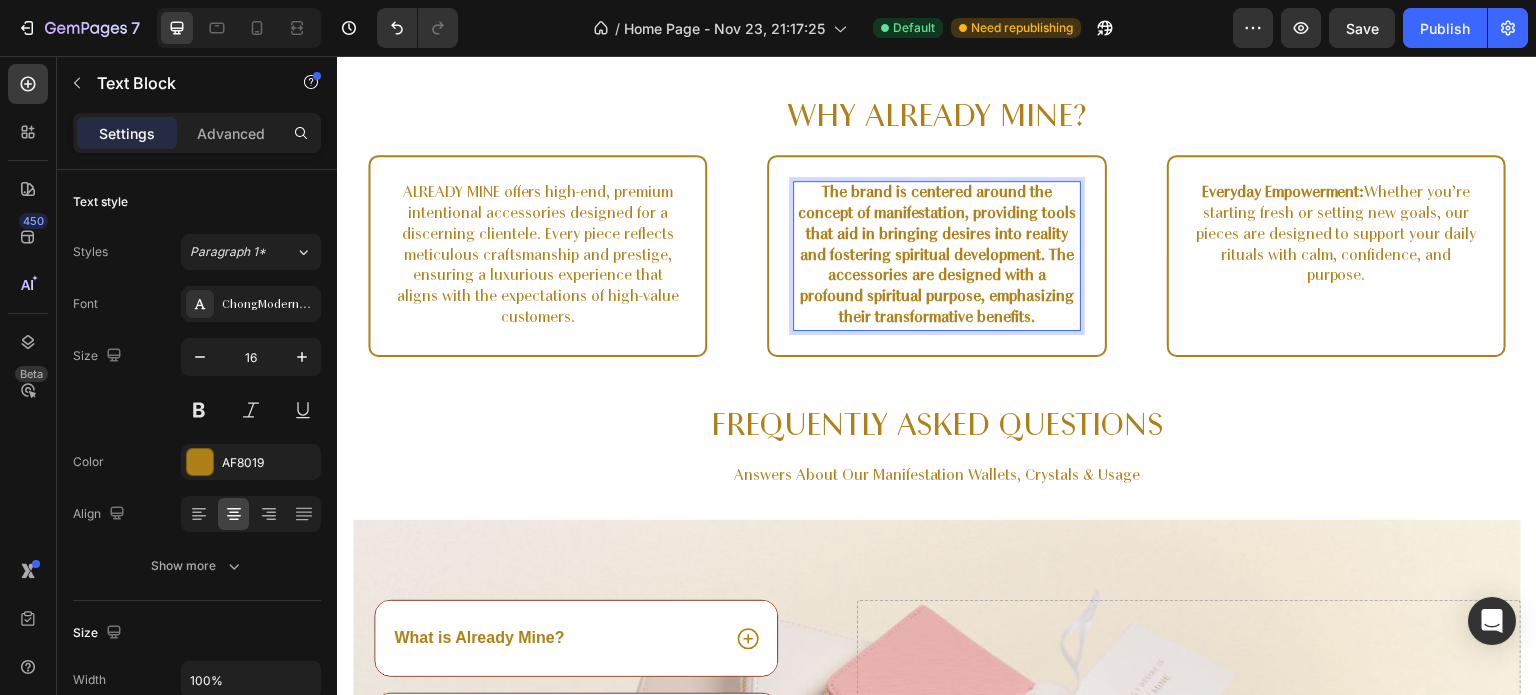 click on "The brand is centered around the concept of manifestation, providing tools that aid in bringing desires into reality and fostering spiritual development. The accessories are designed with a profound spiritual purpose, emphasizing their transformative benefits." at bounding box center [936, 255] 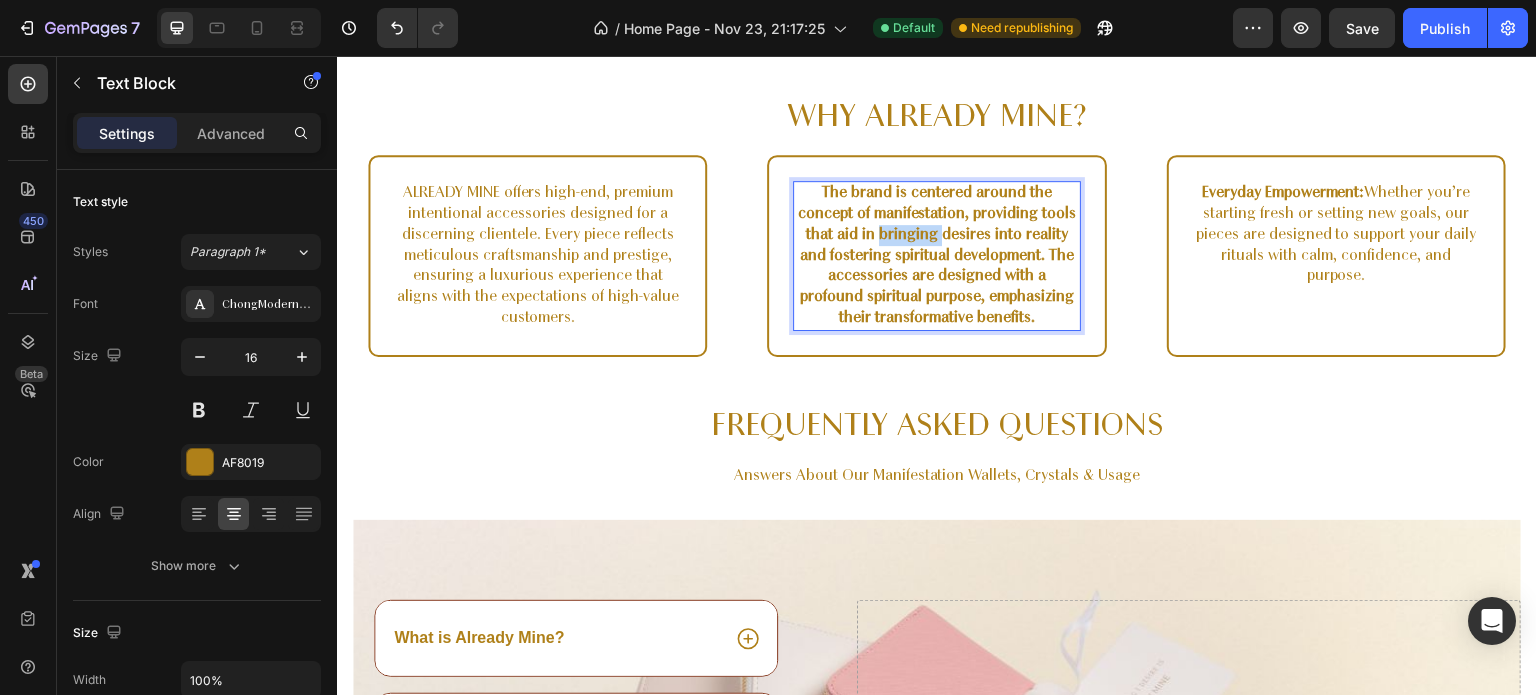 click on "The brand is centered around the concept of manifestation, providing tools that aid in bringing desires into reality and fostering spiritual development. The accessories are designed with a profound spiritual purpose, emphasizing their transformative benefits." at bounding box center [936, 255] 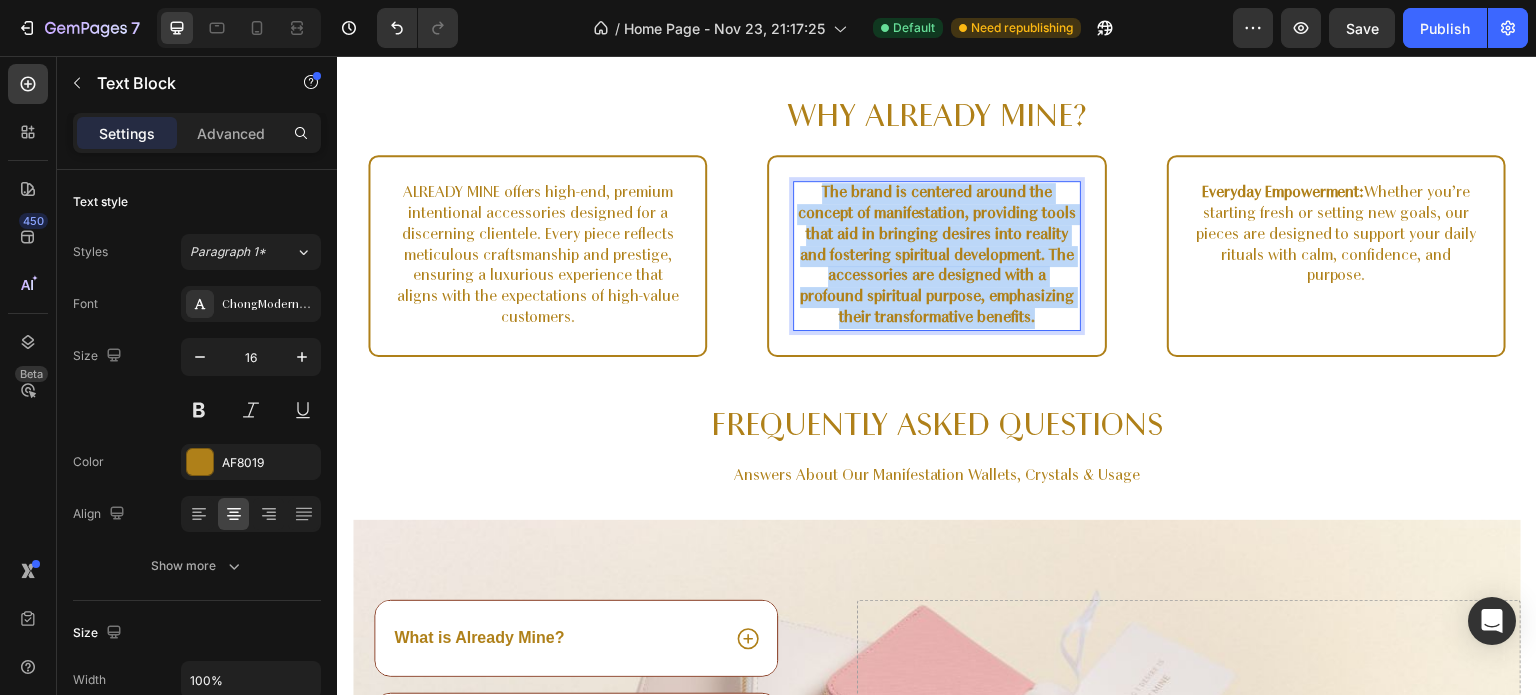 click on "The brand is centered around the concept of manifestation, providing tools that aid in bringing desires into reality and fostering spiritual development. The accessories are designed with a profound spiritual purpose, emphasizing their transformative benefits." at bounding box center (936, 255) 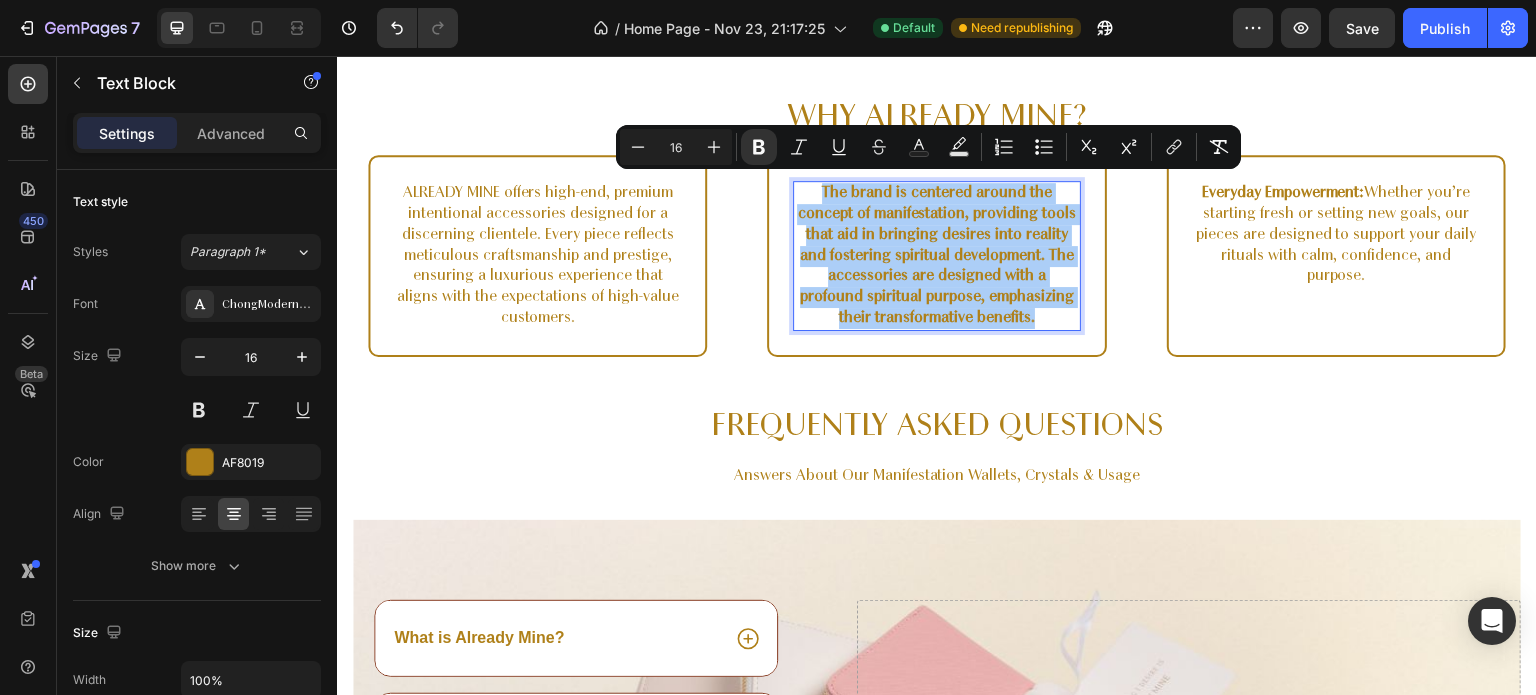 click 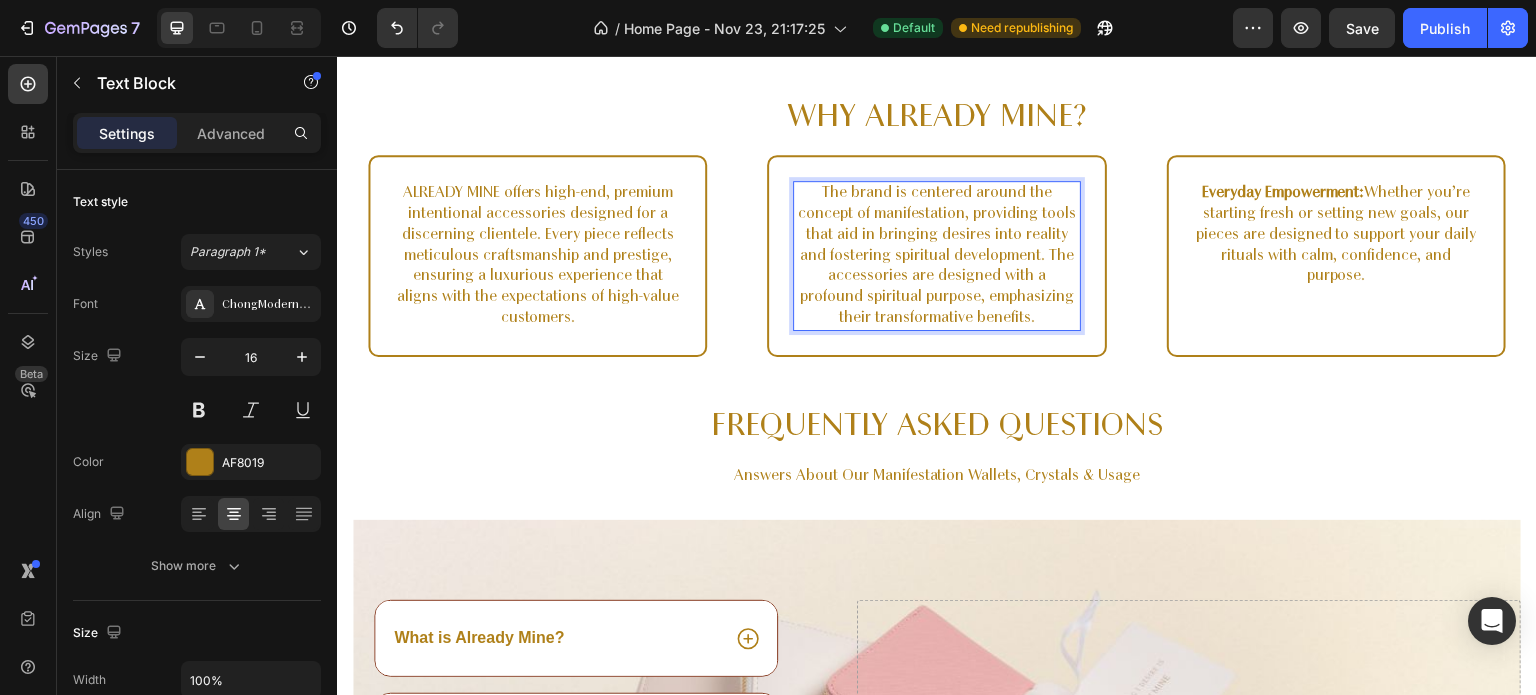 click on "The brand is centered around the concept of manifestation, providing tools that aid in bringing desires into reality and fostering spiritual development. The accessories are designed with a profound spiritual purpose, emphasizing their transformative benefits." at bounding box center [936, 256] 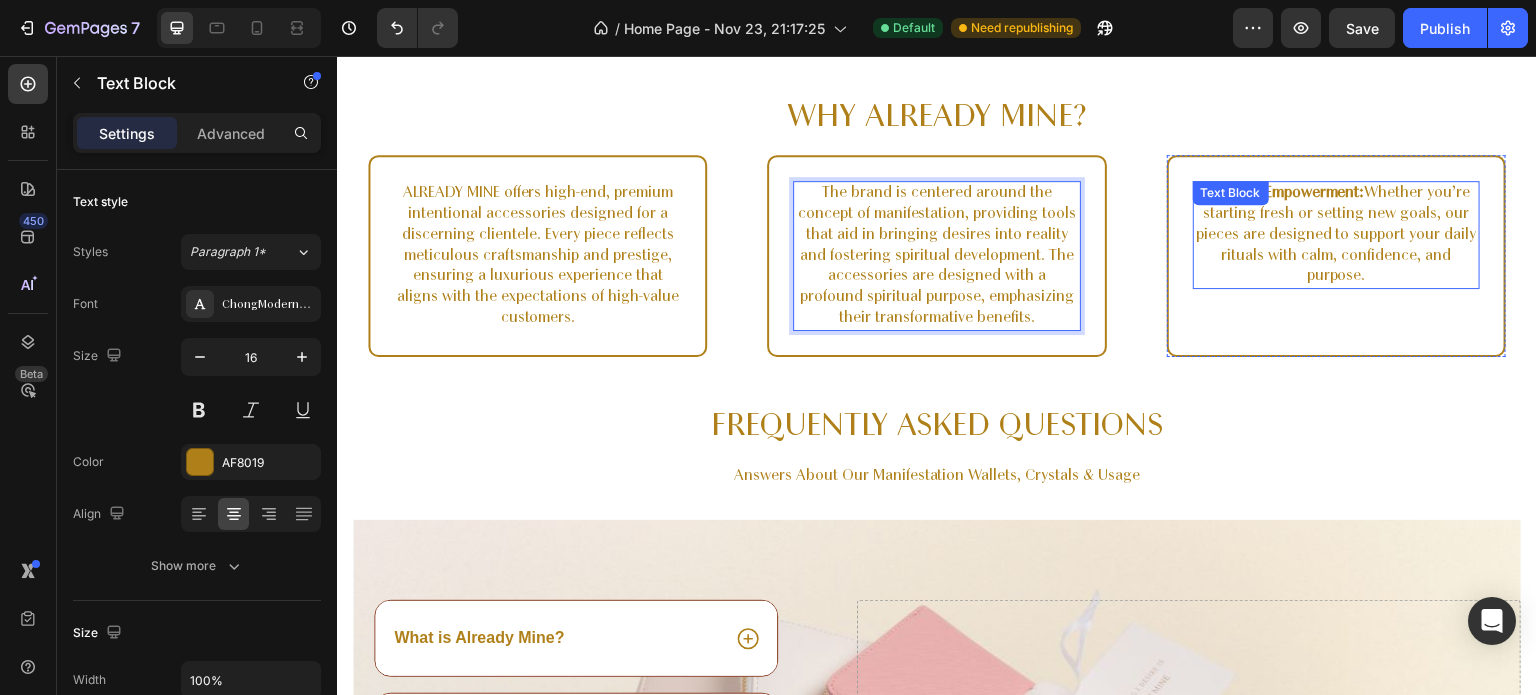 click on "Everyday Empowerment:  Whether you’re starting fresh or setting new goals, our pieces are designed to support your daily rituals with calm, confidence, and purpose." at bounding box center [1336, 235] 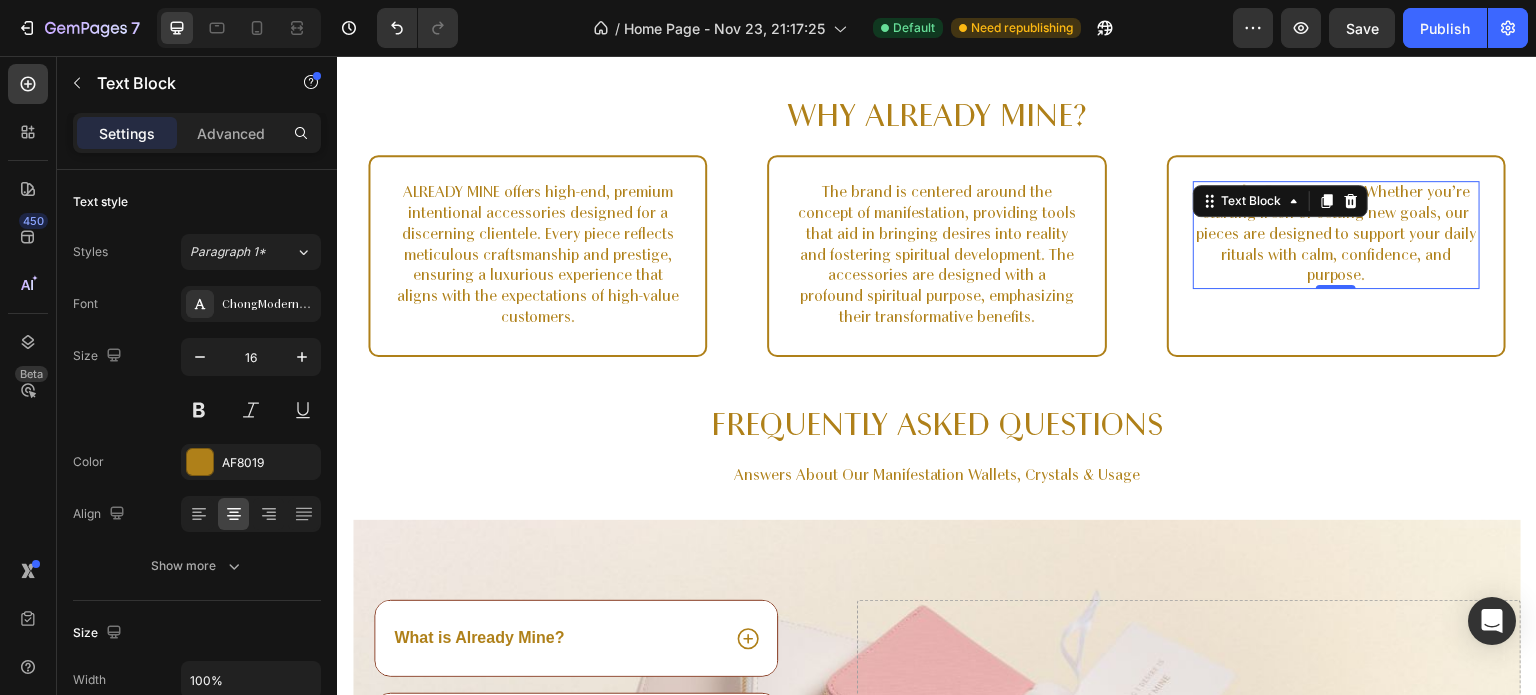 click on "Everyday Empowerment:  Whether you’re starting fresh or setting new goals, our pieces are designed to support your daily rituals with calm, confidence, and purpose." at bounding box center (1336, 235) 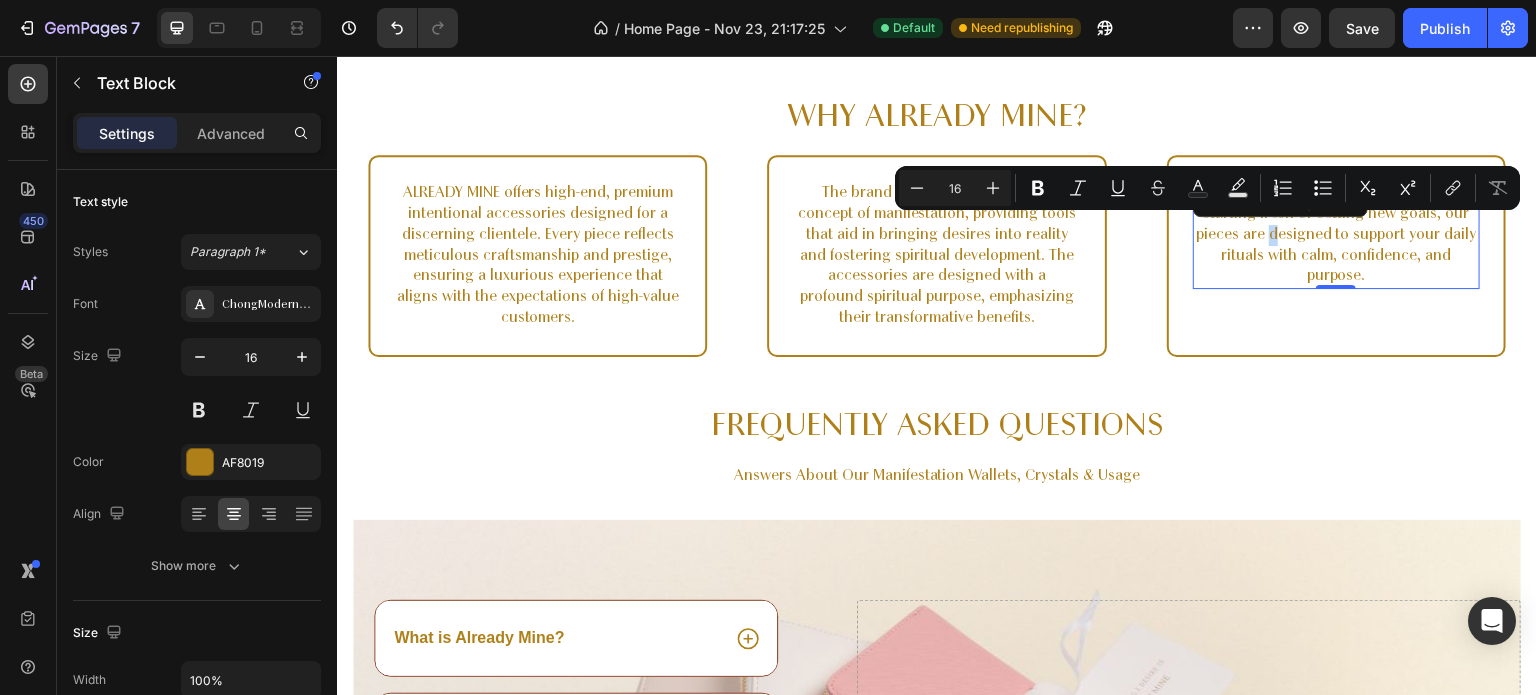 click on "Everyday Empowerment:  Whether you’re starting fresh or setting new goals, our pieces are designed to support your daily rituals with calm, confidence, and purpose." at bounding box center (1336, 235) 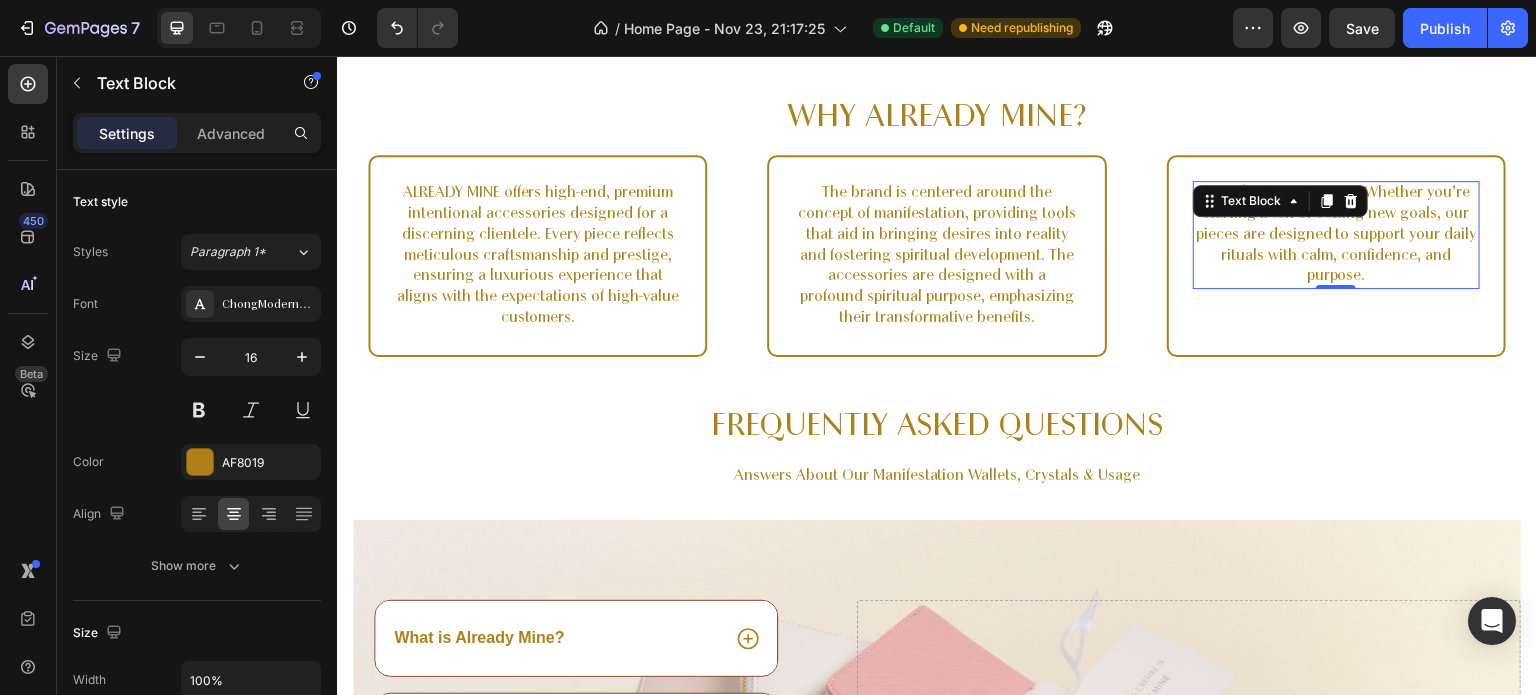 click on "Everyday Empowerment:  Whether you’re starting fresh or setting new goals, our pieces are designed to support your daily rituals with calm, confidence, and purpose." at bounding box center [1336, 235] 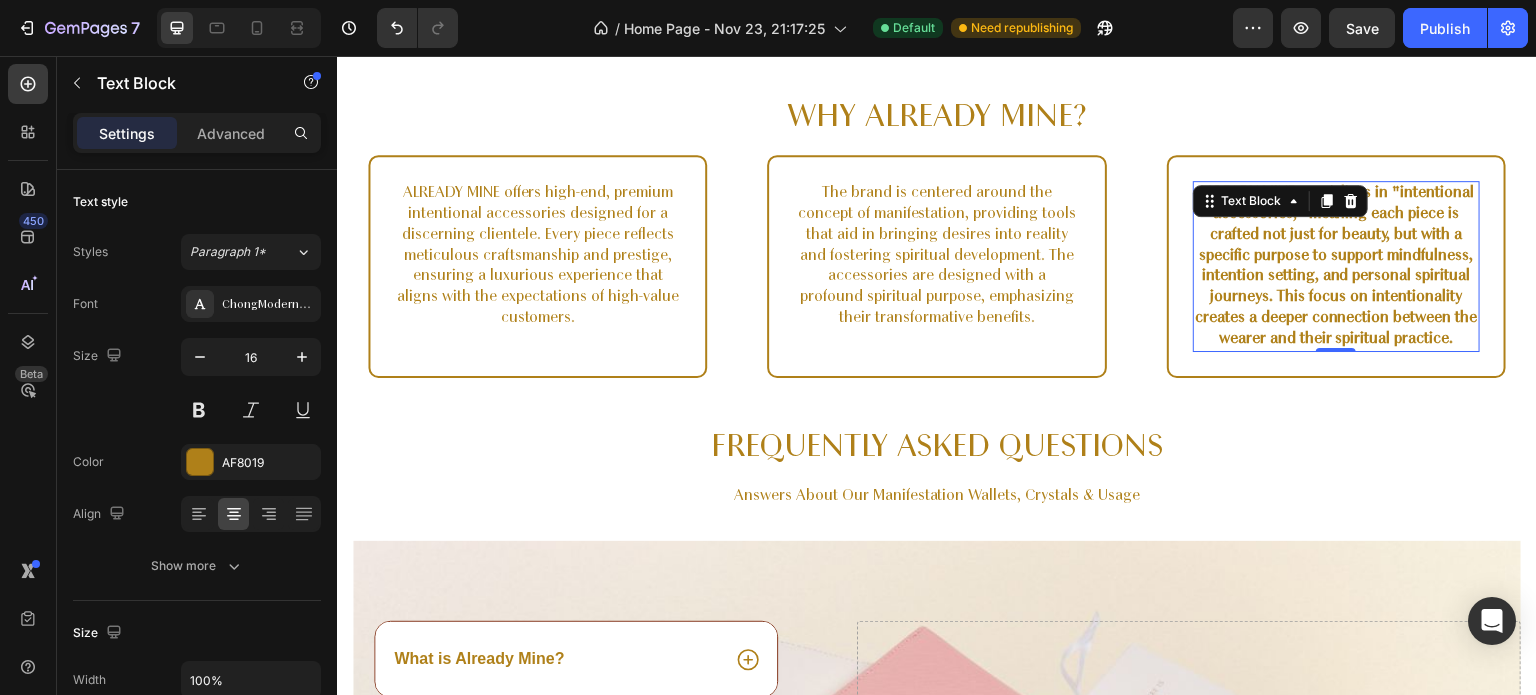 click on "ALREADY MINE specializes in "intentional accessories," meaning each piece is crafted not just for beauty, but with a specific purpose to support mindfulness, intention setting, and personal spiritual journeys. This focus on intentionality creates a deeper connection between the wearer and their spiritual practice." at bounding box center (1336, 266) 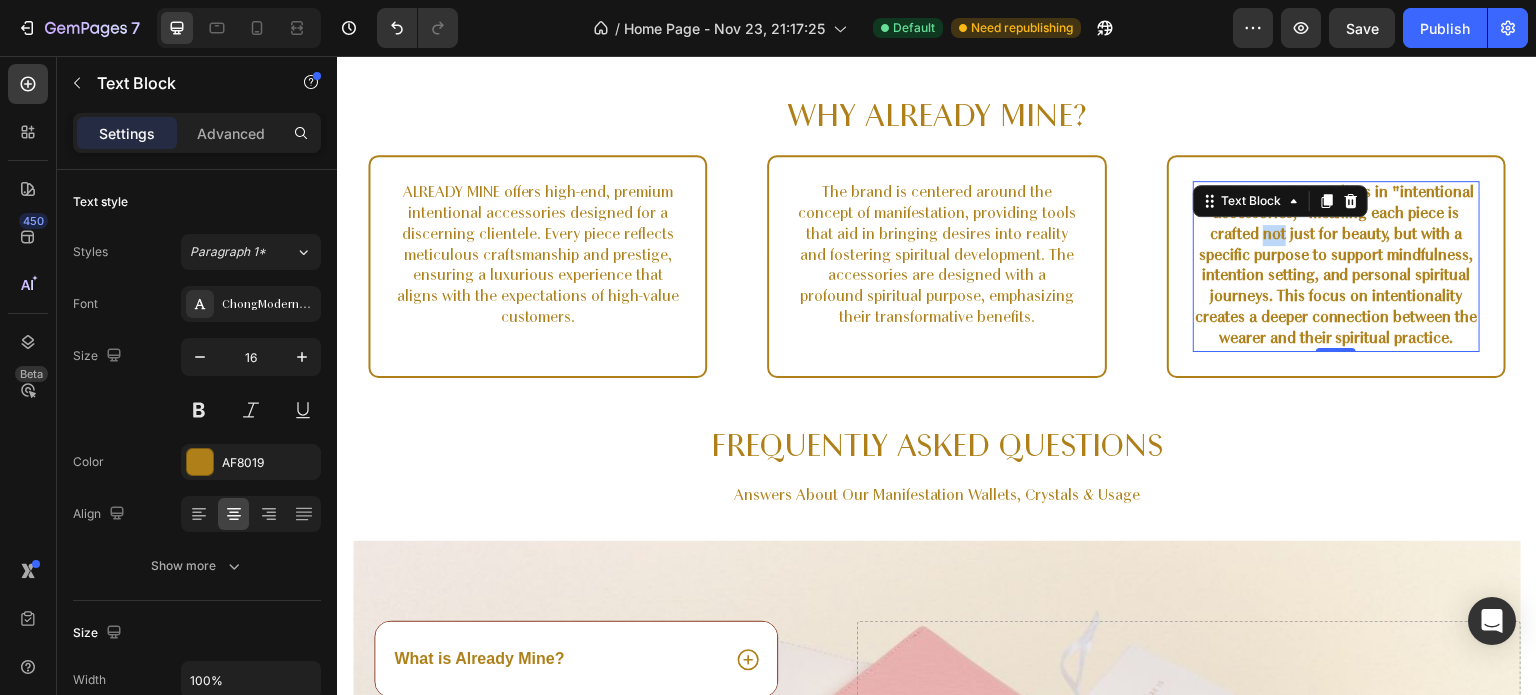 click on "ALREADY MINE specializes in "intentional accessories," meaning each piece is crafted not just for beauty, but with a specific purpose to support mindfulness, intention setting, and personal spiritual journeys. This focus on intentionality creates a deeper connection between the wearer and their spiritual practice." at bounding box center [1336, 266] 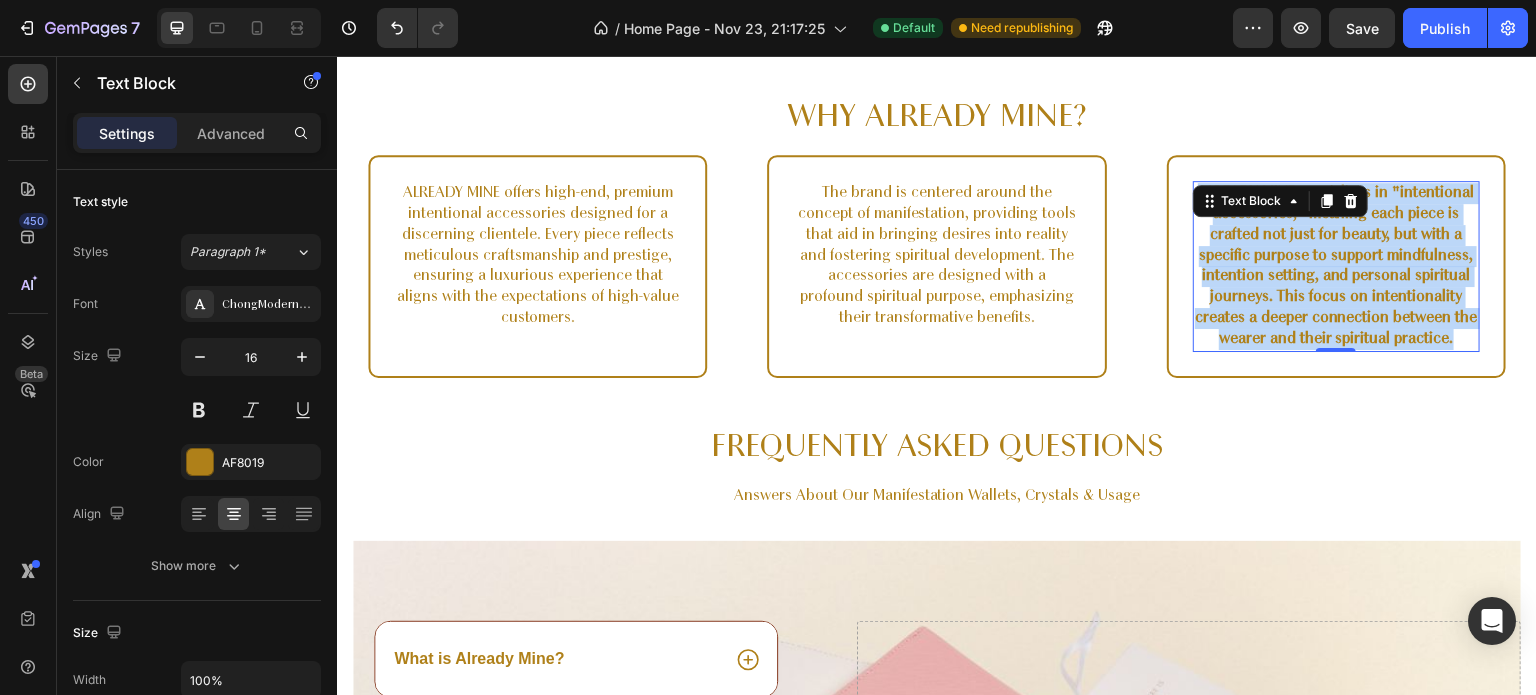 click on "ALREADY MINE specializes in "intentional accessories," meaning each piece is crafted not just for beauty, but with a specific purpose to support mindfulness, intention setting, and personal spiritual journeys. This focus on intentionality creates a deeper connection between the wearer and their spiritual practice." at bounding box center (1336, 266) 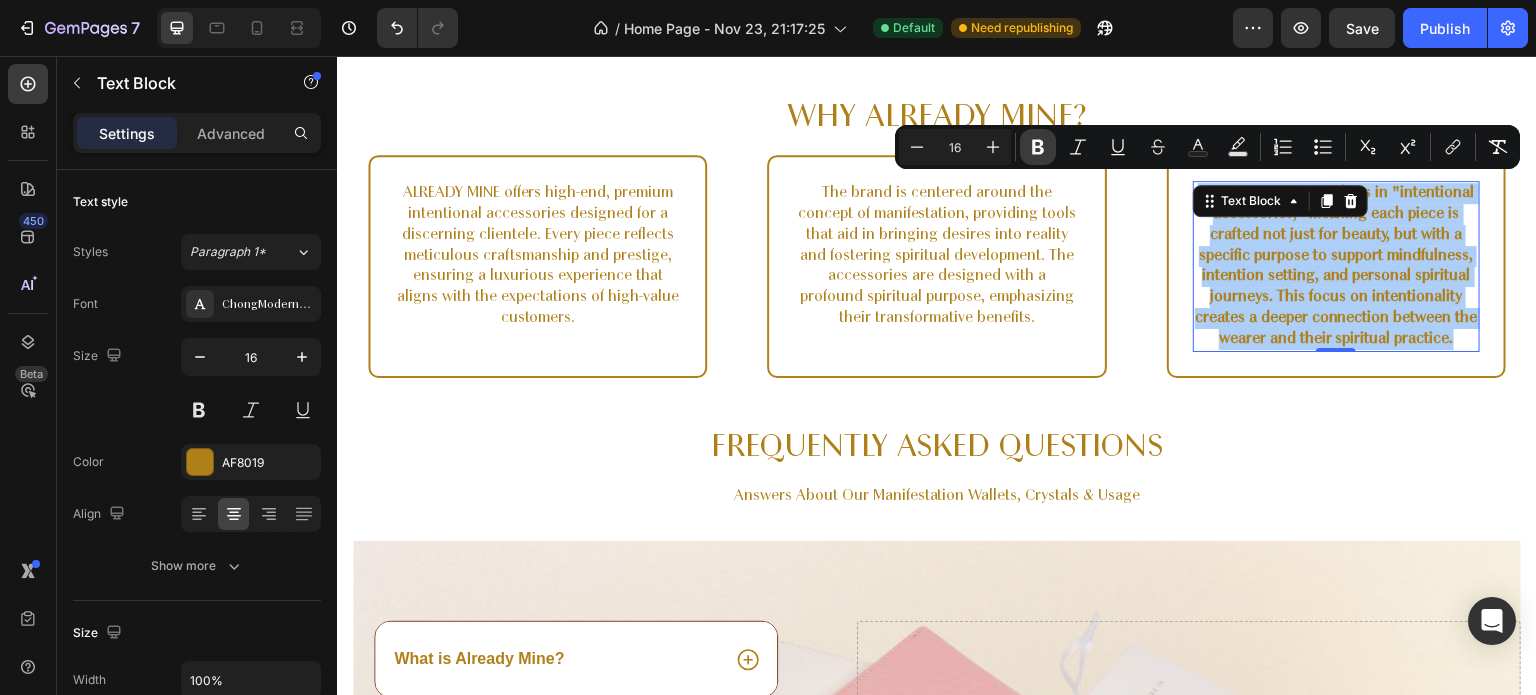 click 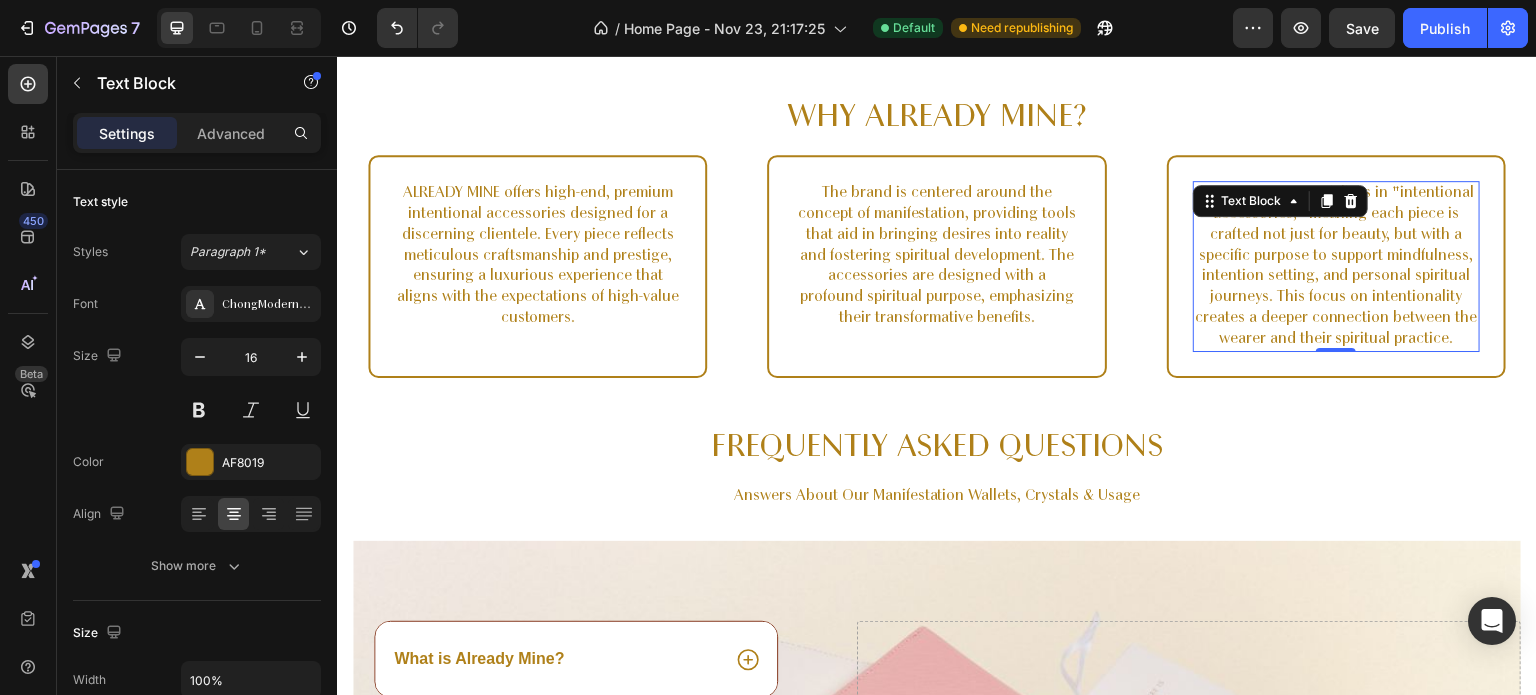 click on "ALREADY MINE specializes in "intentional accessories," meaning each piece is crafted not just for beauty, but with a specific purpose to support mindfulness, intention setting, and personal spiritual journeys. This focus on intentionality creates a deeper connection between the wearer and their spiritual practice." at bounding box center (1336, 266) 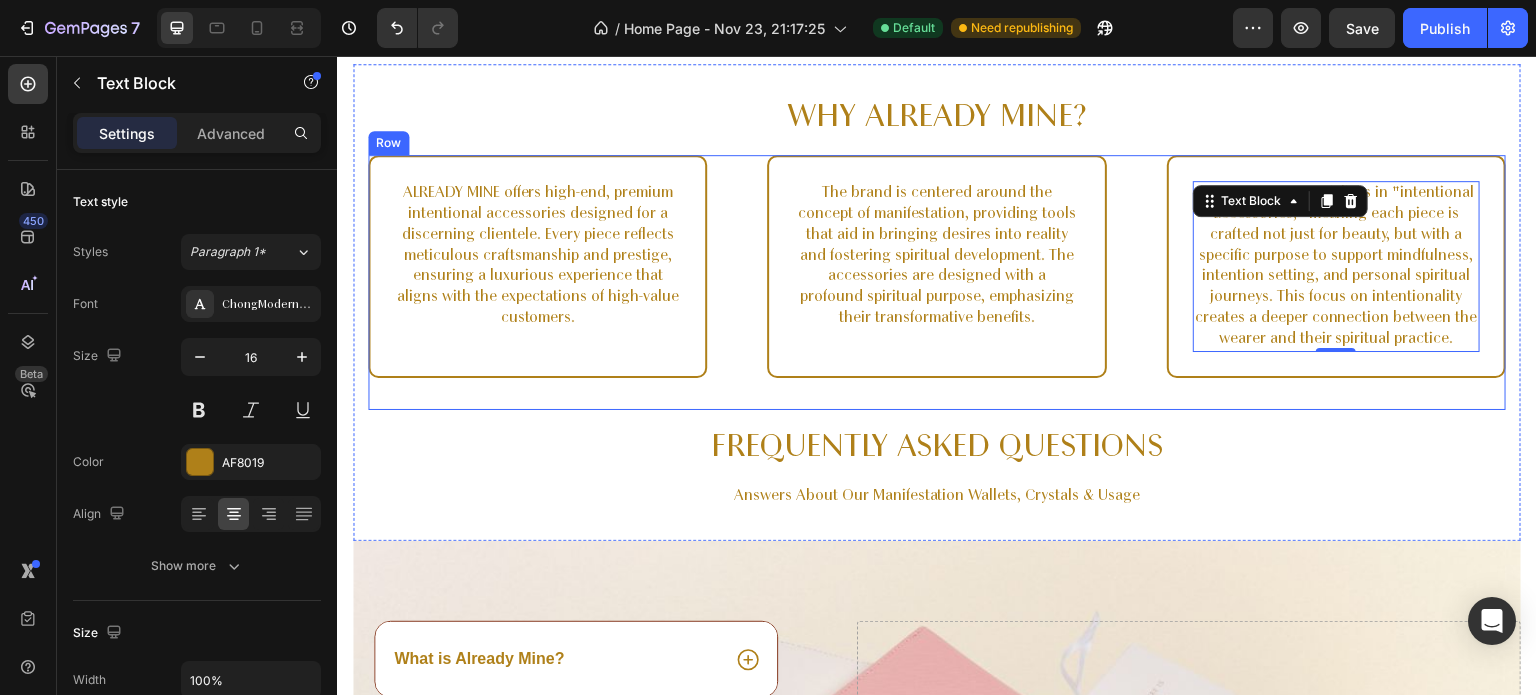 click on "ALREADY MINE specializes in "intentional accessories," meaning each piece is crafted not just for beauty, but with a specific purpose to support mindfulness, intention setting, and personal spiritual journeys. This focus on intentionality creates a deeper connection between the wearer and their spiritual practice. Text Block   0 Hero Banner" at bounding box center [1336, 282] 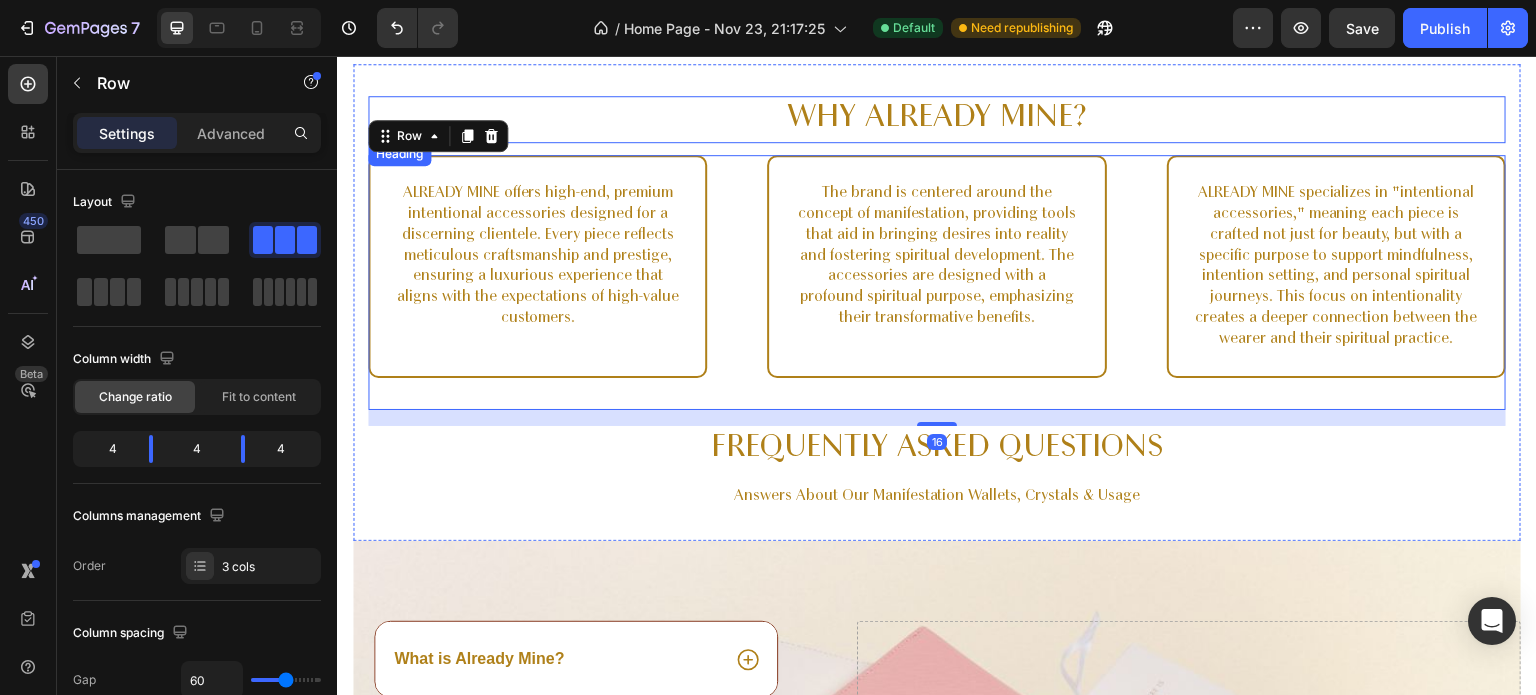 click on "Why Already Mine?" at bounding box center (937, 119) 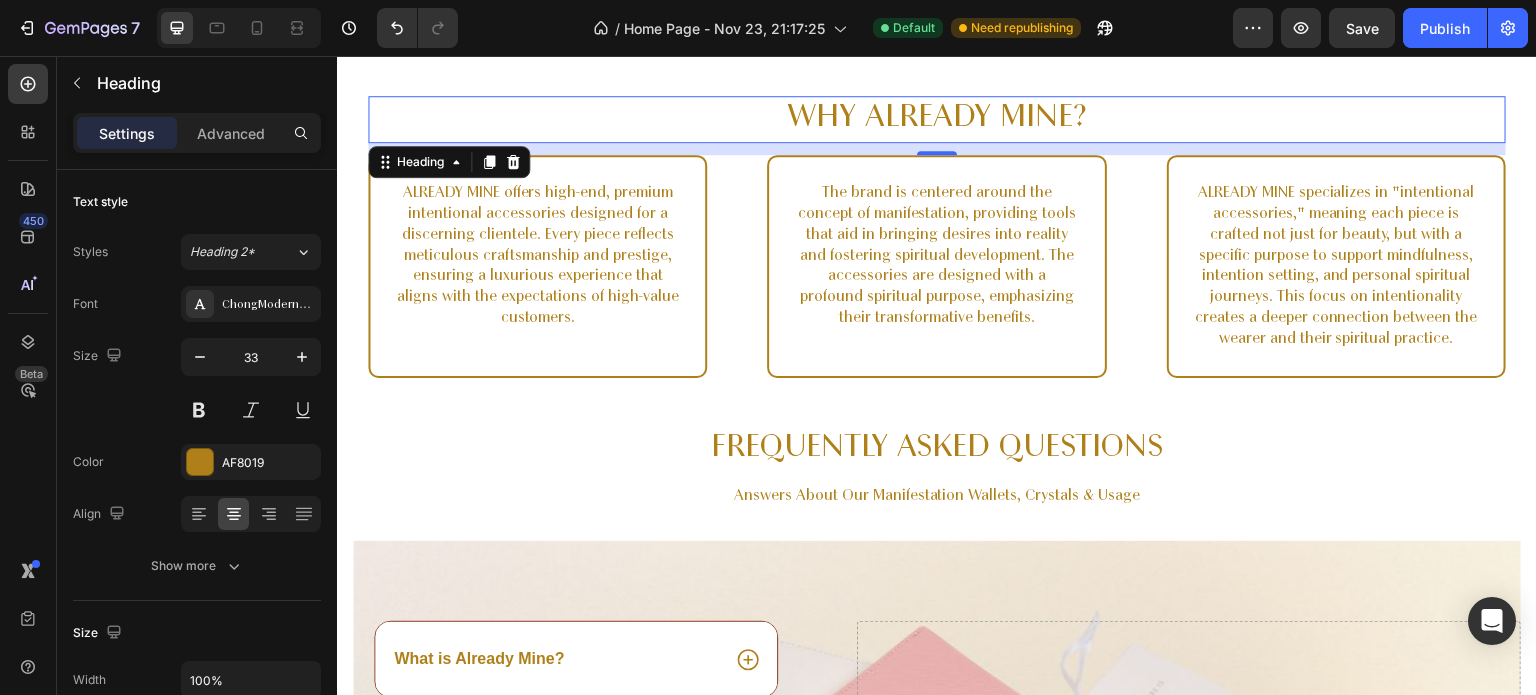 click on "Why Already Mine?" at bounding box center (937, 119) 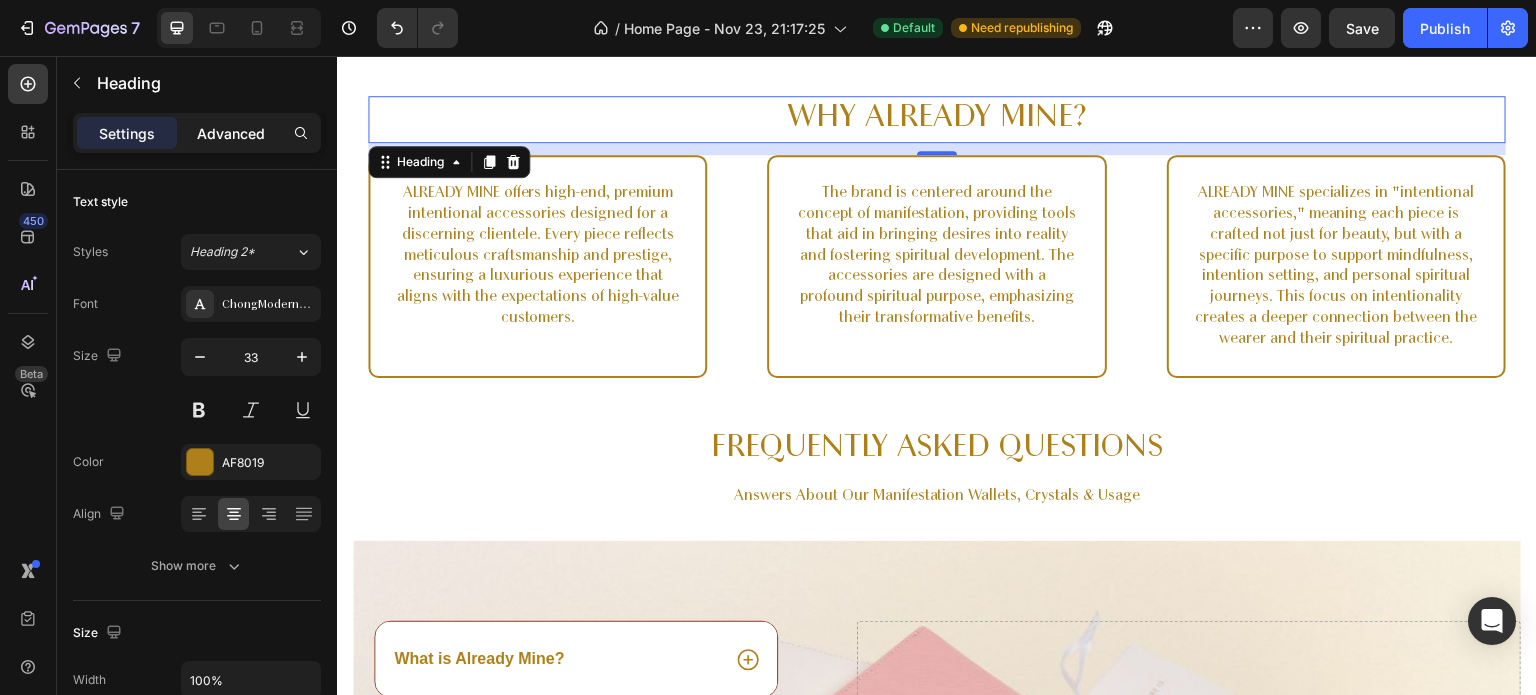 click on "Advanced" at bounding box center (231, 133) 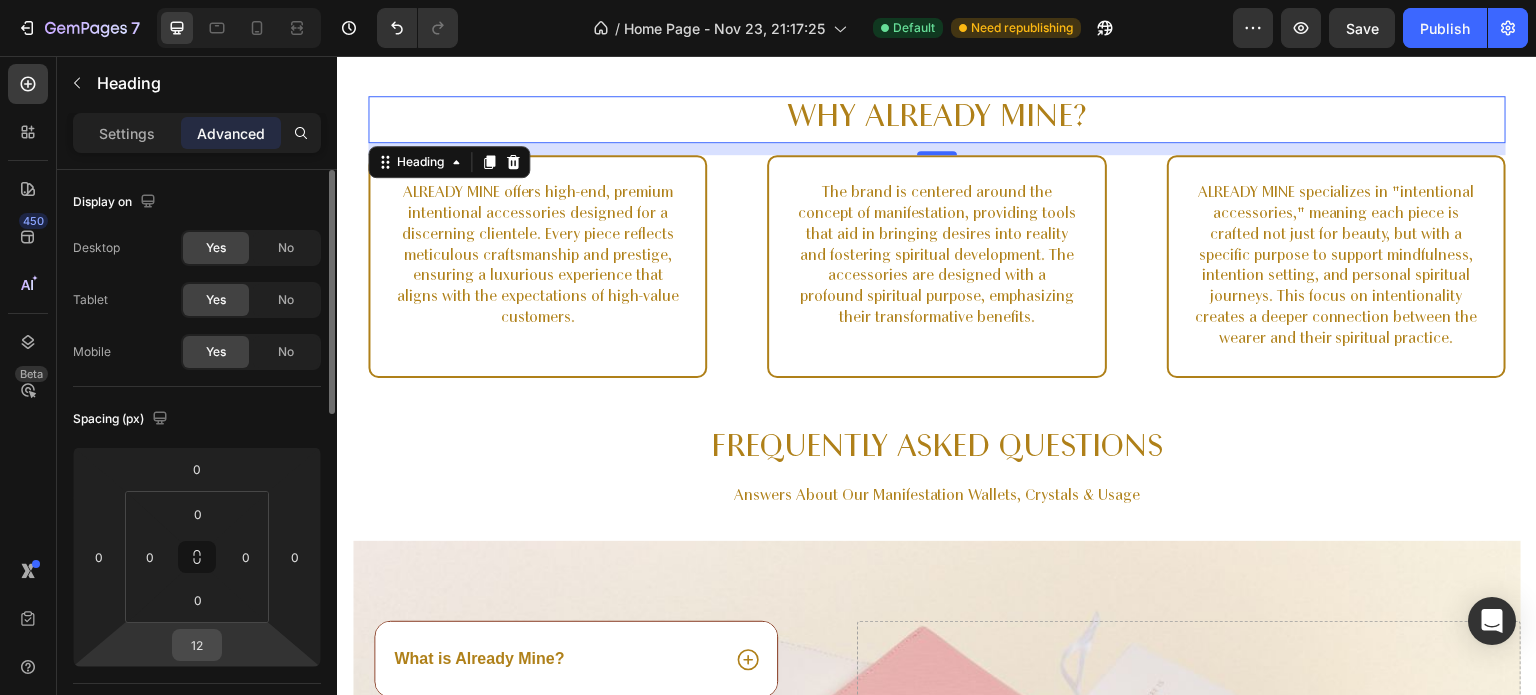 click on "12" at bounding box center [197, 645] 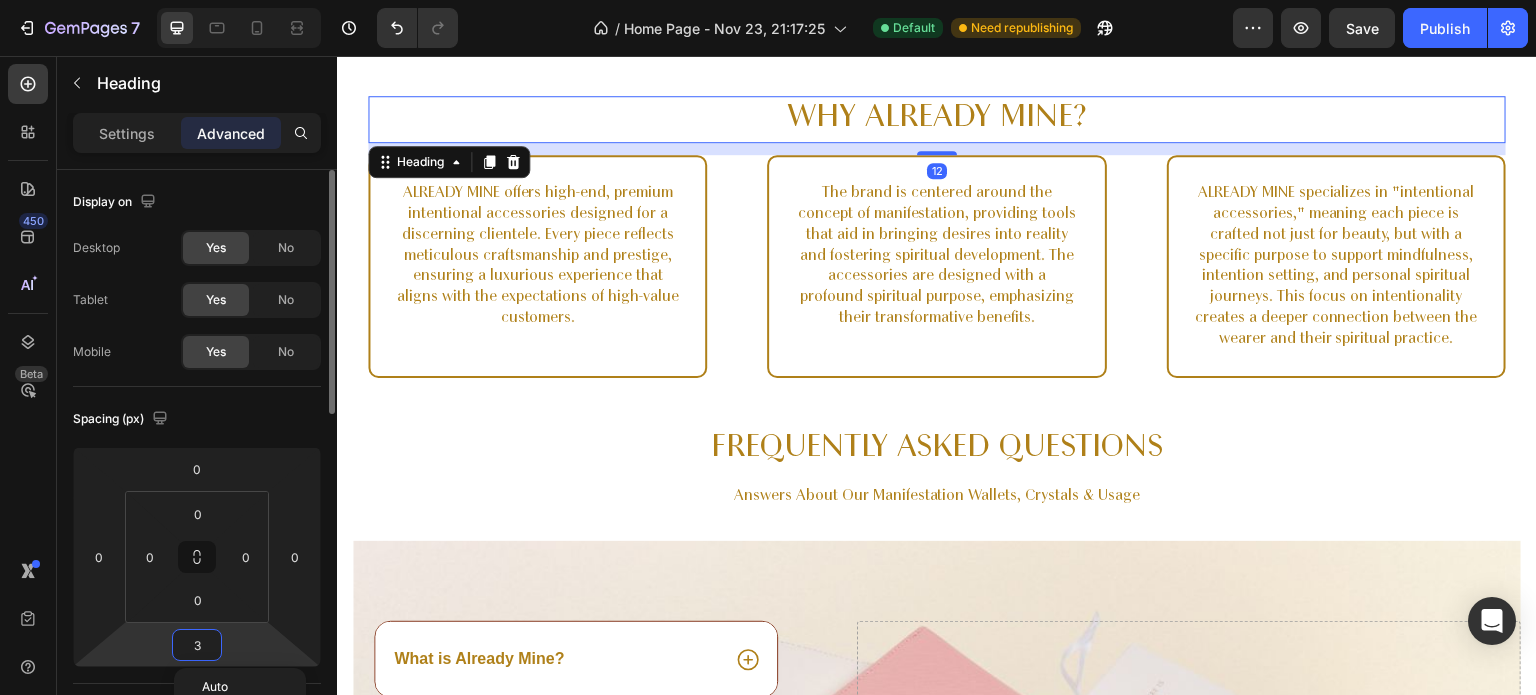 type on "32" 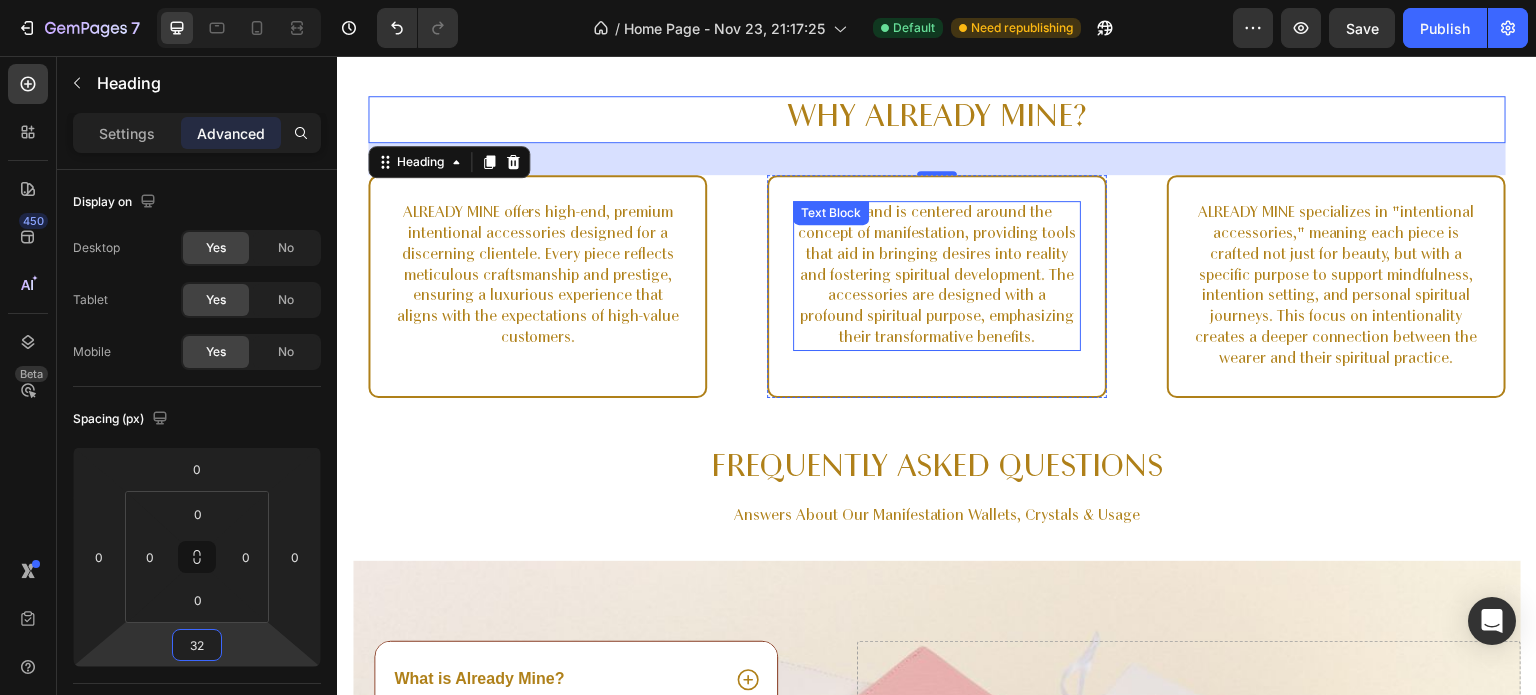 click on "The brand is centered around the concept of manifestation, providing tools that aid in bringing desires into reality and fostering spiritual development. The accessories are designed with a profound spiritual purpose, emphasizing their transformative benefits." at bounding box center [936, 276] 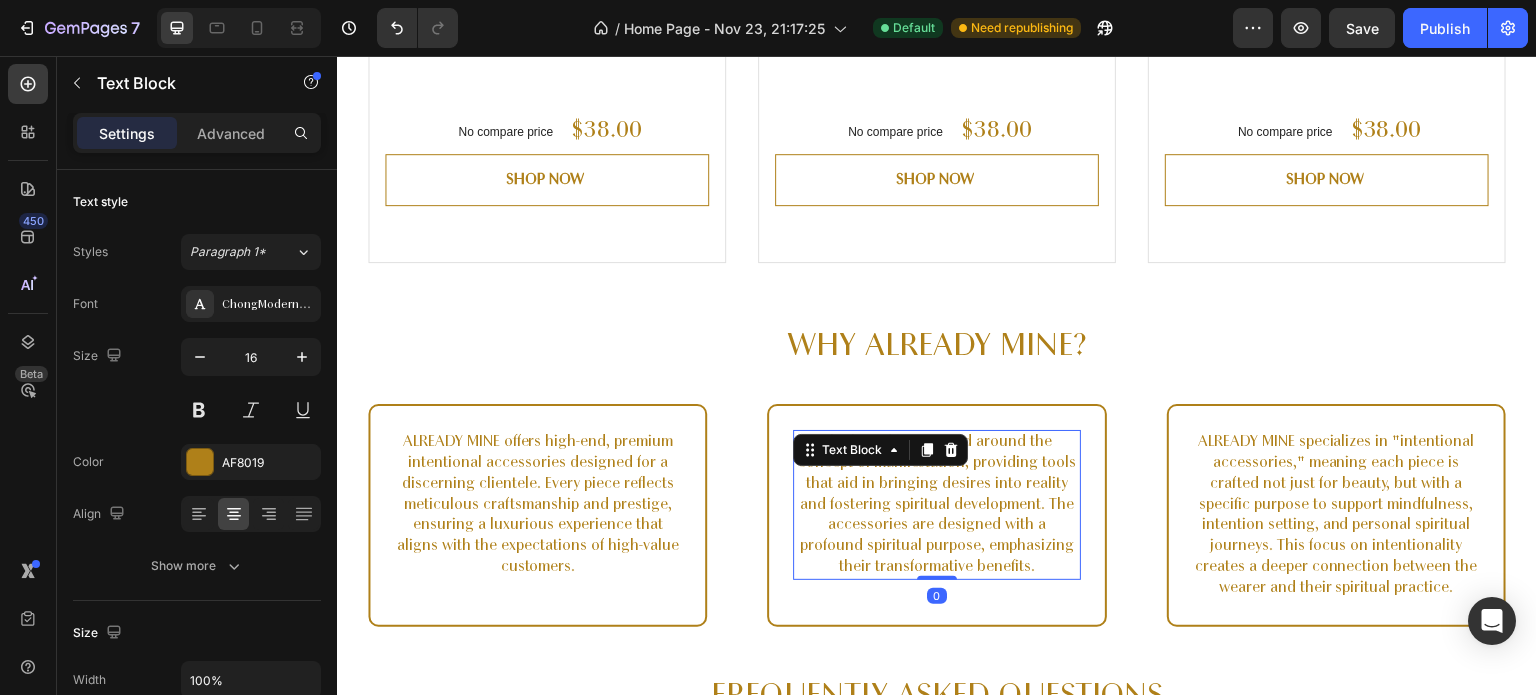 scroll, scrollTop: 4532, scrollLeft: 0, axis: vertical 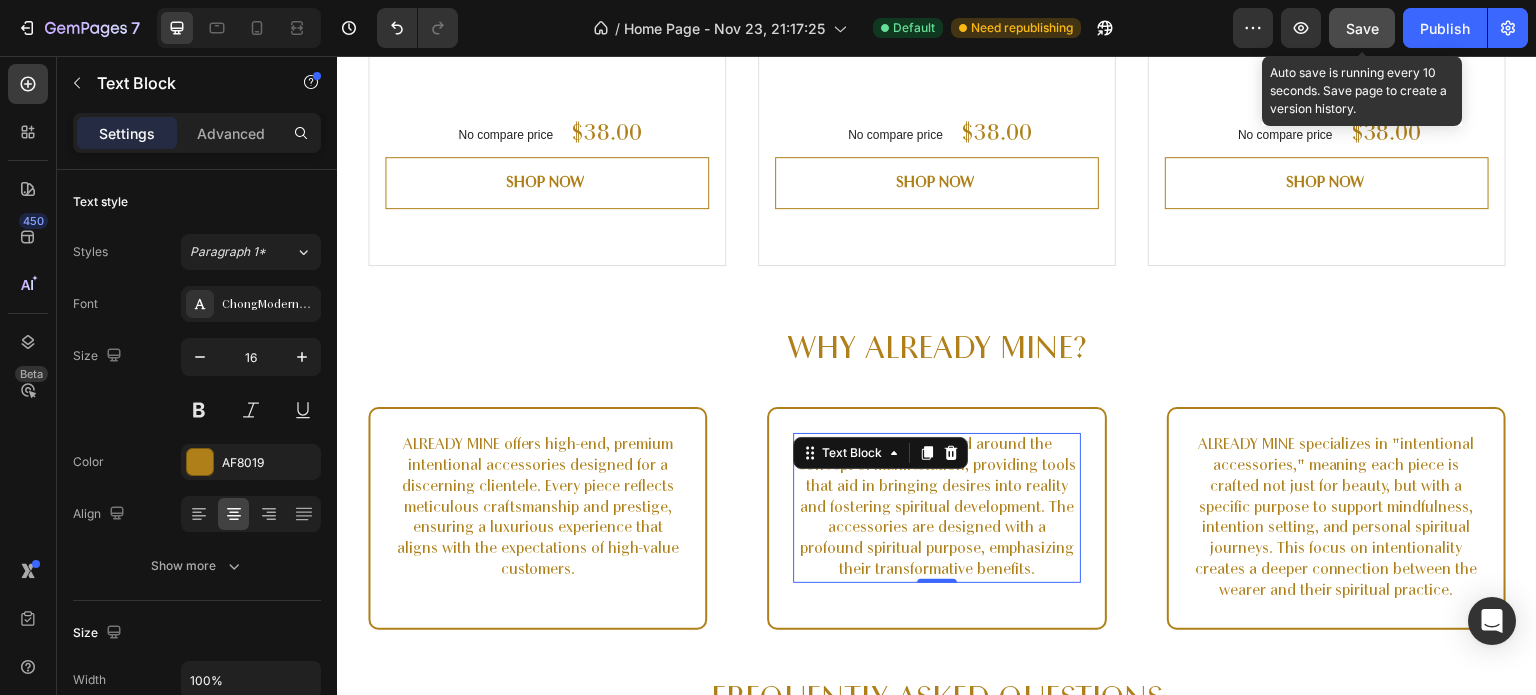 click on "Save" 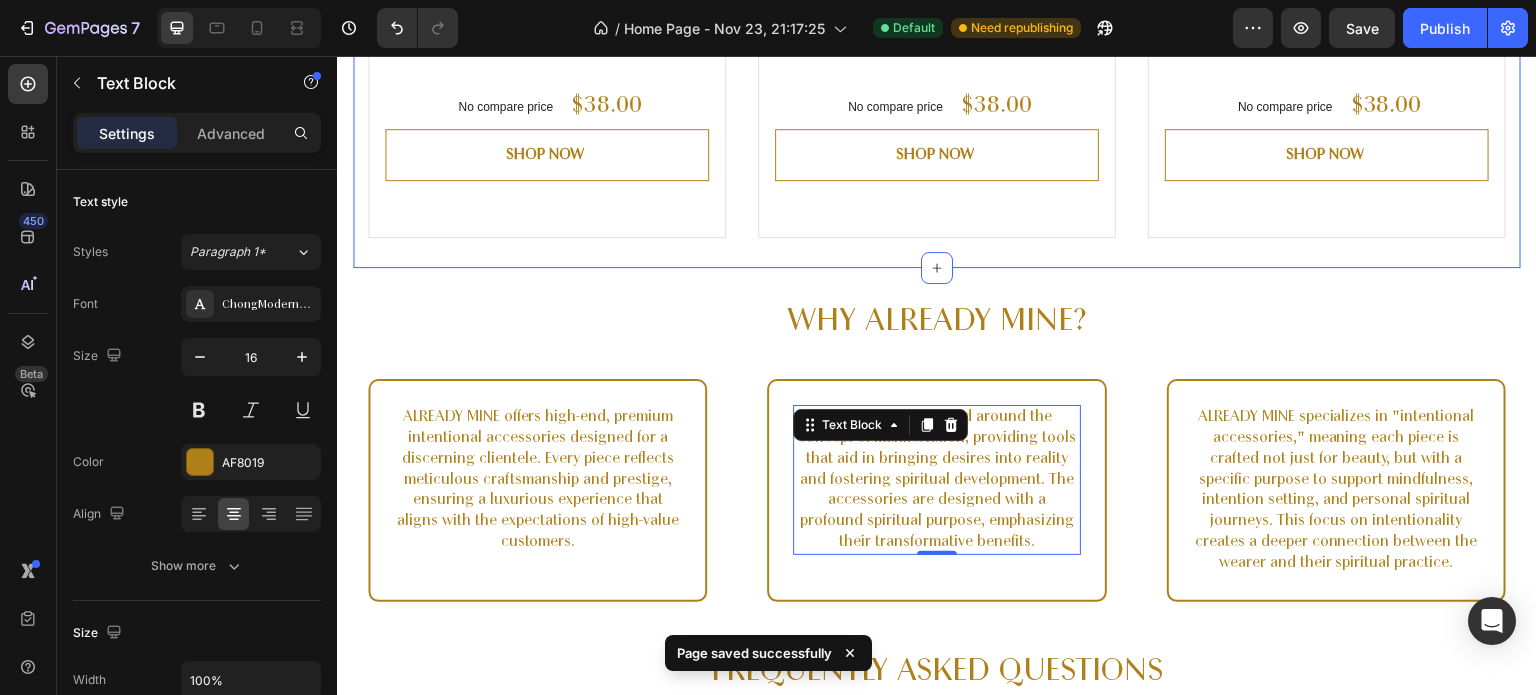 scroll, scrollTop: 4559, scrollLeft: 0, axis: vertical 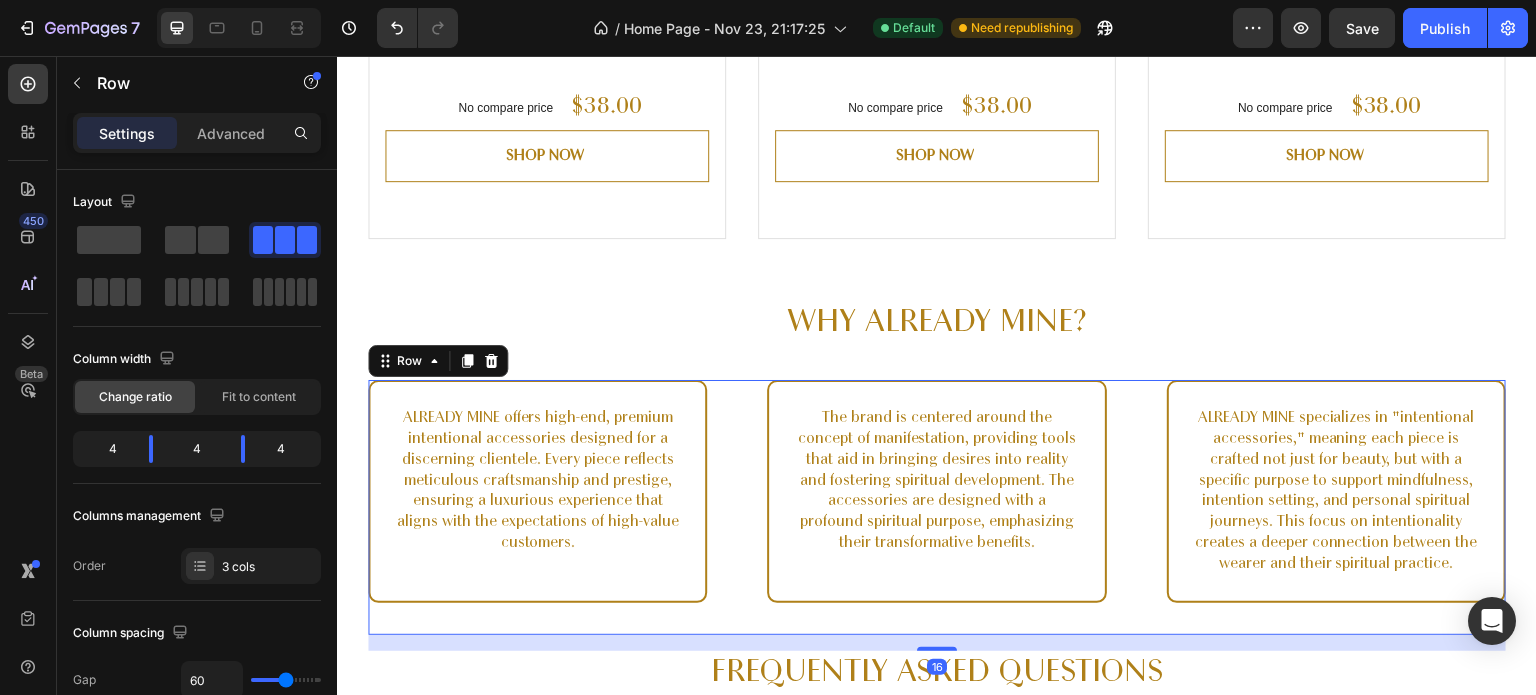 click on "The brand is centered around the concept of manifestation, providing tools that aid in bringing desires into reality and fostering spiritual development. The accessories are designed with a profound spiritual purpose, emphasizing their transformative benefits. Text Block Hero Banner" at bounding box center (936, 507) 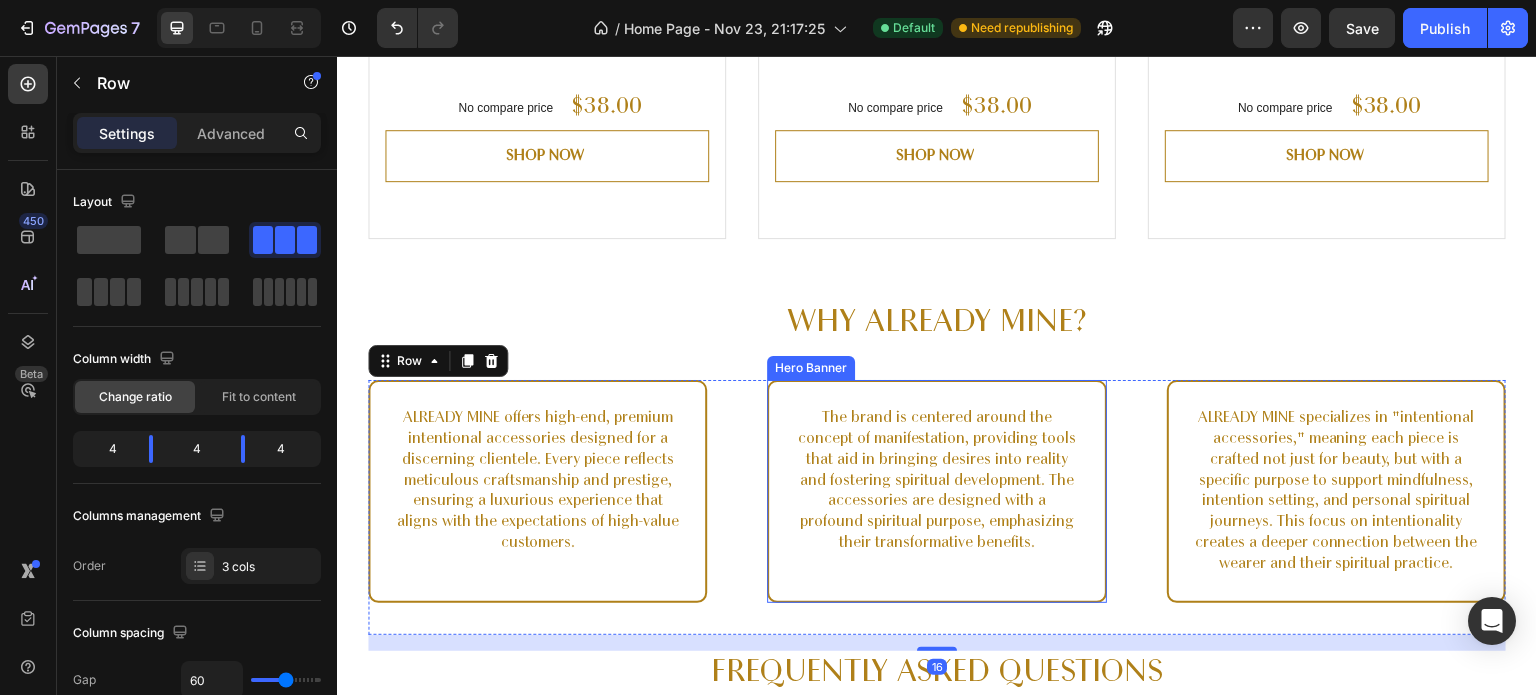 click on "The brand is centered around the concept of manifestation, providing tools that aid in bringing desires into reality and fostering spiritual development. The accessories are designed with a profound spiritual purpose, emphasizing their transformative benefits. Text Block" at bounding box center [936, 491] 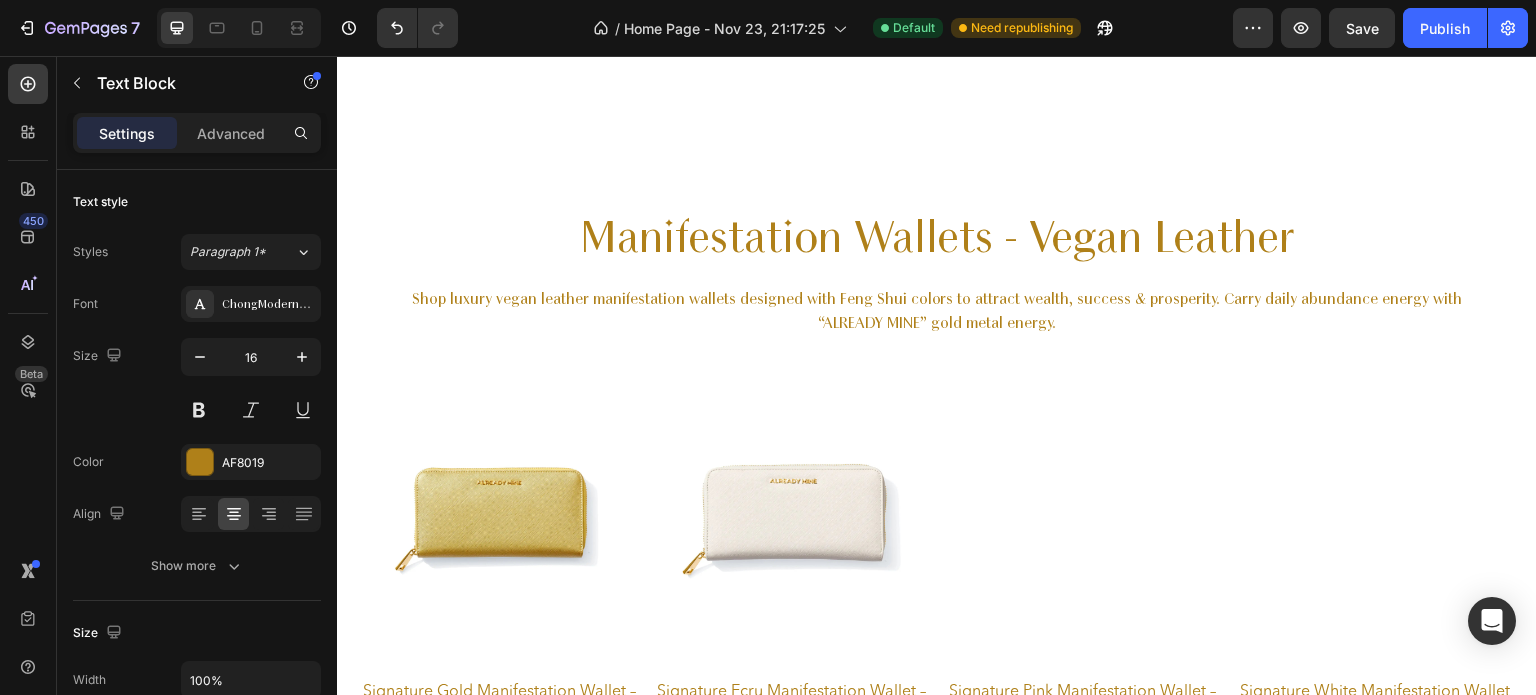 scroll, scrollTop: 2315, scrollLeft: 0, axis: vertical 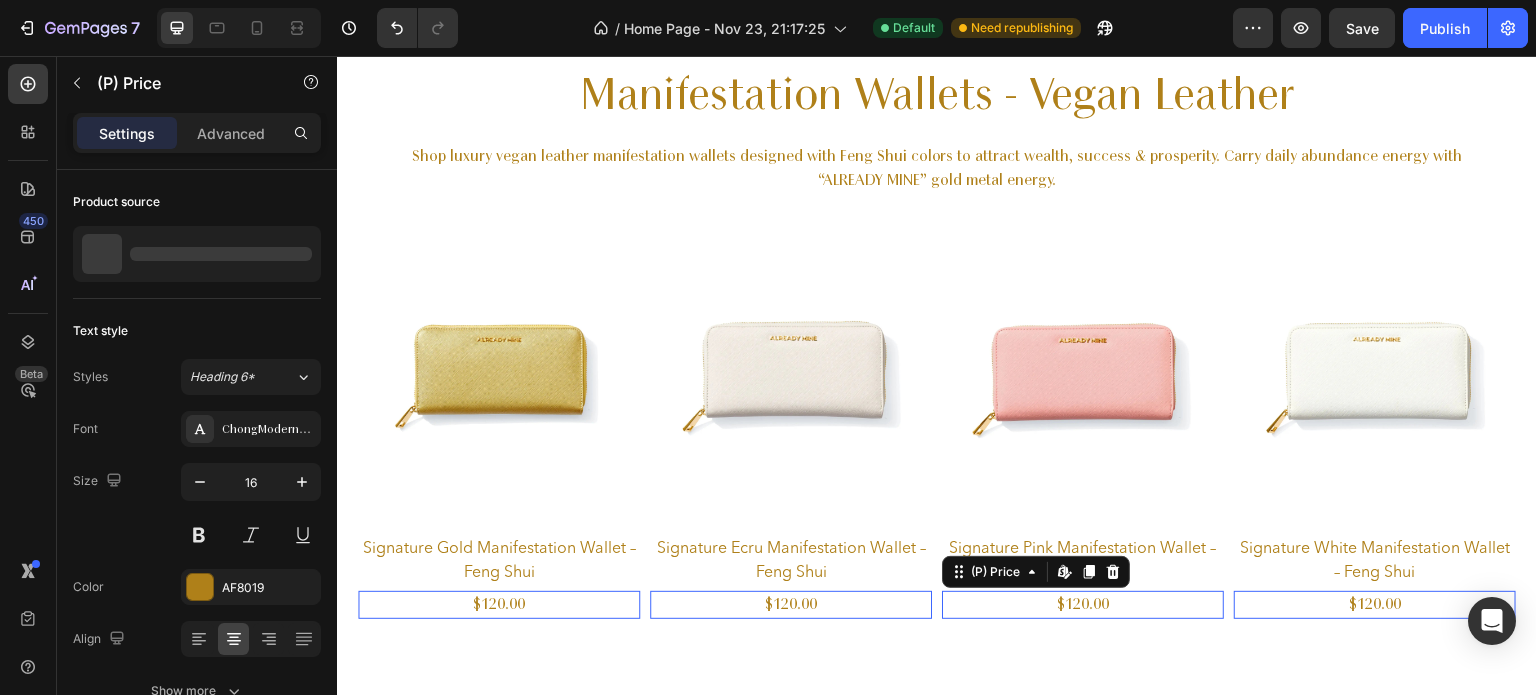 click on "$120.00" at bounding box center [499, 605] 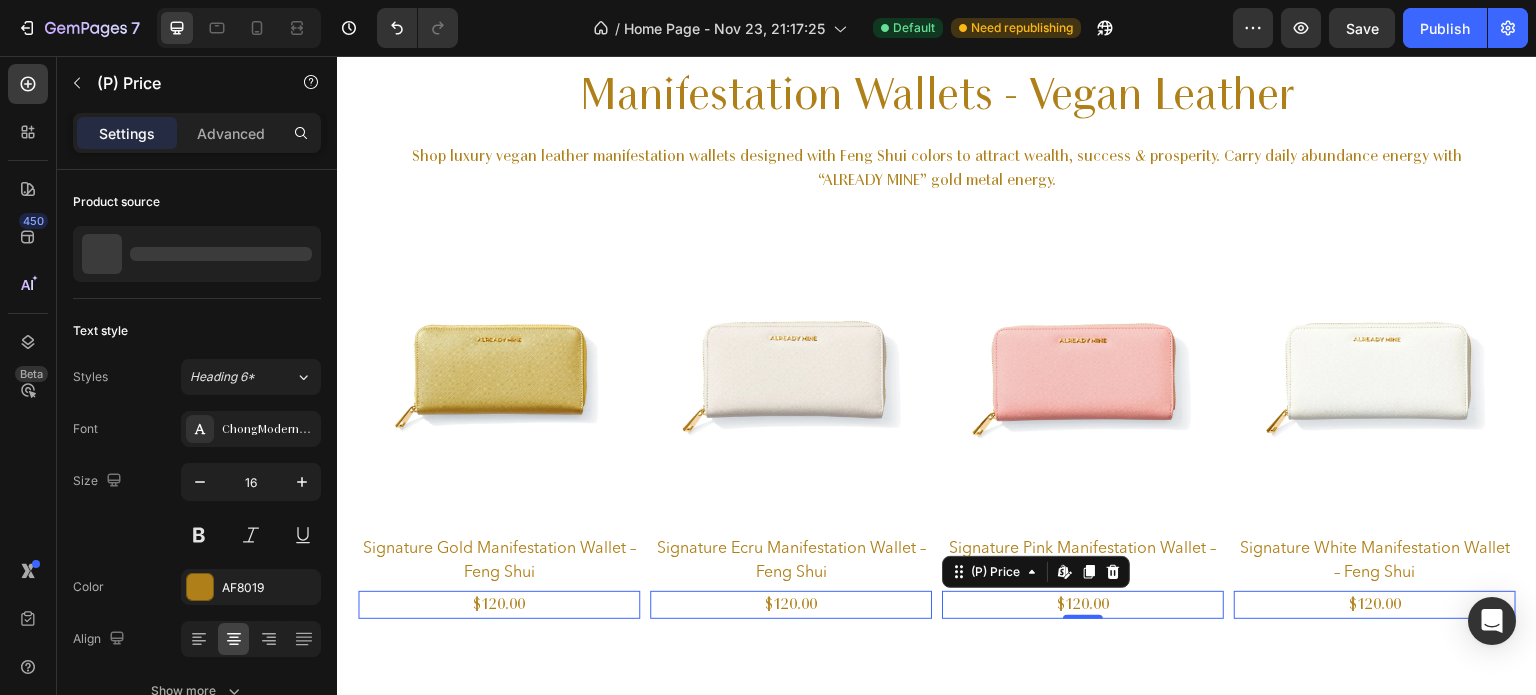 click on "$120.00" at bounding box center (499, 605) 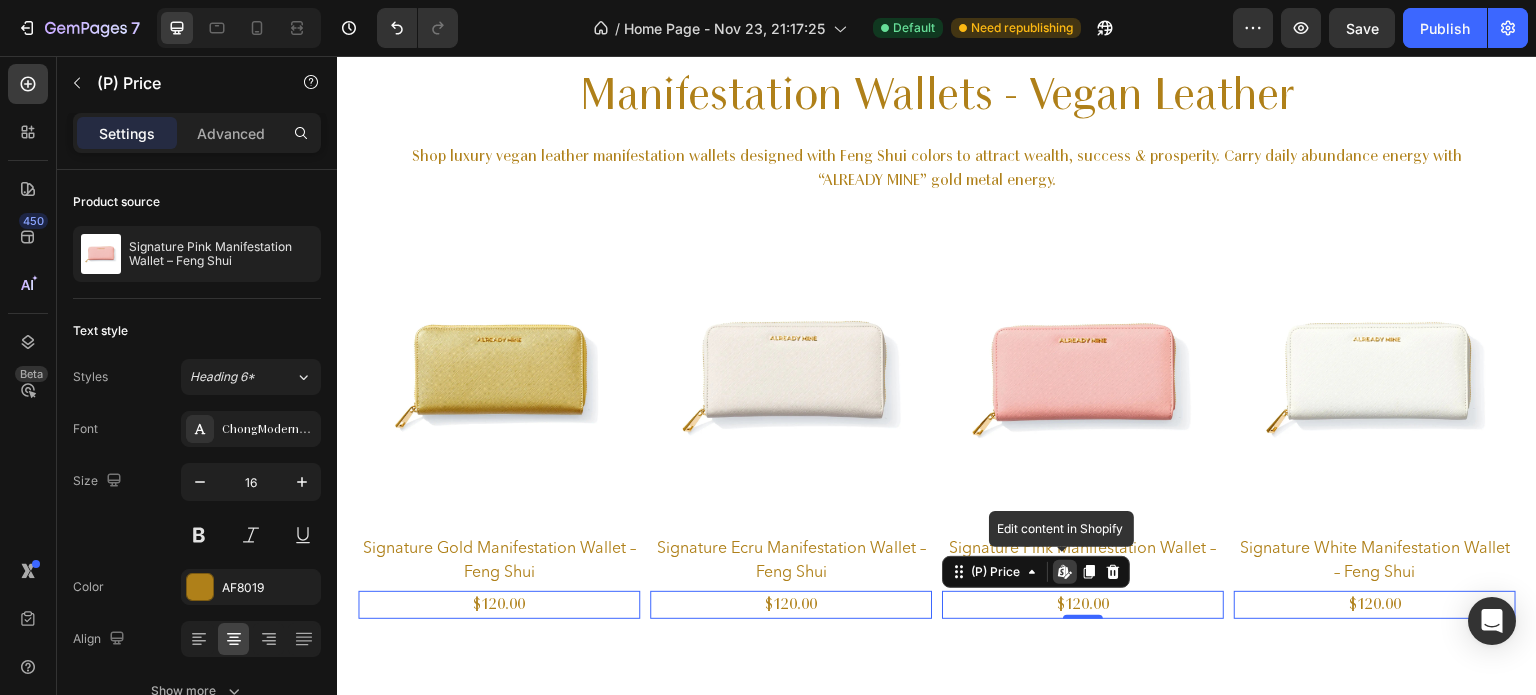 click on "$120.00" at bounding box center (499, 605) 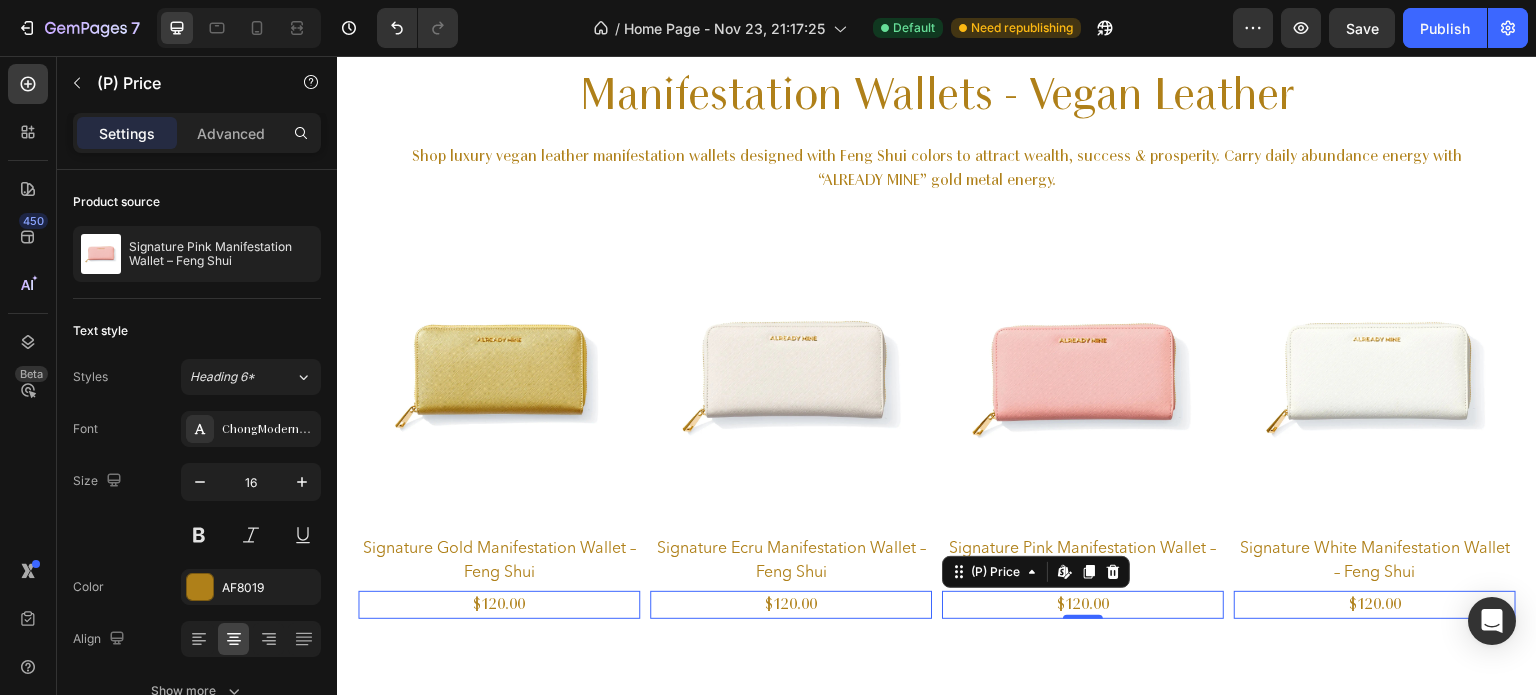 click on "$120.00" at bounding box center (499, 605) 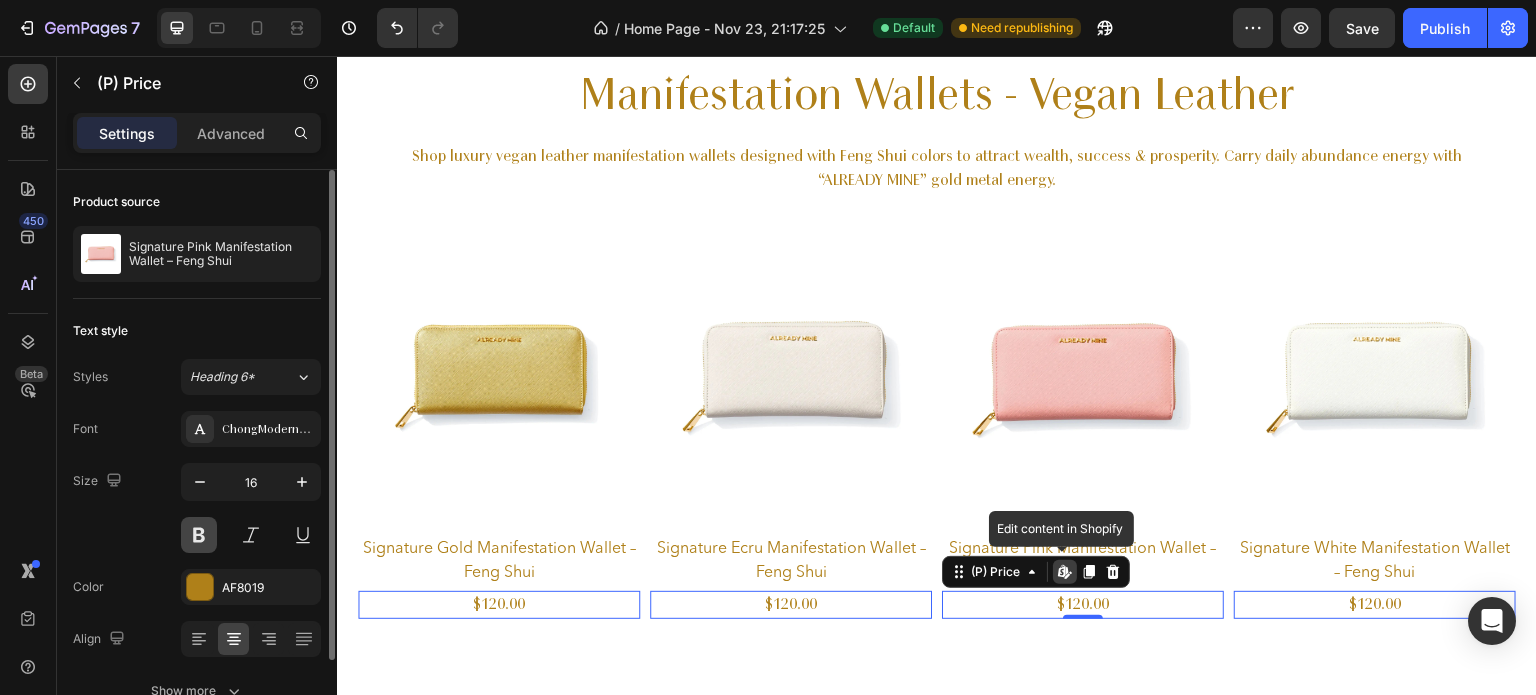 click at bounding box center [199, 535] 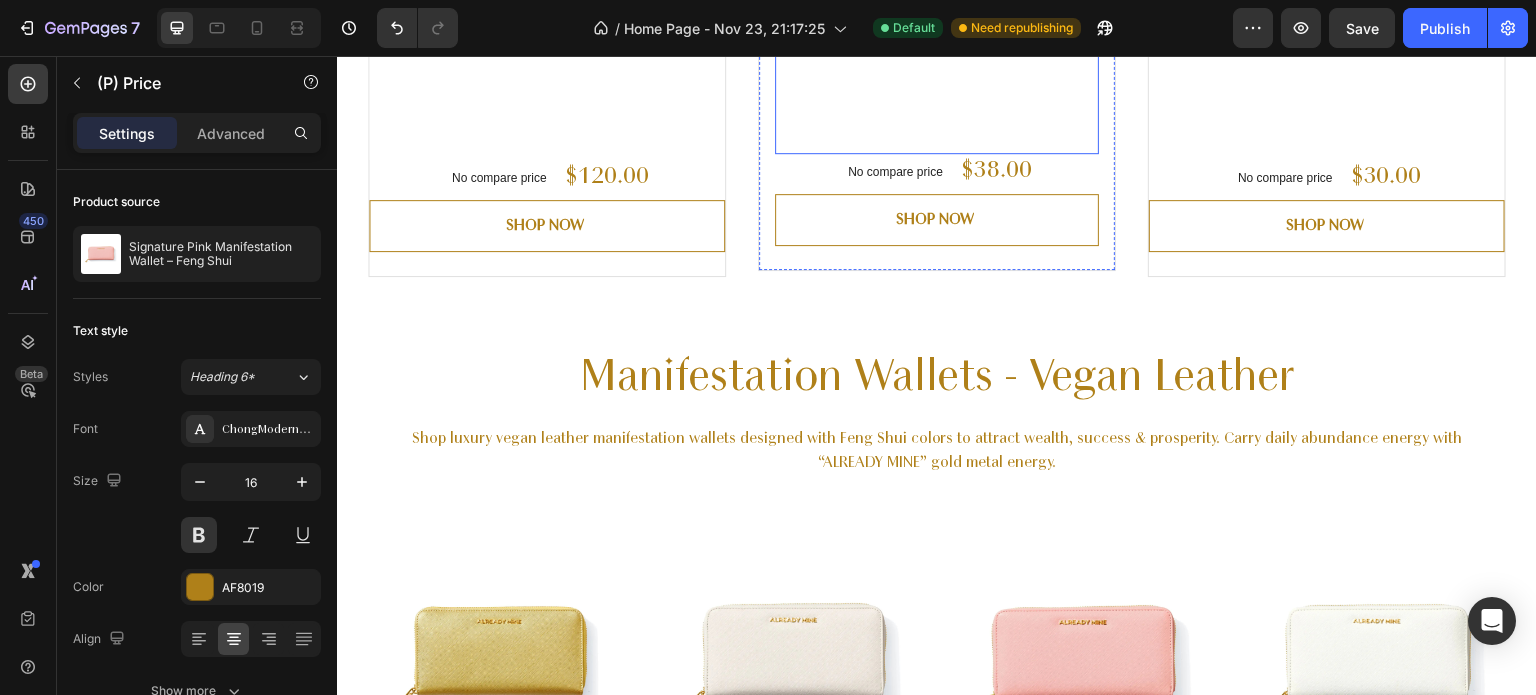 scroll, scrollTop: 1496, scrollLeft: 0, axis: vertical 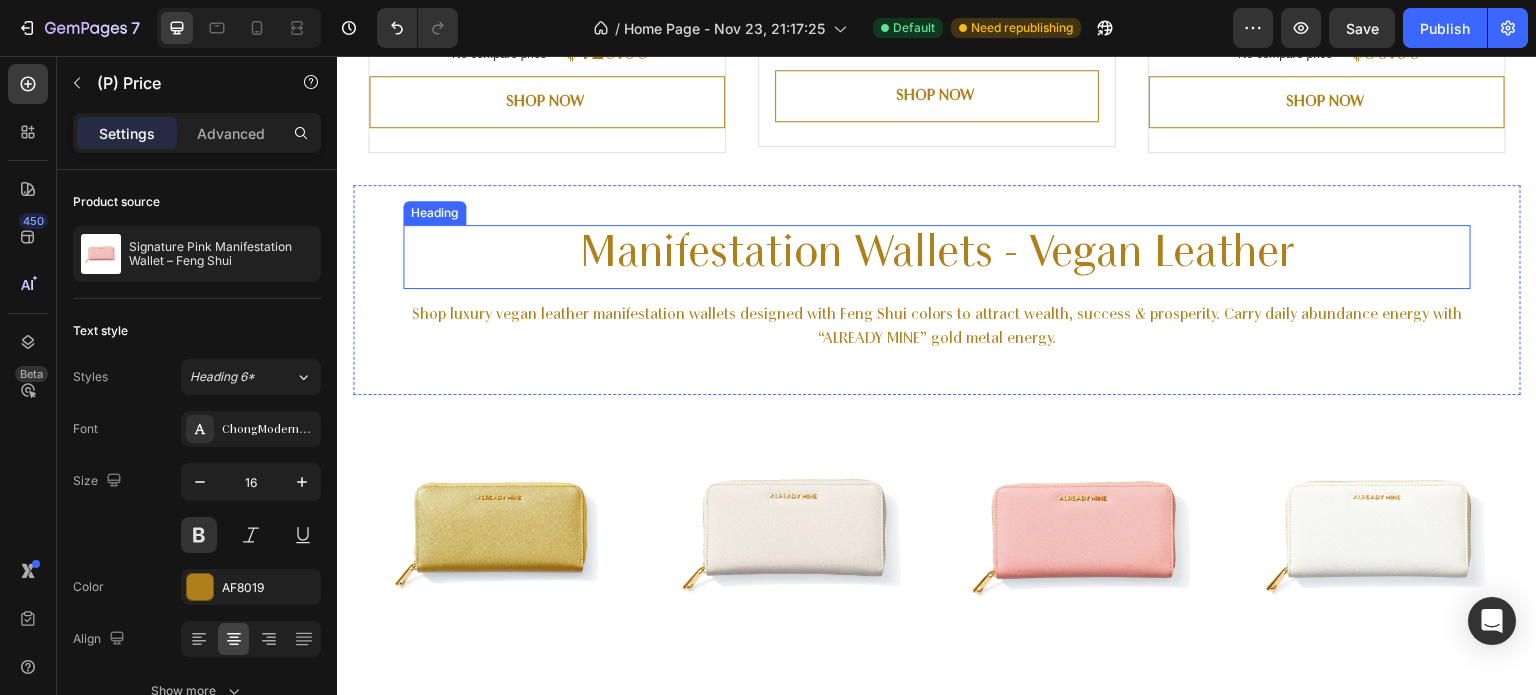 click on "Manifestation Wallets - Vegan Leather" at bounding box center (937, 257) 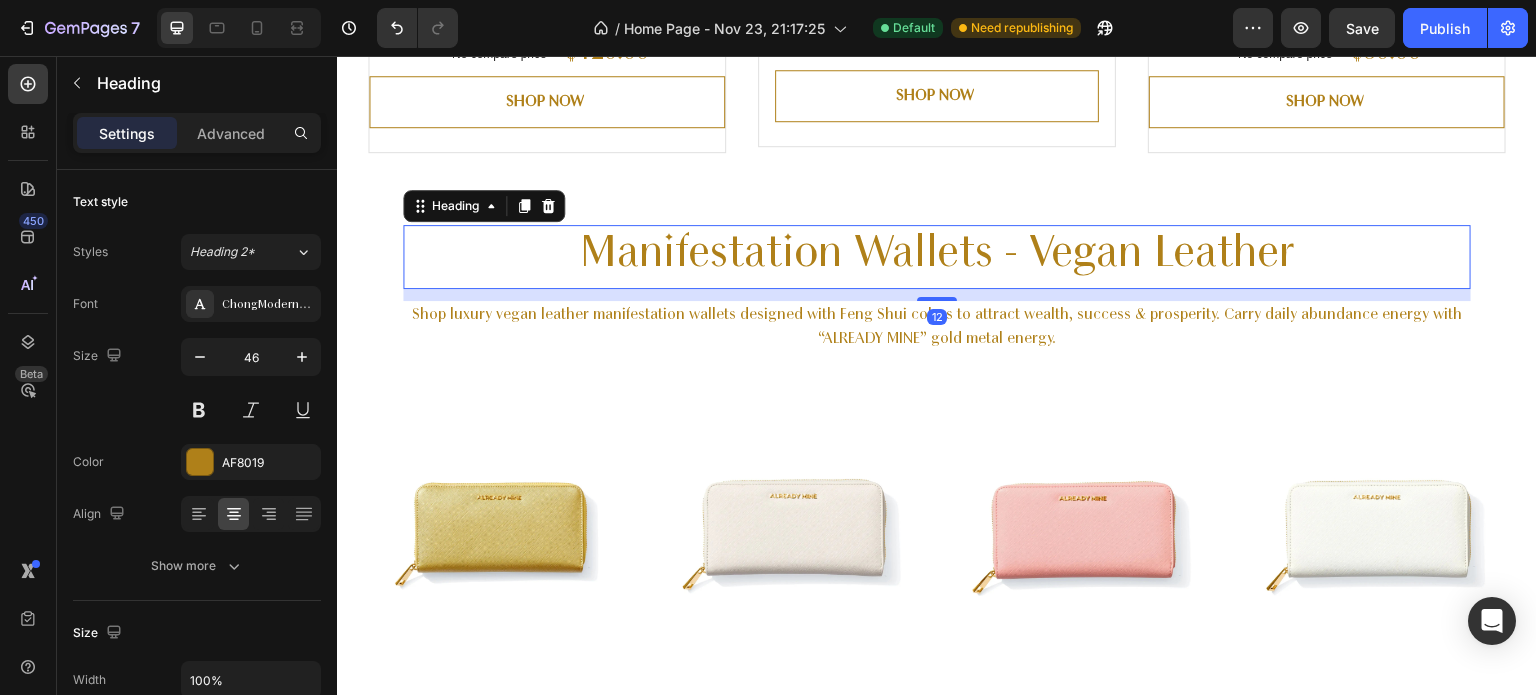 click on "Manifestation Wallets - Vegan Leather" at bounding box center [937, 257] 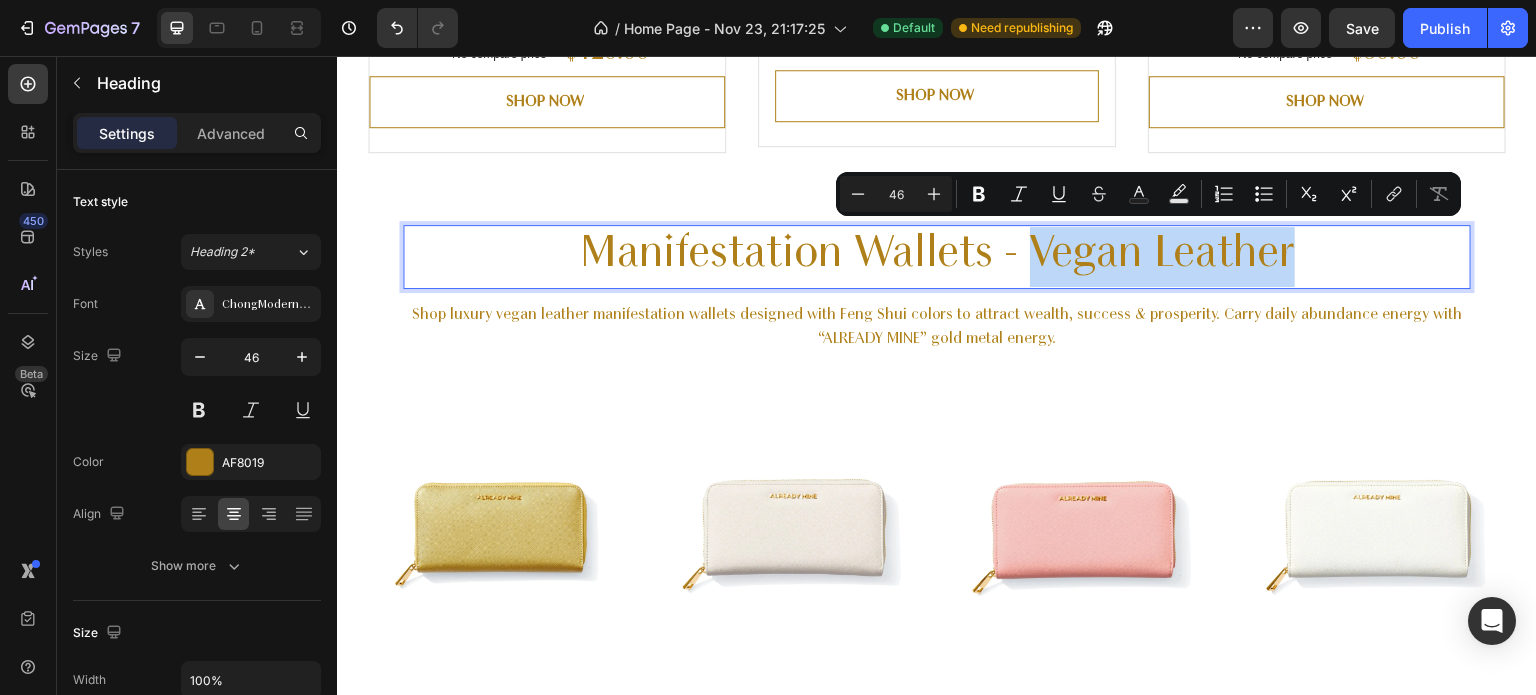 drag, startPoint x: 1282, startPoint y: 263, endPoint x: 1018, endPoint y: 266, distance: 264.01706 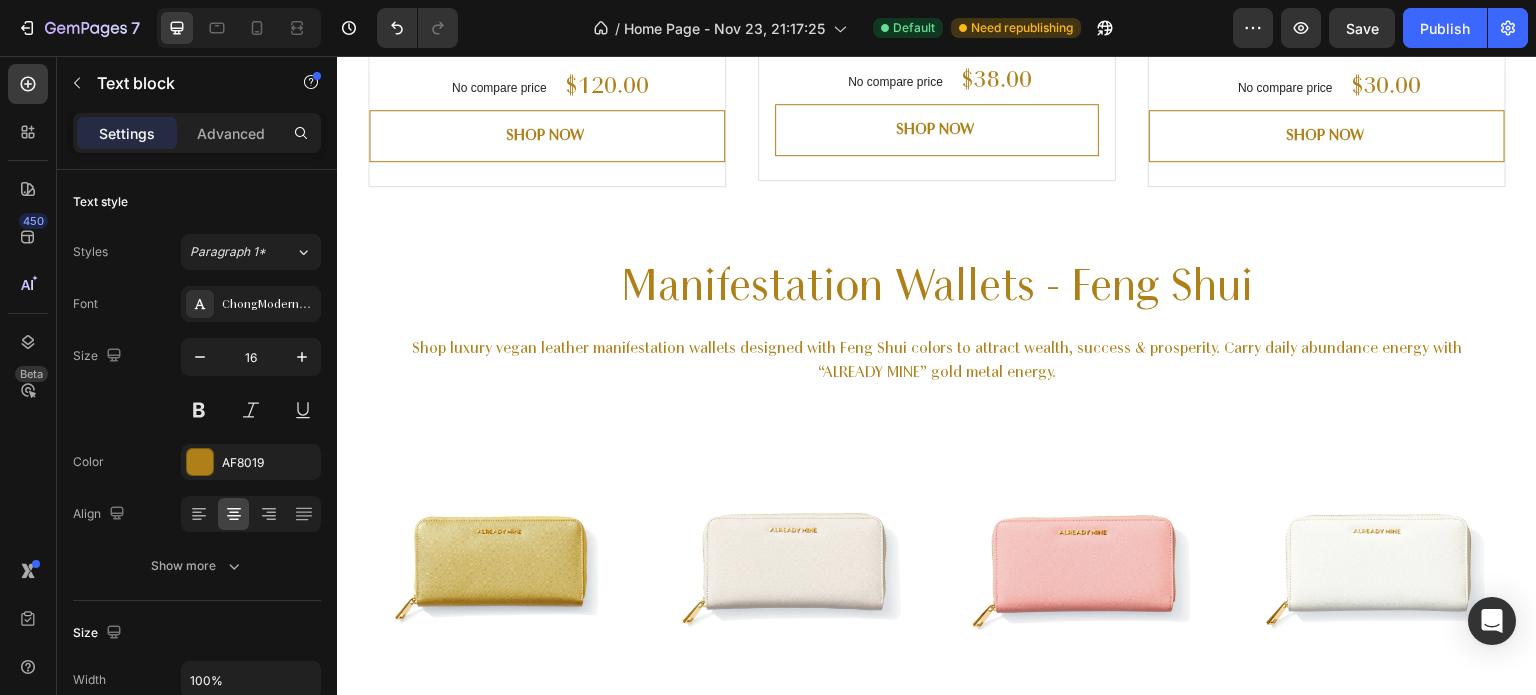 scroll, scrollTop: 1463, scrollLeft: 0, axis: vertical 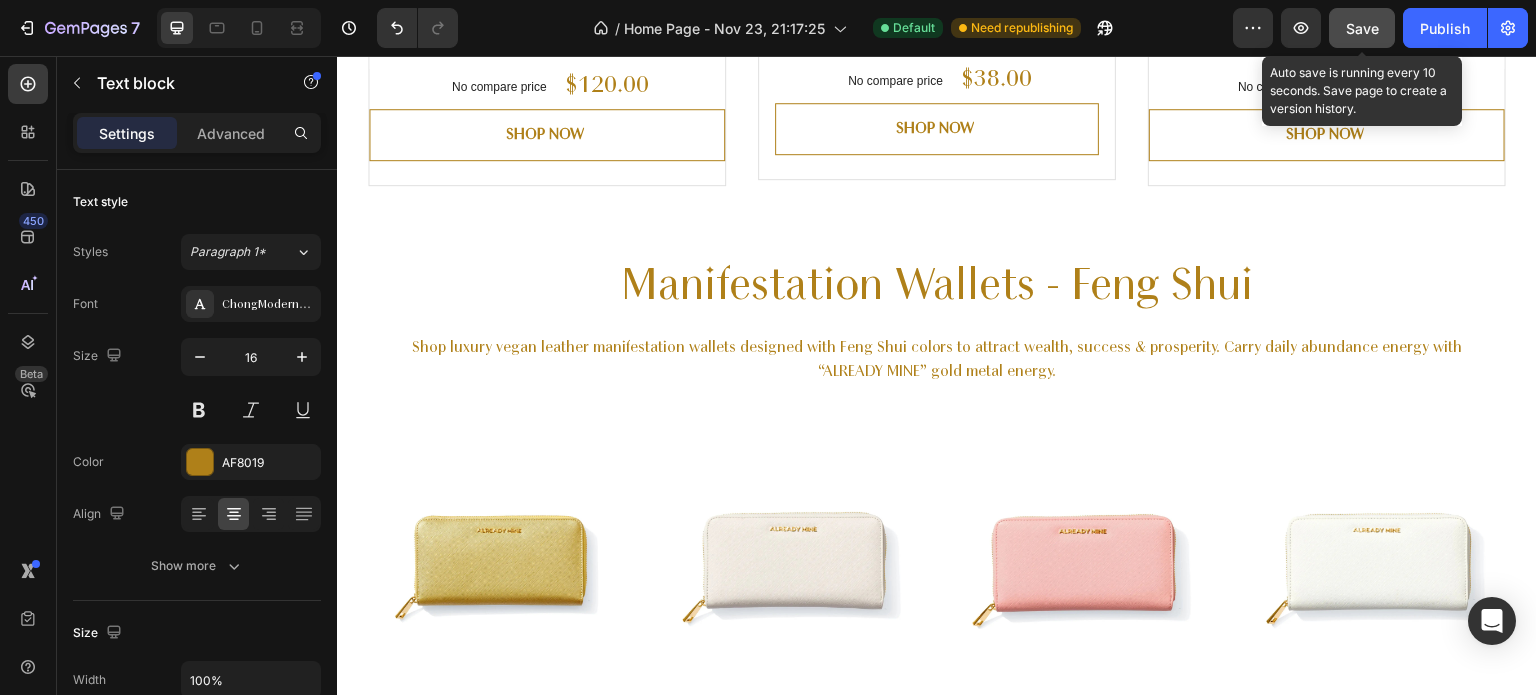 click on "Save" at bounding box center [1362, 28] 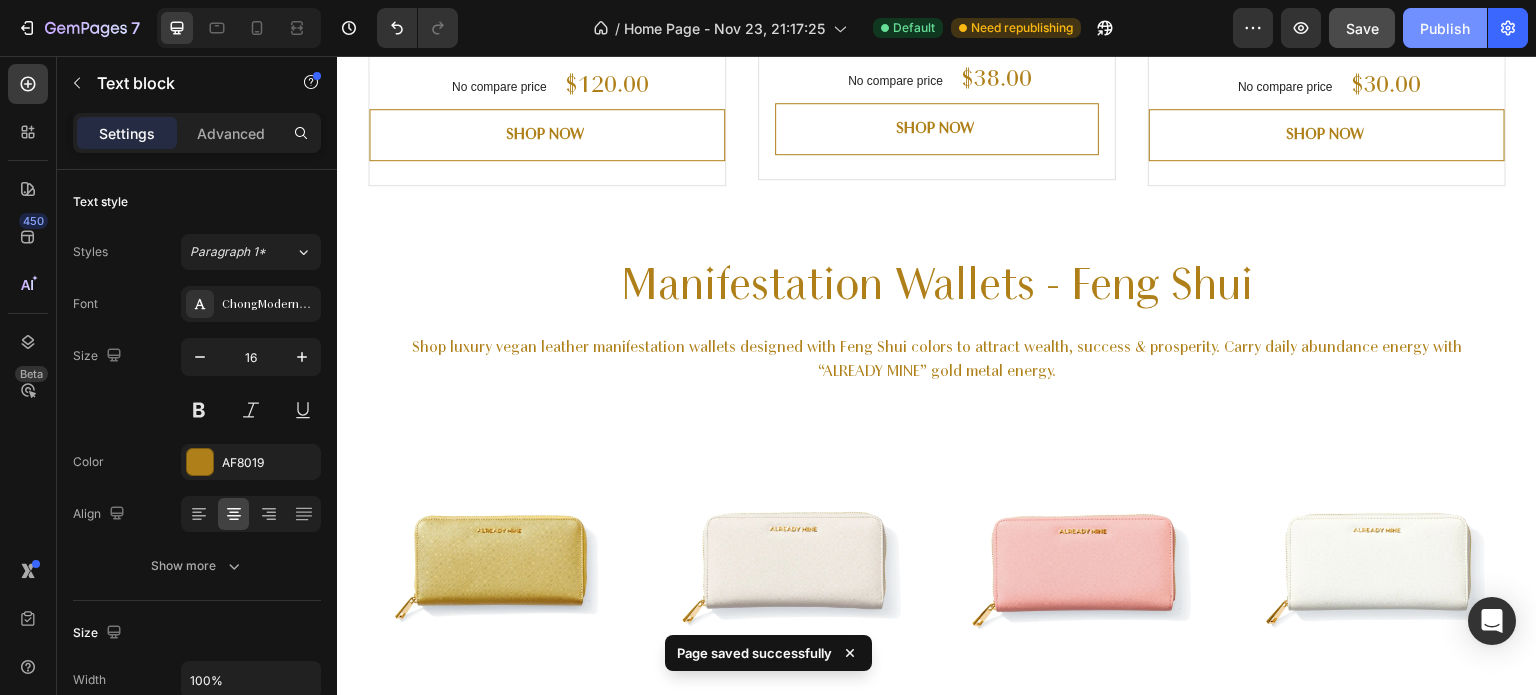 click on "Publish" at bounding box center [1445, 28] 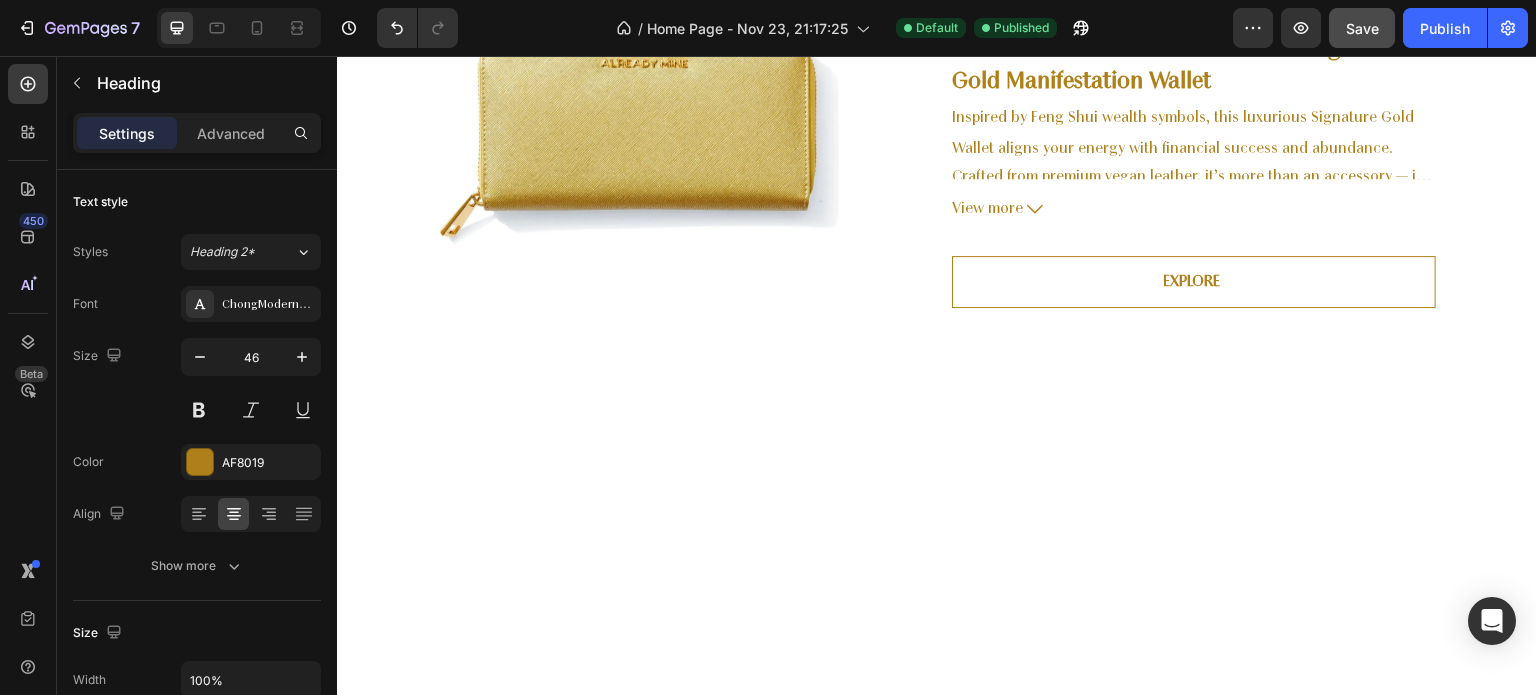 scroll, scrollTop: 496, scrollLeft: 0, axis: vertical 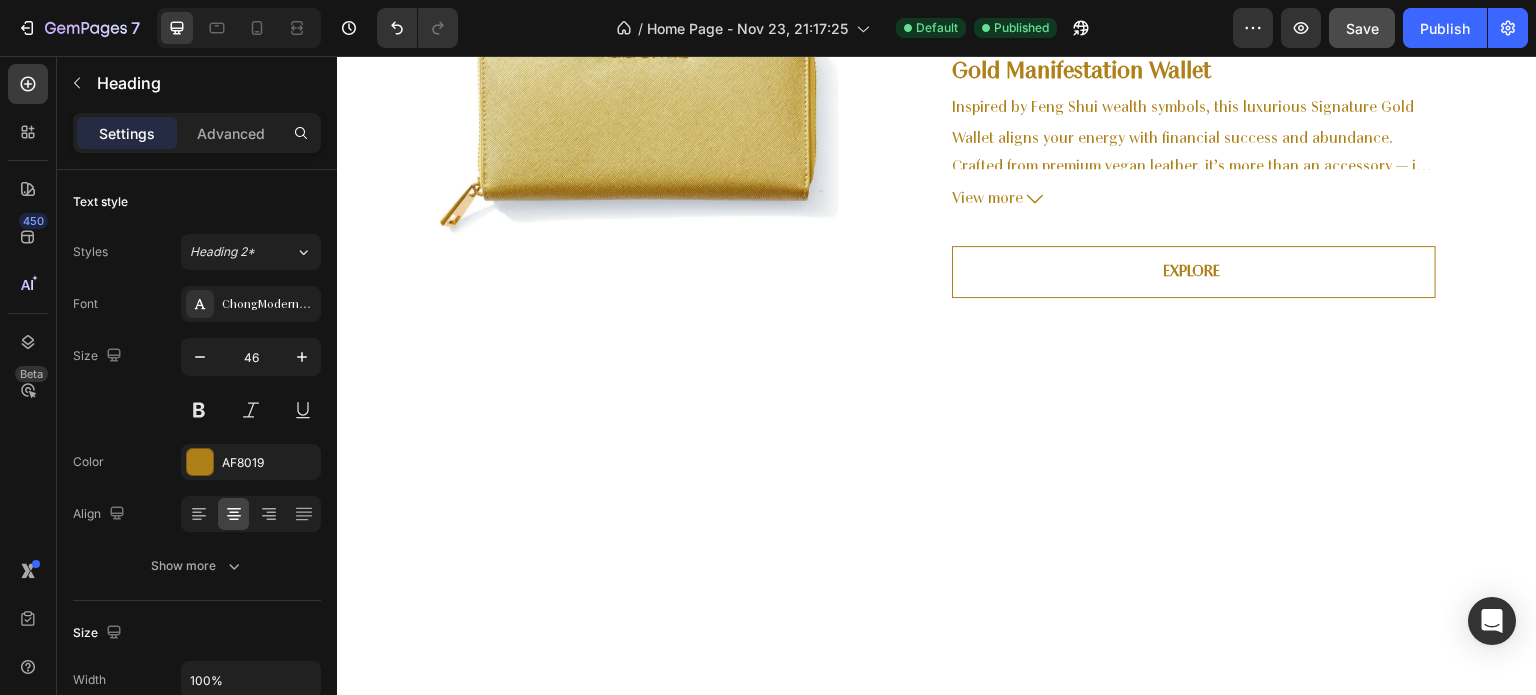 click on "Intentional Accessories for Everyday Energy & Abundance" at bounding box center [937, -297] 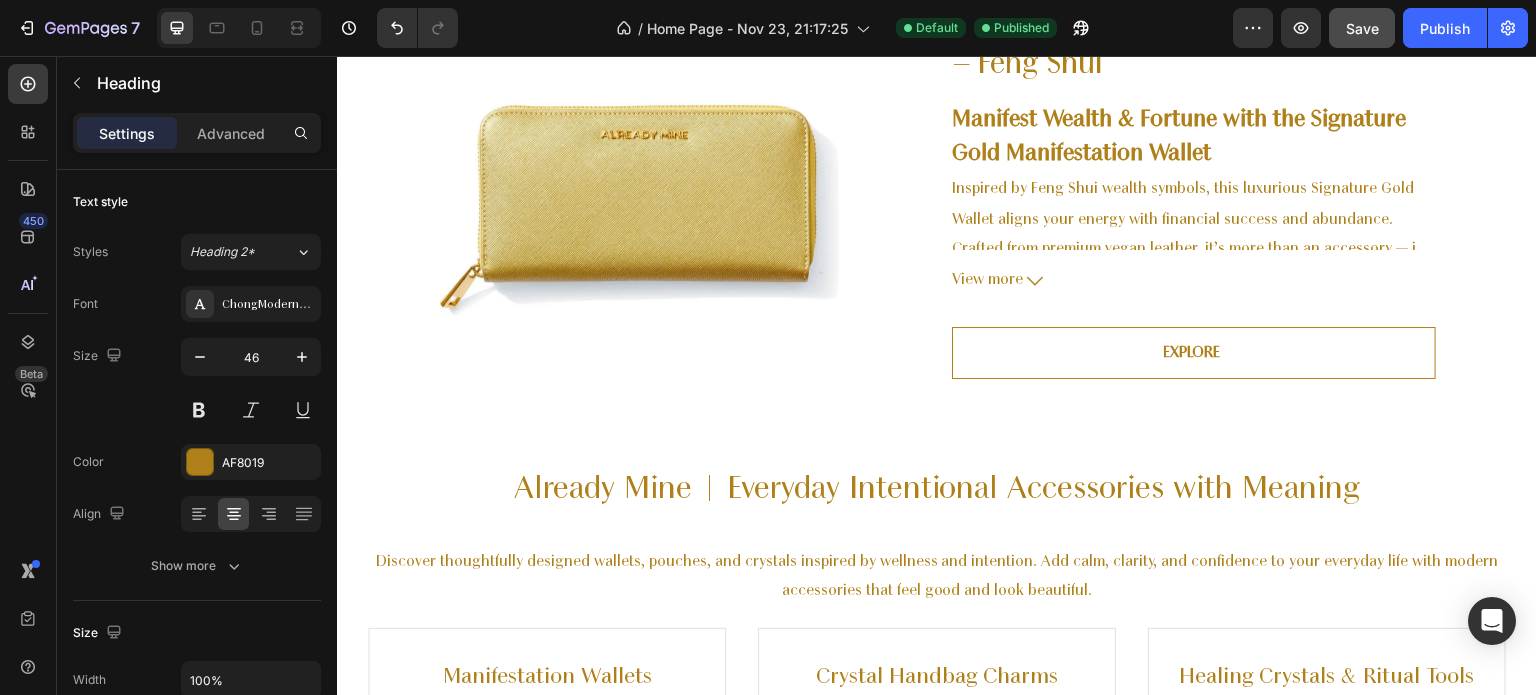 type on "16" 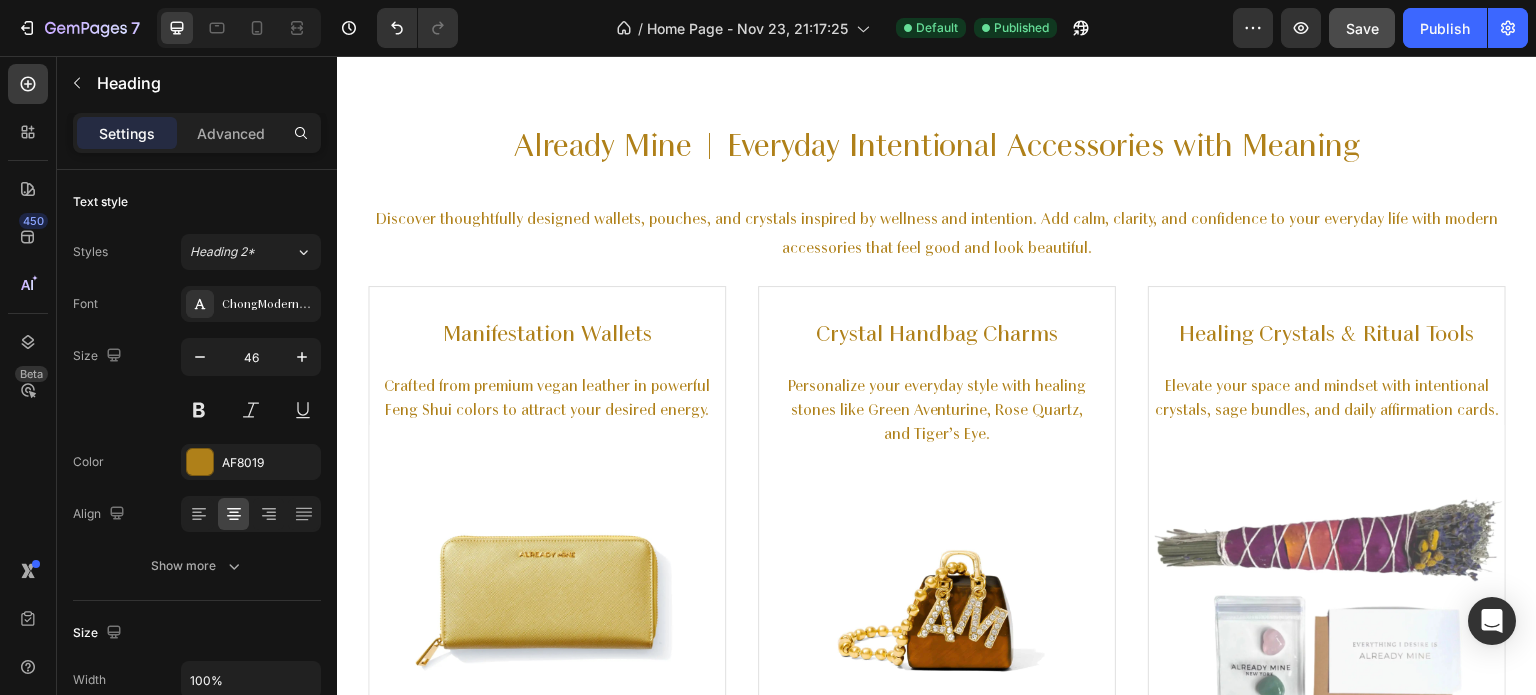 scroll, scrollTop: 1447, scrollLeft: 0, axis: vertical 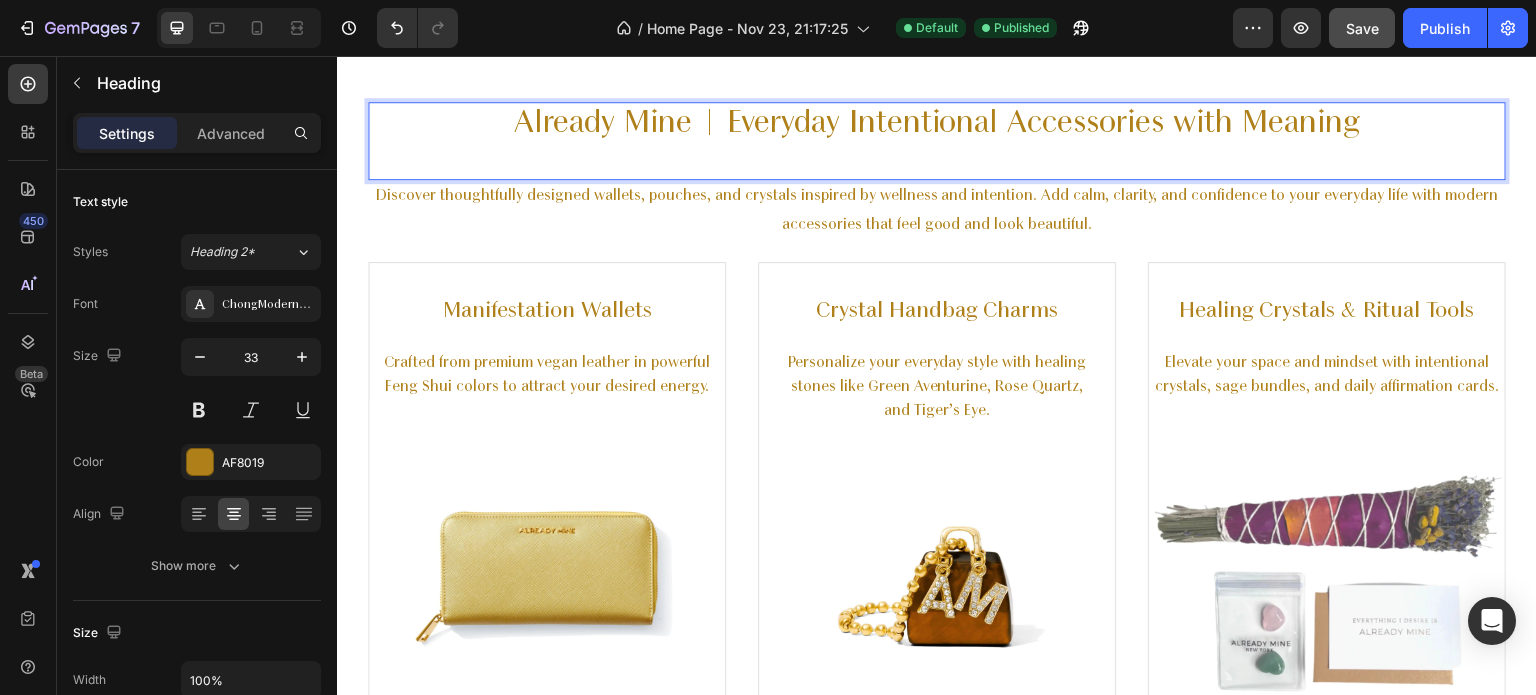 click on "Already Mine | Everyday Intentional Accessories with Meaning" at bounding box center [937, 125] 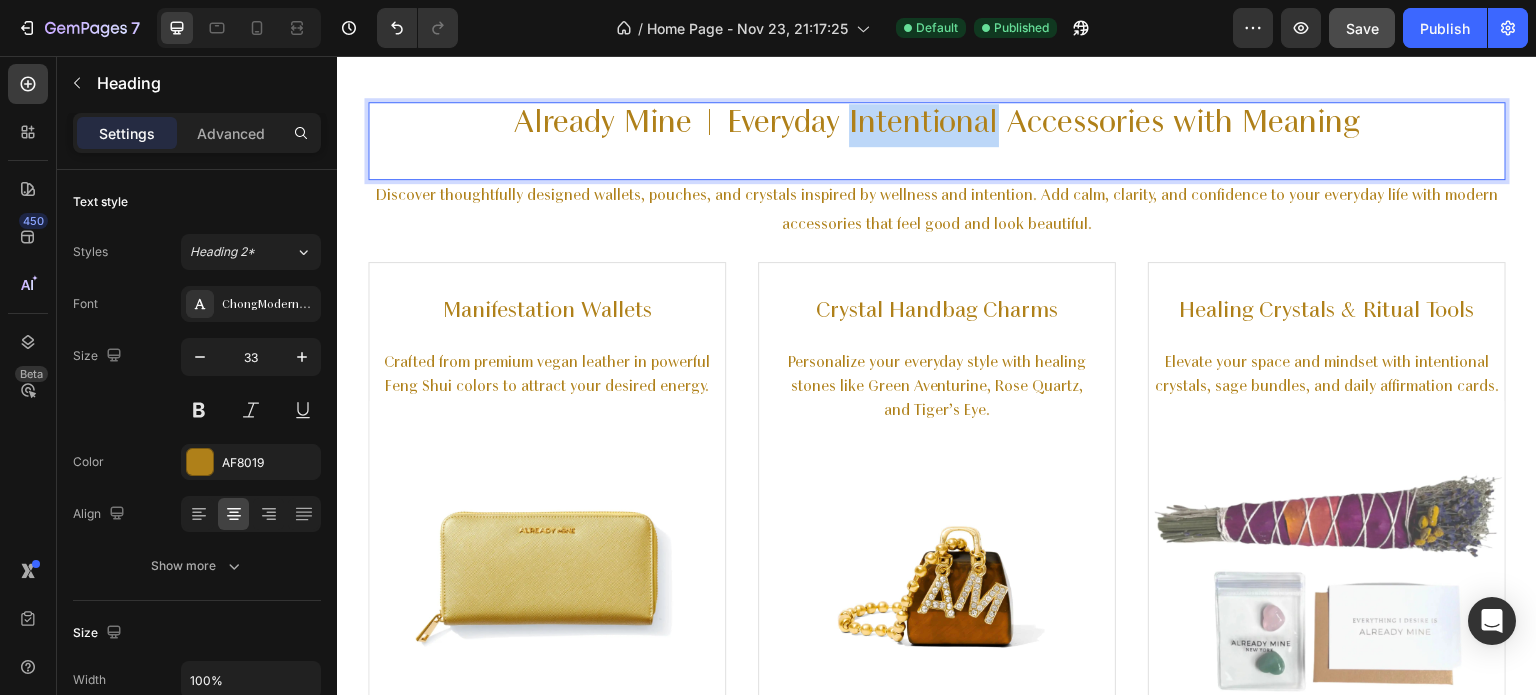 click on "Already Mine | Everyday Intentional Accessories with Meaning" at bounding box center (937, 125) 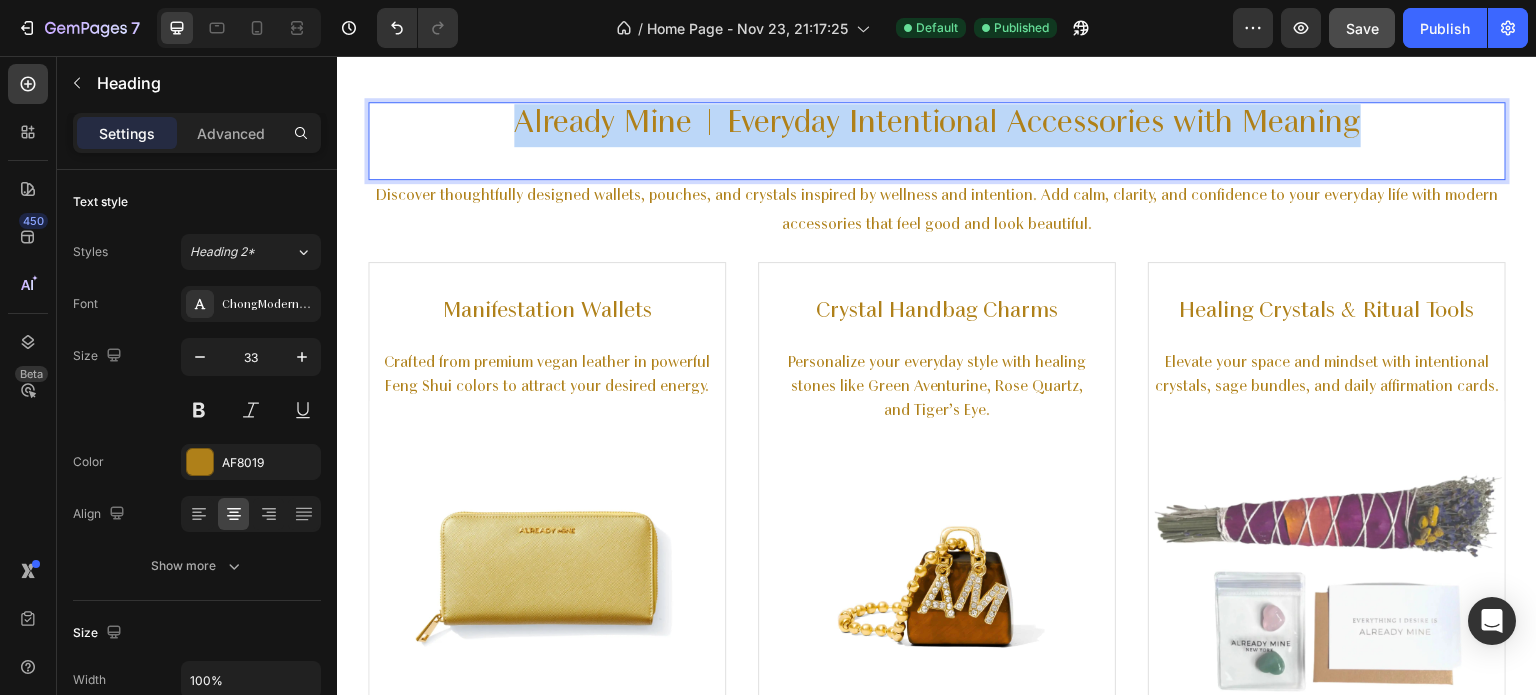click on "Already Mine | Everyday Intentional Accessories with Meaning" at bounding box center (937, 125) 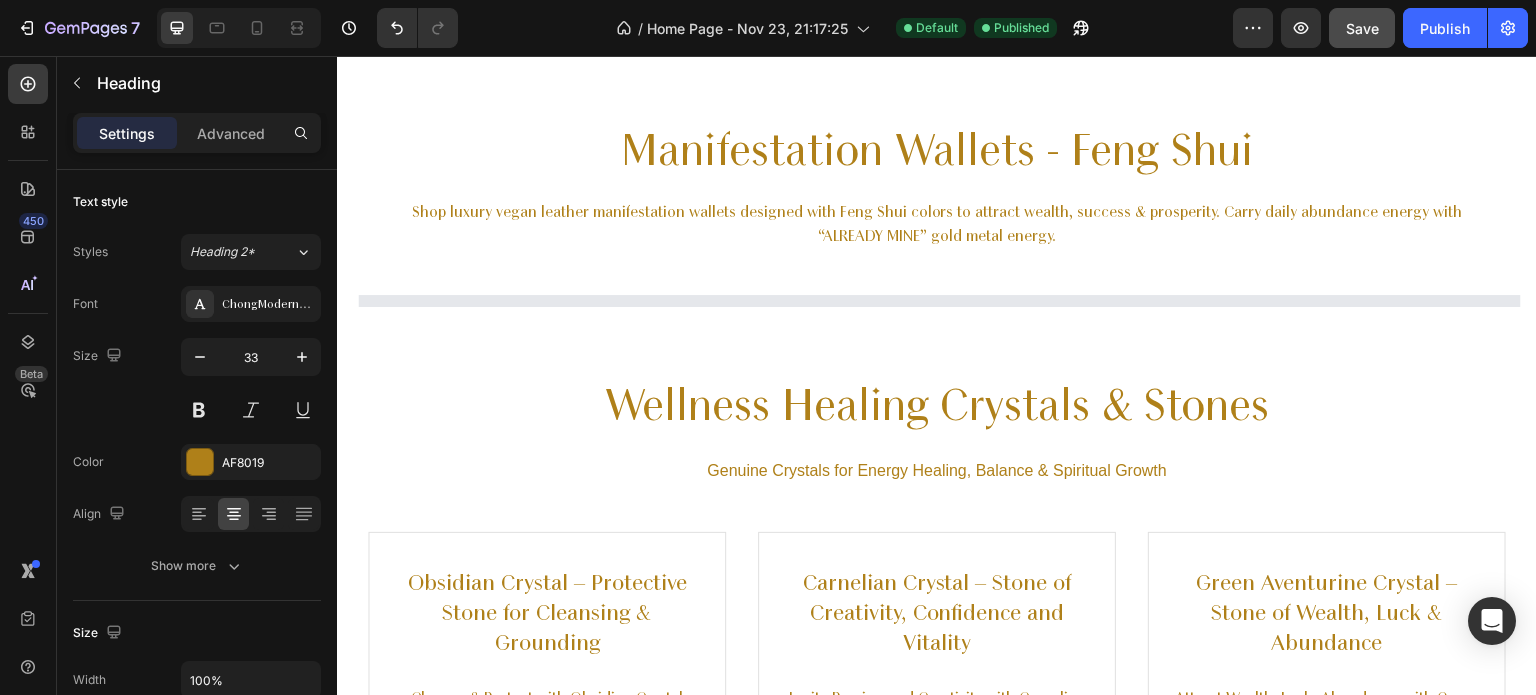 type on "16" 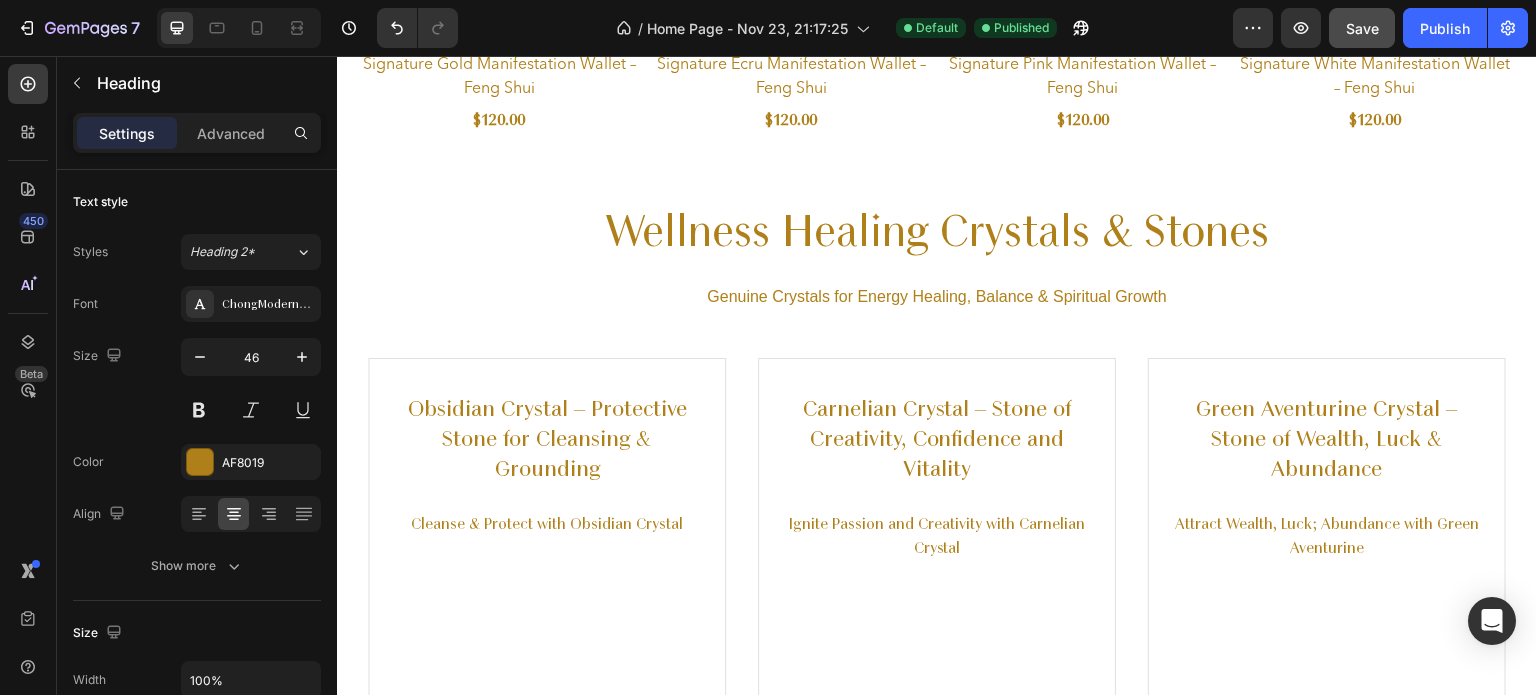 scroll, scrollTop: 2808, scrollLeft: 0, axis: vertical 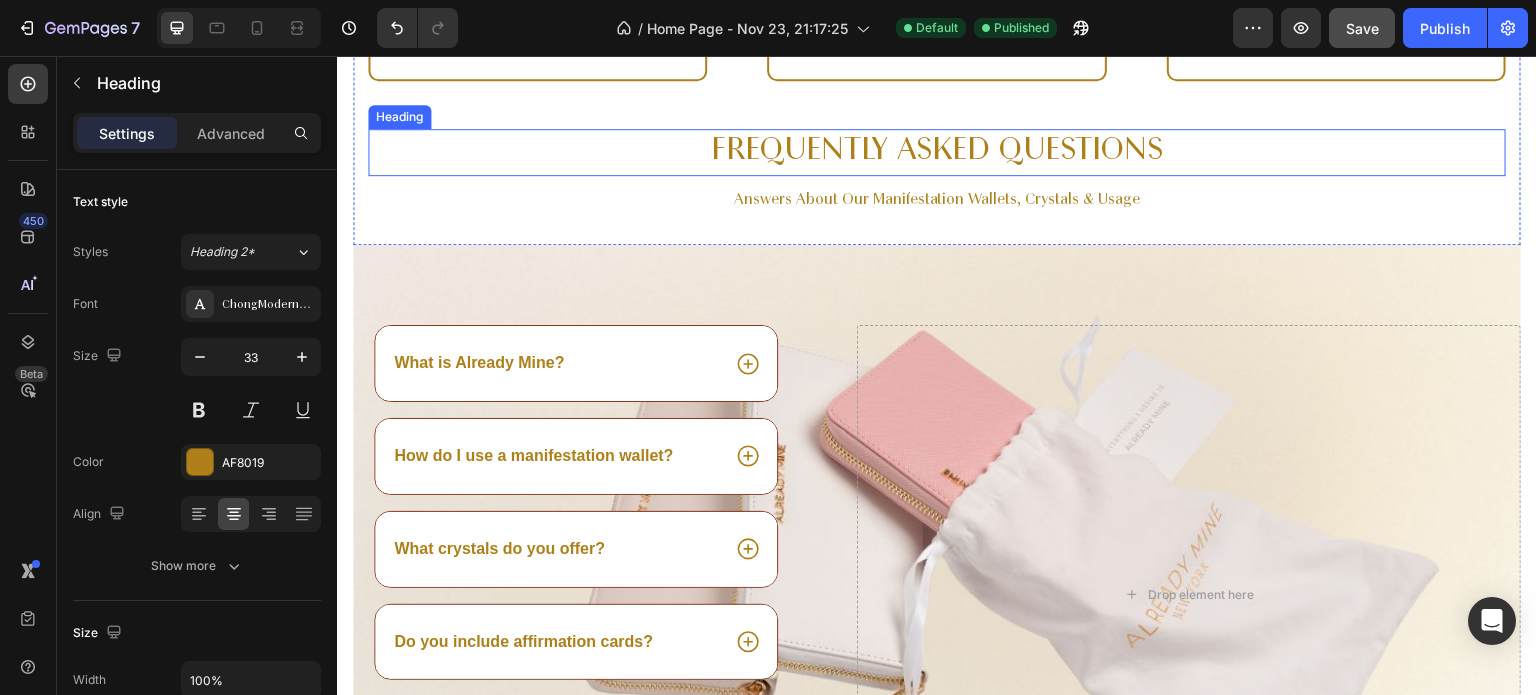 click on "Frequently Asked Questions" at bounding box center [937, 152] 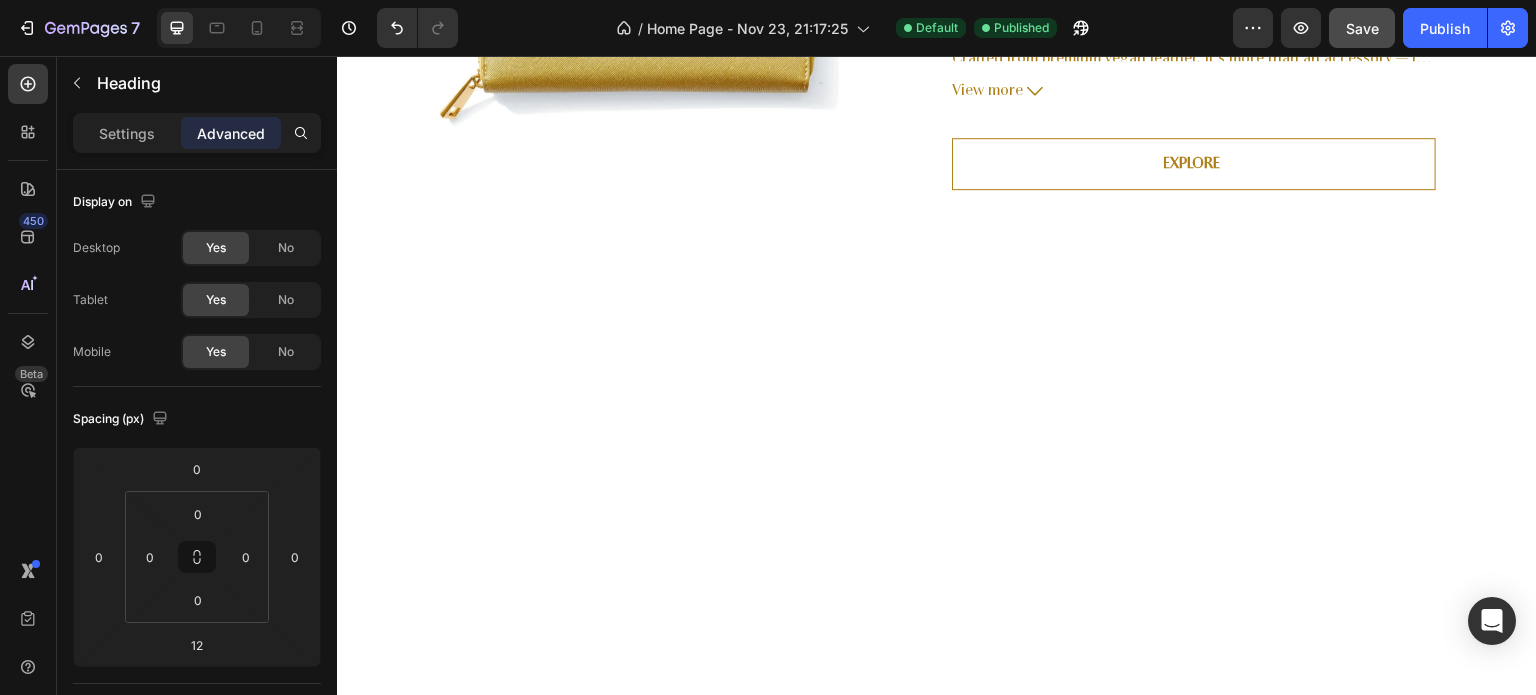 scroll, scrollTop: 620, scrollLeft: 0, axis: vertical 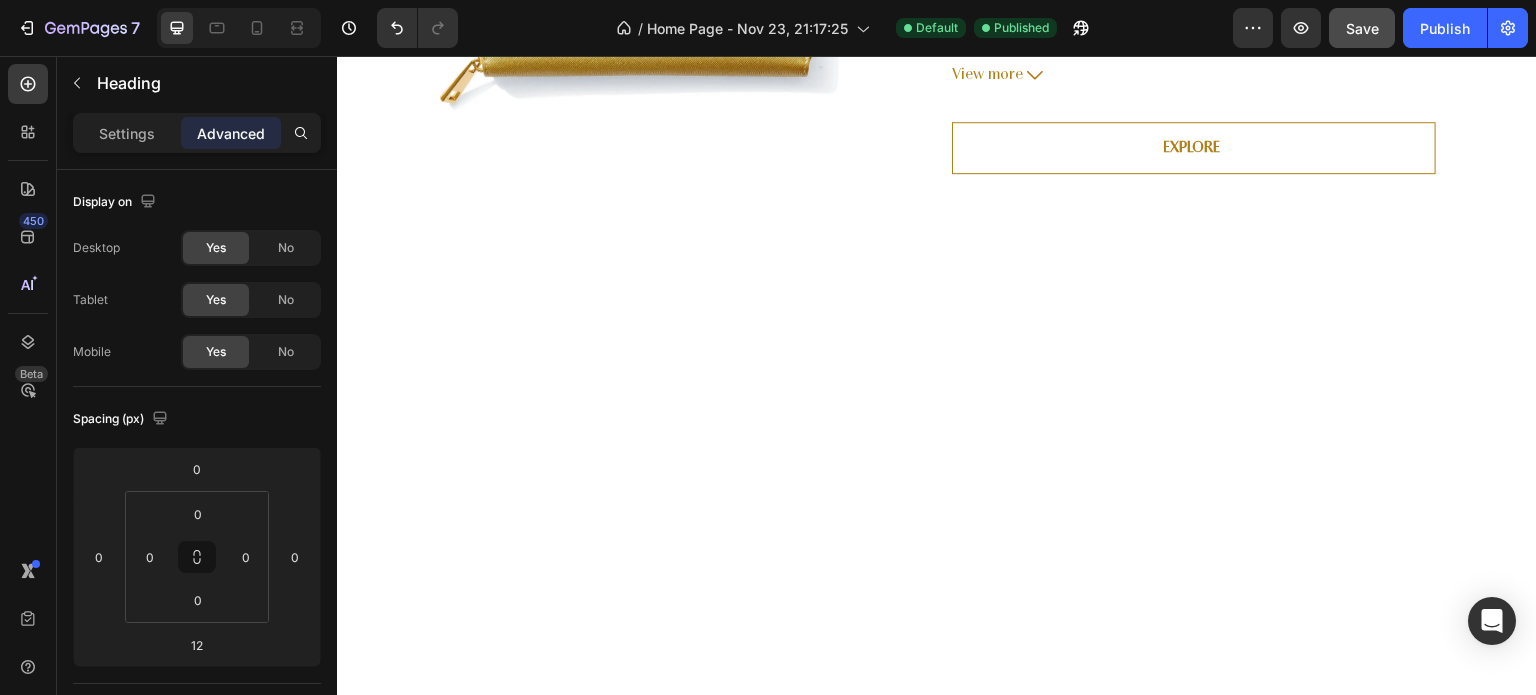 click on "Intentional Accessories for Everyday Energy & Abundance" at bounding box center [937, -421] 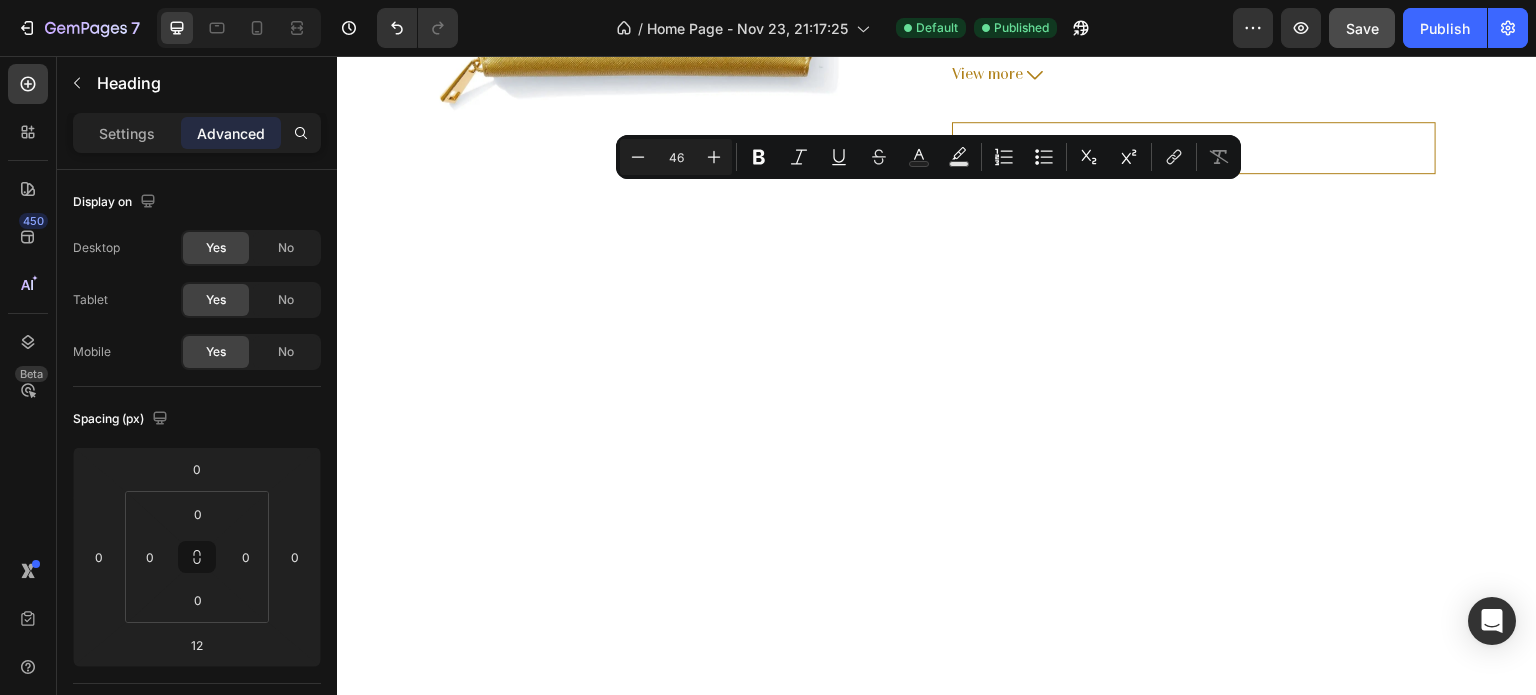 click on "Intentional Accessories for Everyday Energy & Abundance" at bounding box center [937, -421] 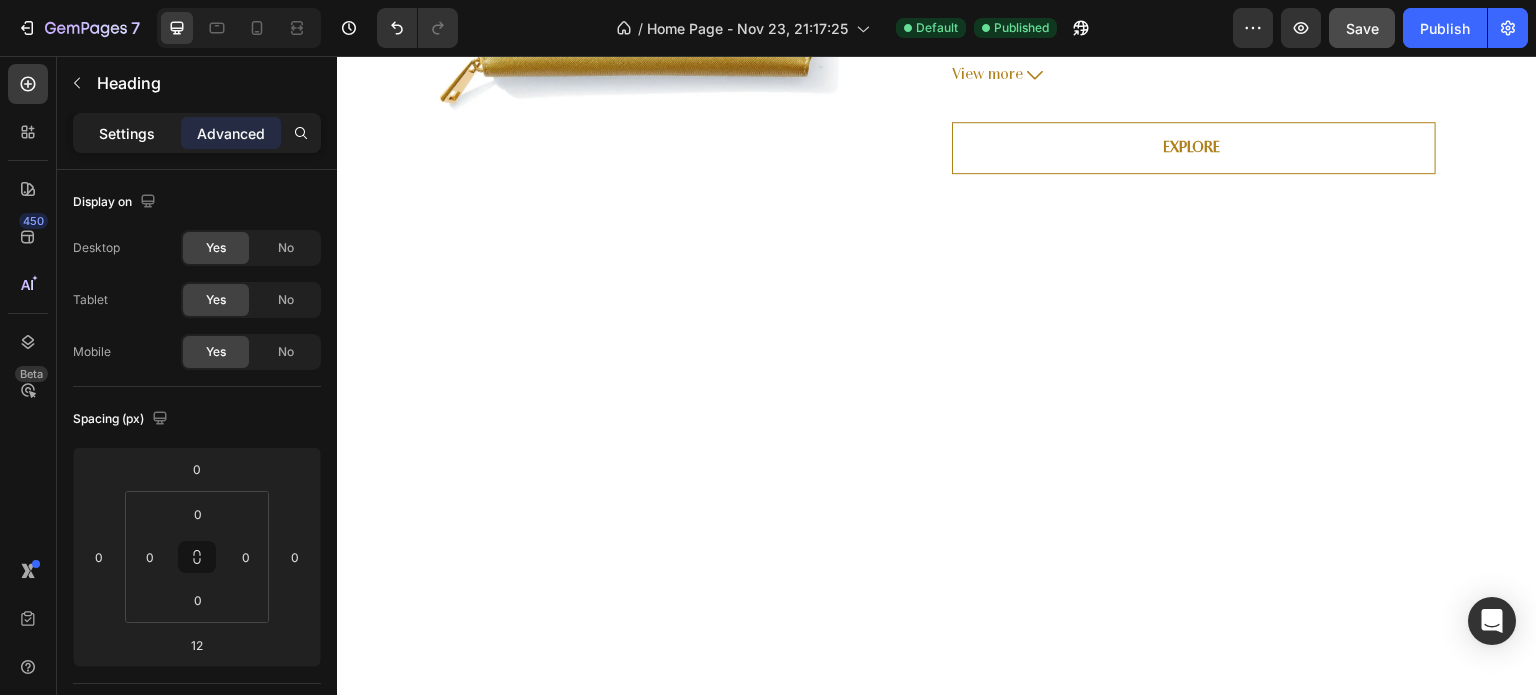 click on "Settings" at bounding box center [127, 133] 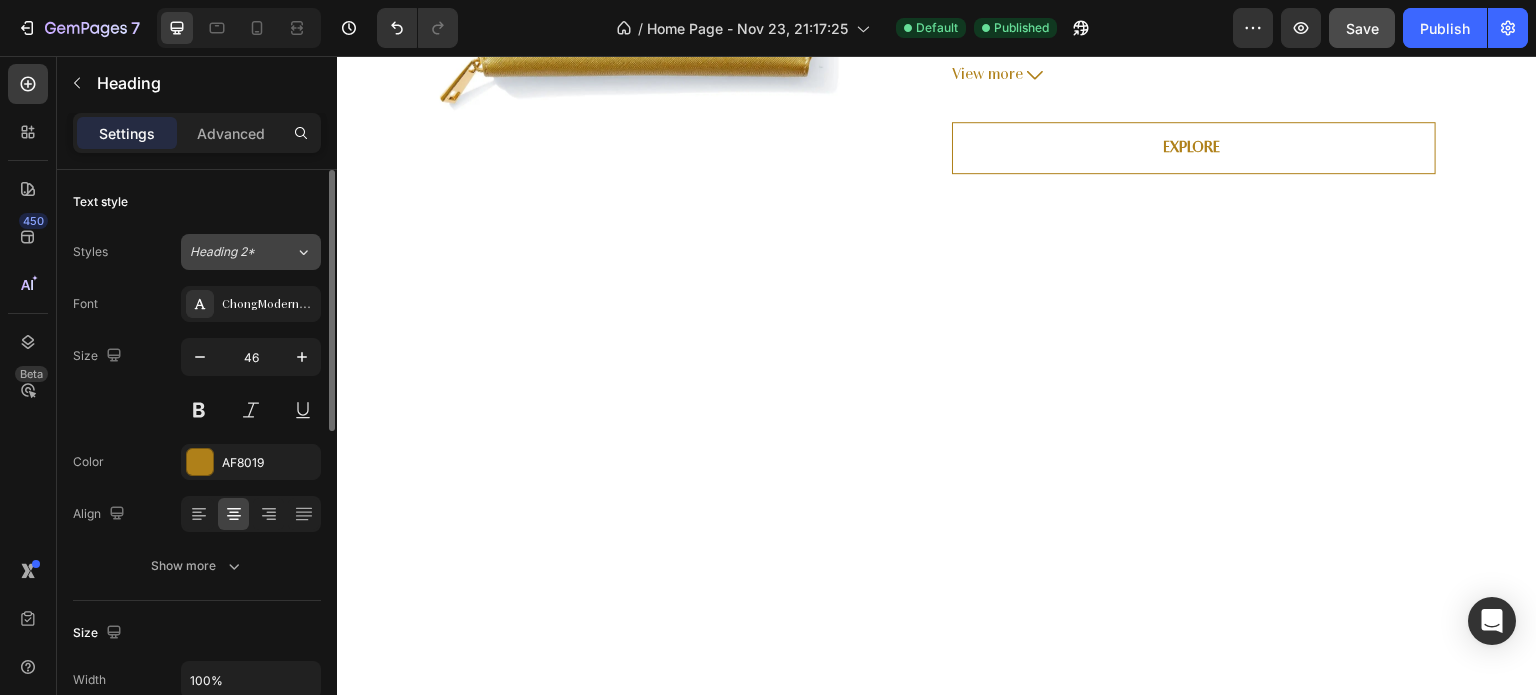click on "Heading 2*" 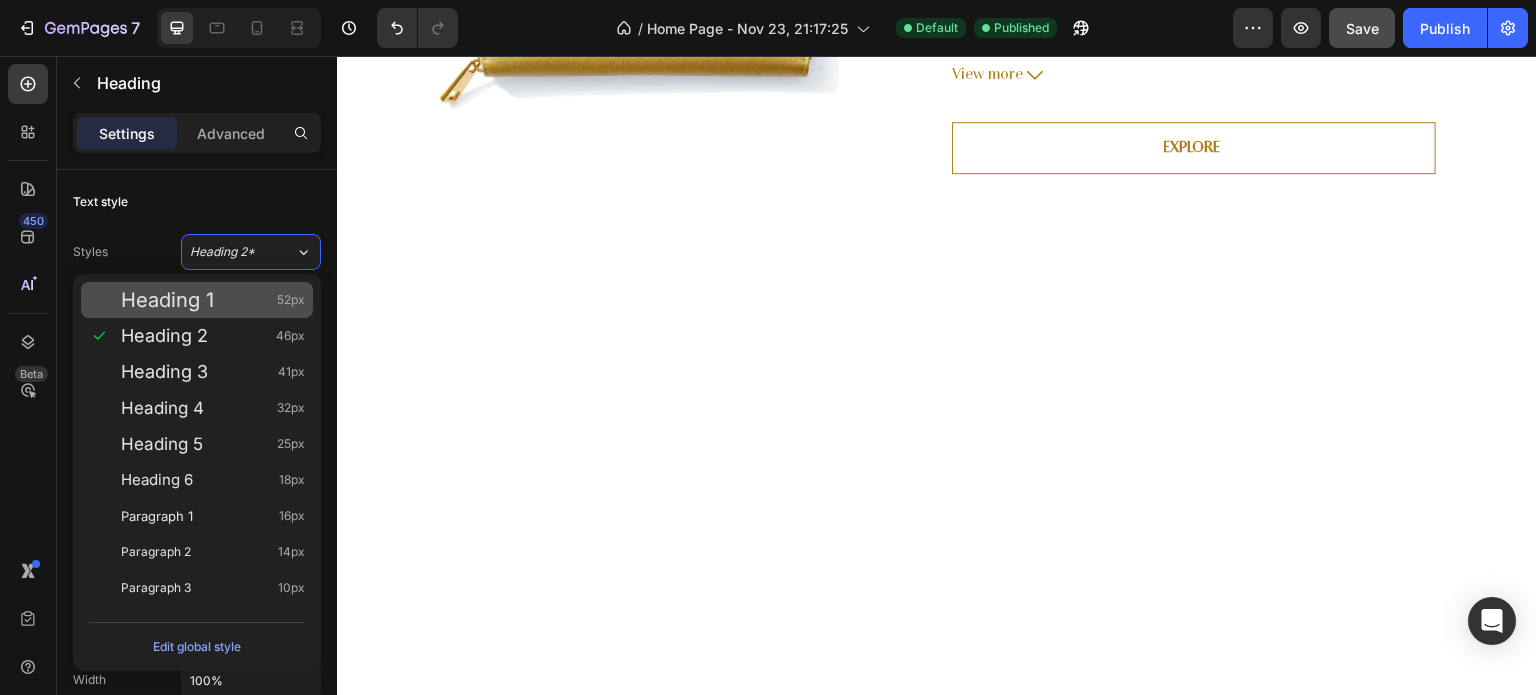 click on "Heading 1 52px" at bounding box center (197, 300) 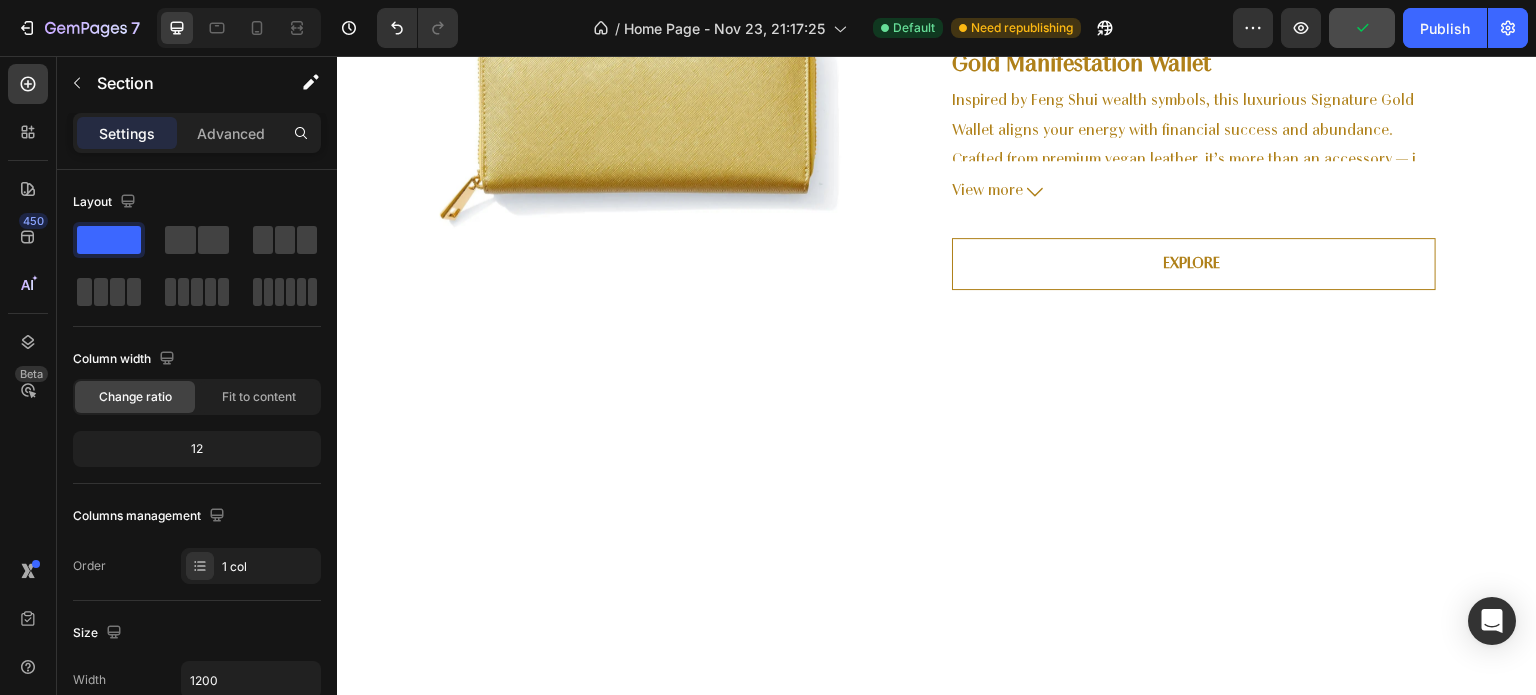 scroll, scrollTop: 518, scrollLeft: 0, axis: vertical 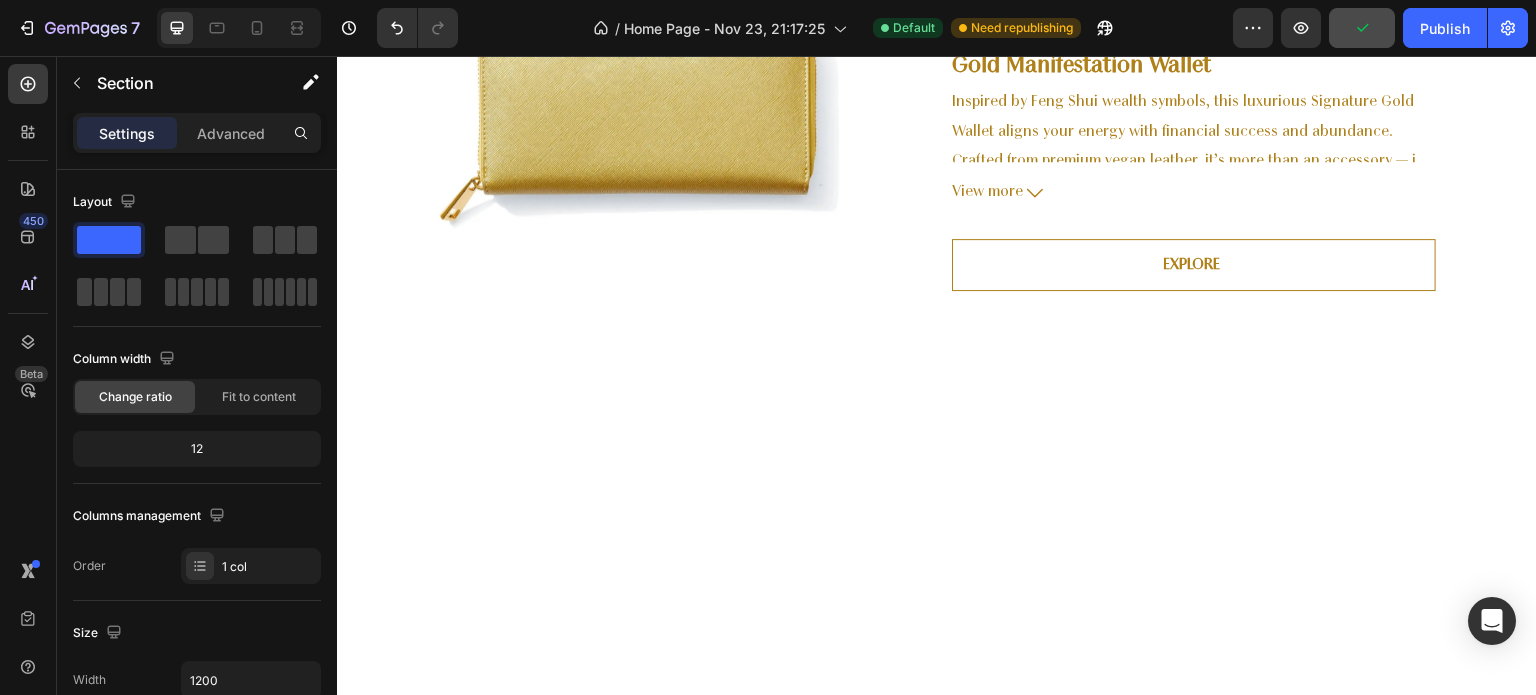 click on "Intentional Accessories for Everyday Energy & Abundance" at bounding box center [937, -312] 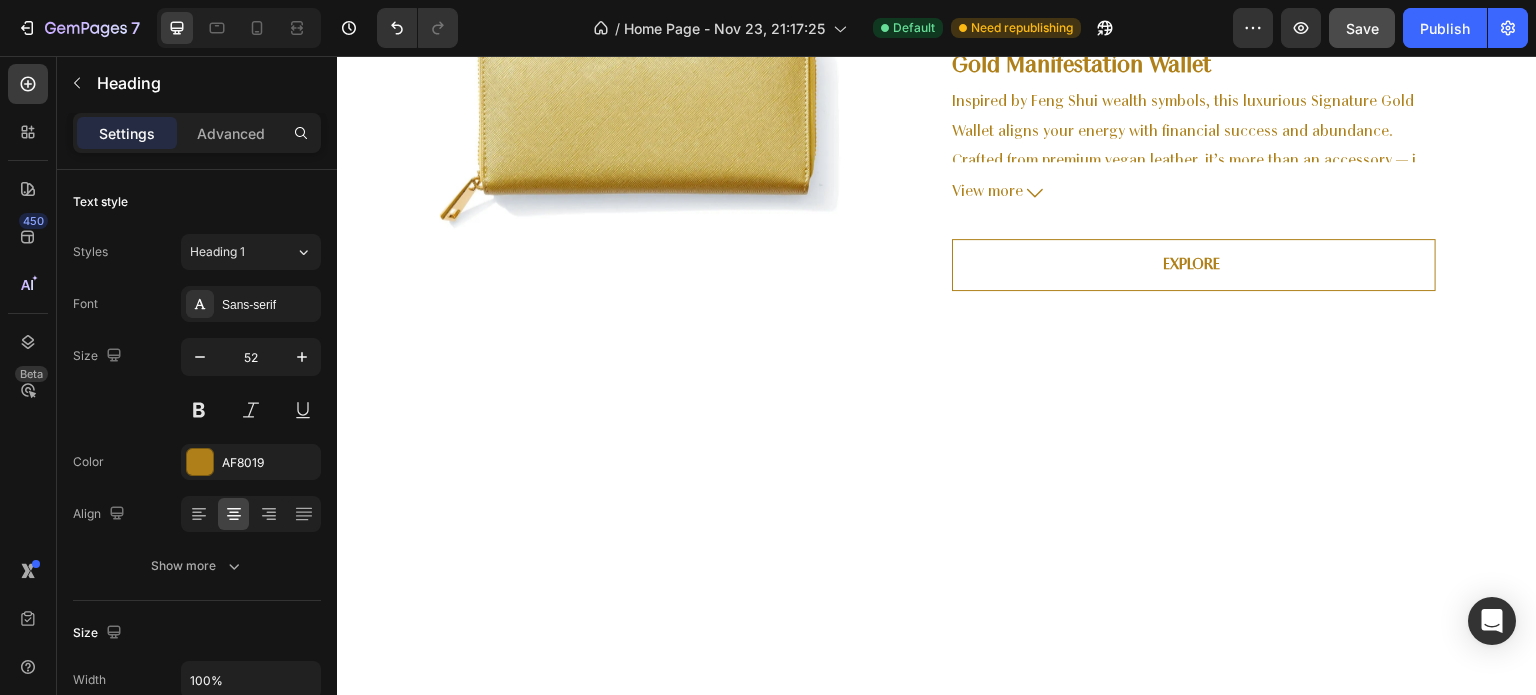click on "Intentional Accessories for Everyday Energy & Abundance" at bounding box center (937, -312) 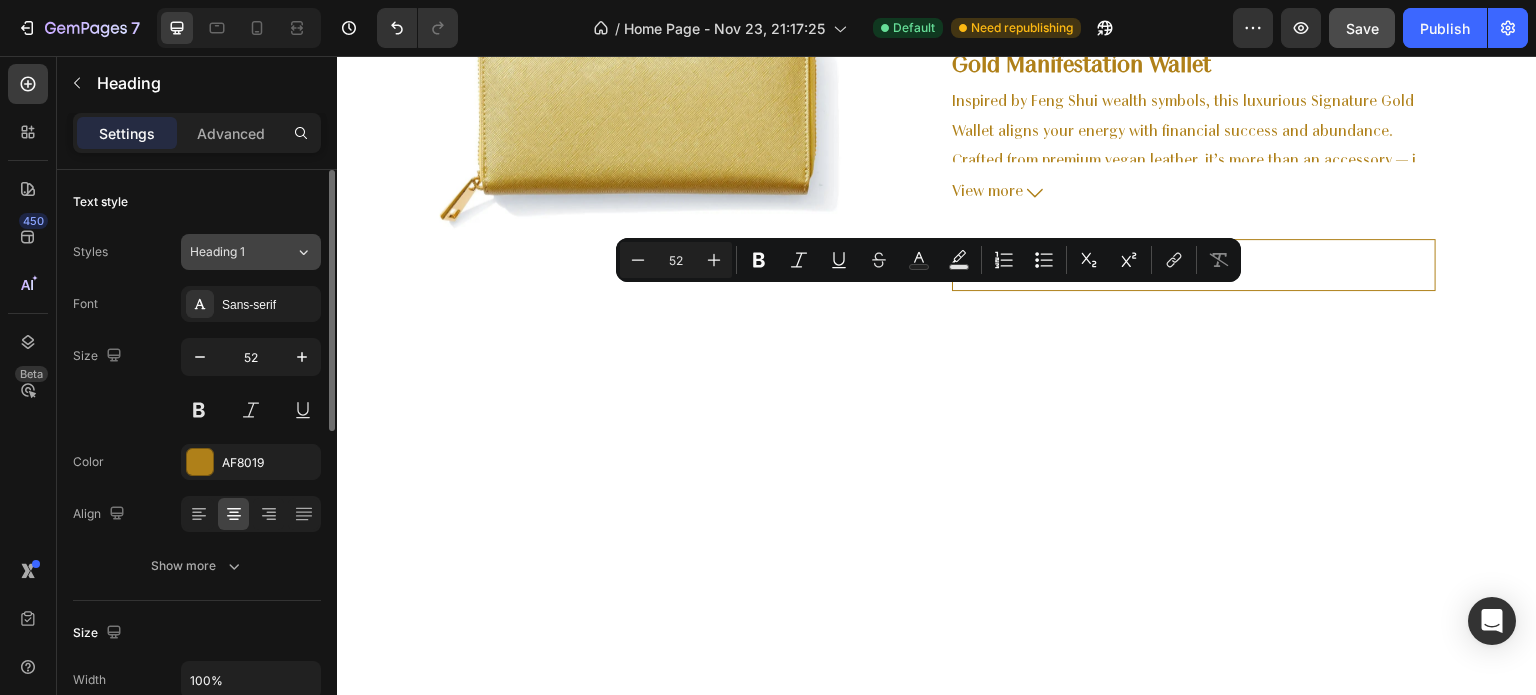 click on "Heading 1" at bounding box center [230, 252] 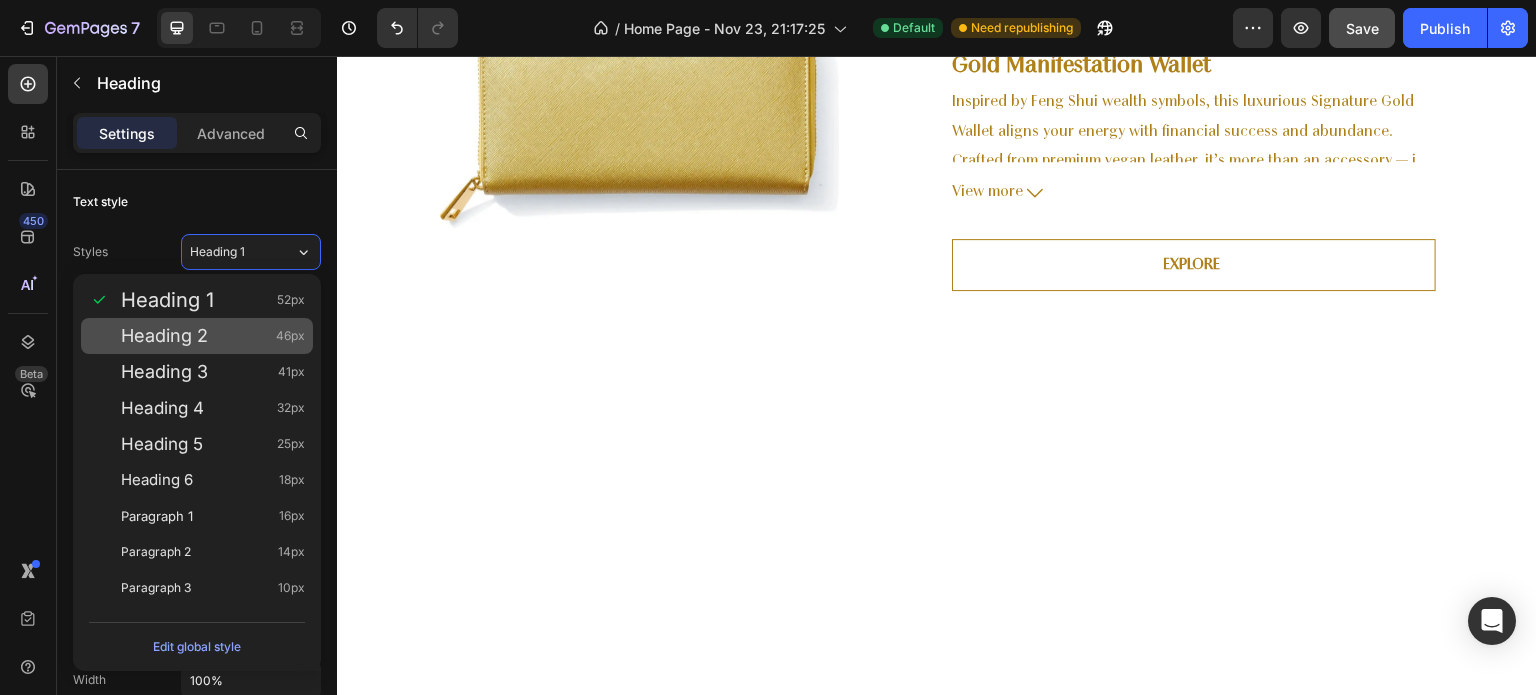 click on "Heading 2 46px" at bounding box center (213, 336) 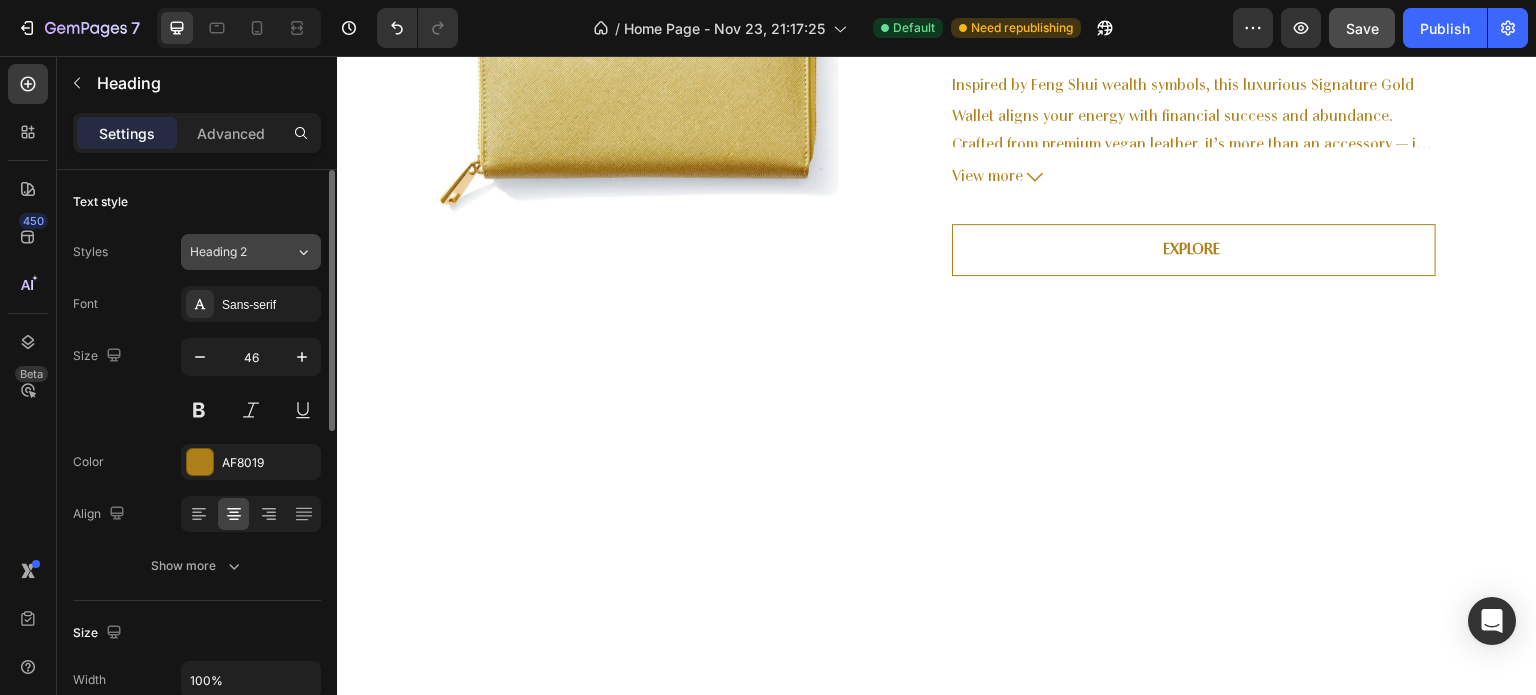 click on "Heading 2" 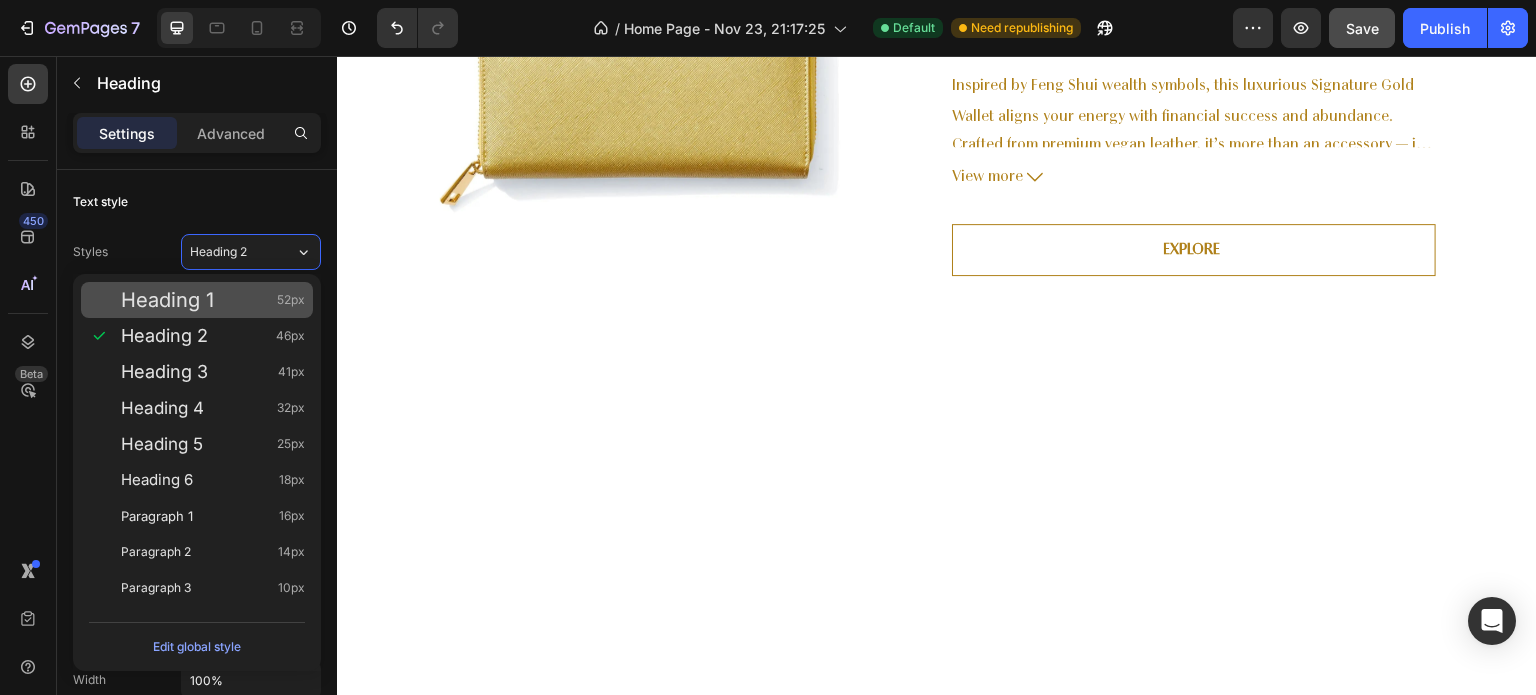 click on "Heading 1 52px" at bounding box center (197, 300) 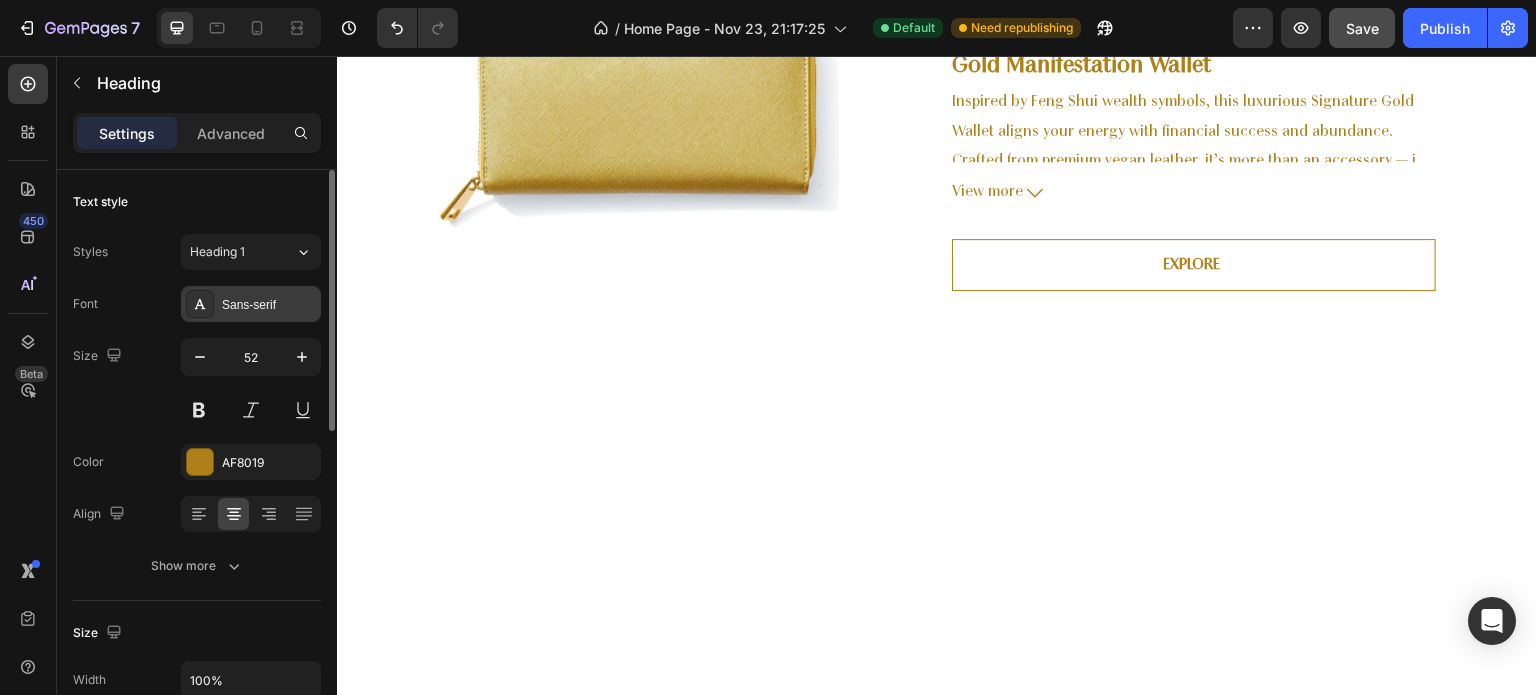 click on "Sans-serif" at bounding box center [269, 305] 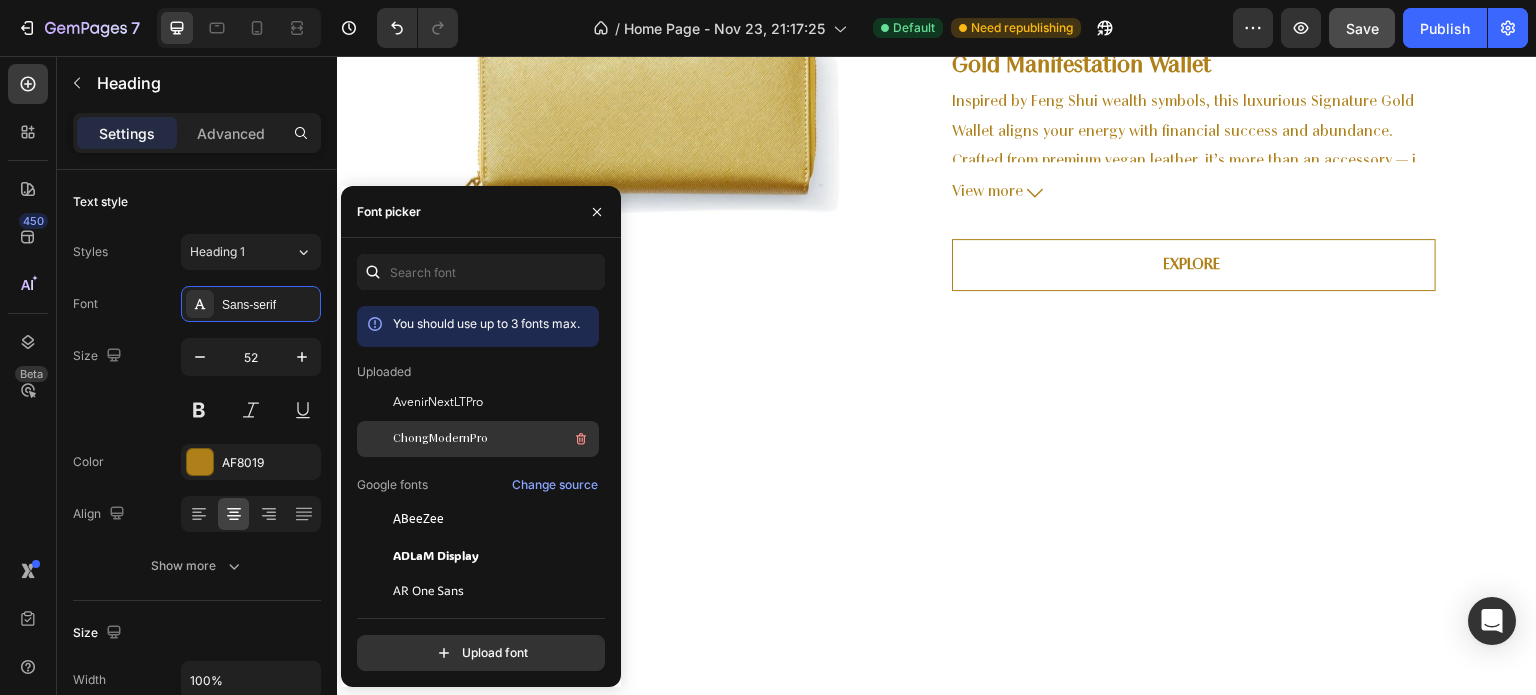 click on "ChongModernPro" at bounding box center (494, 439) 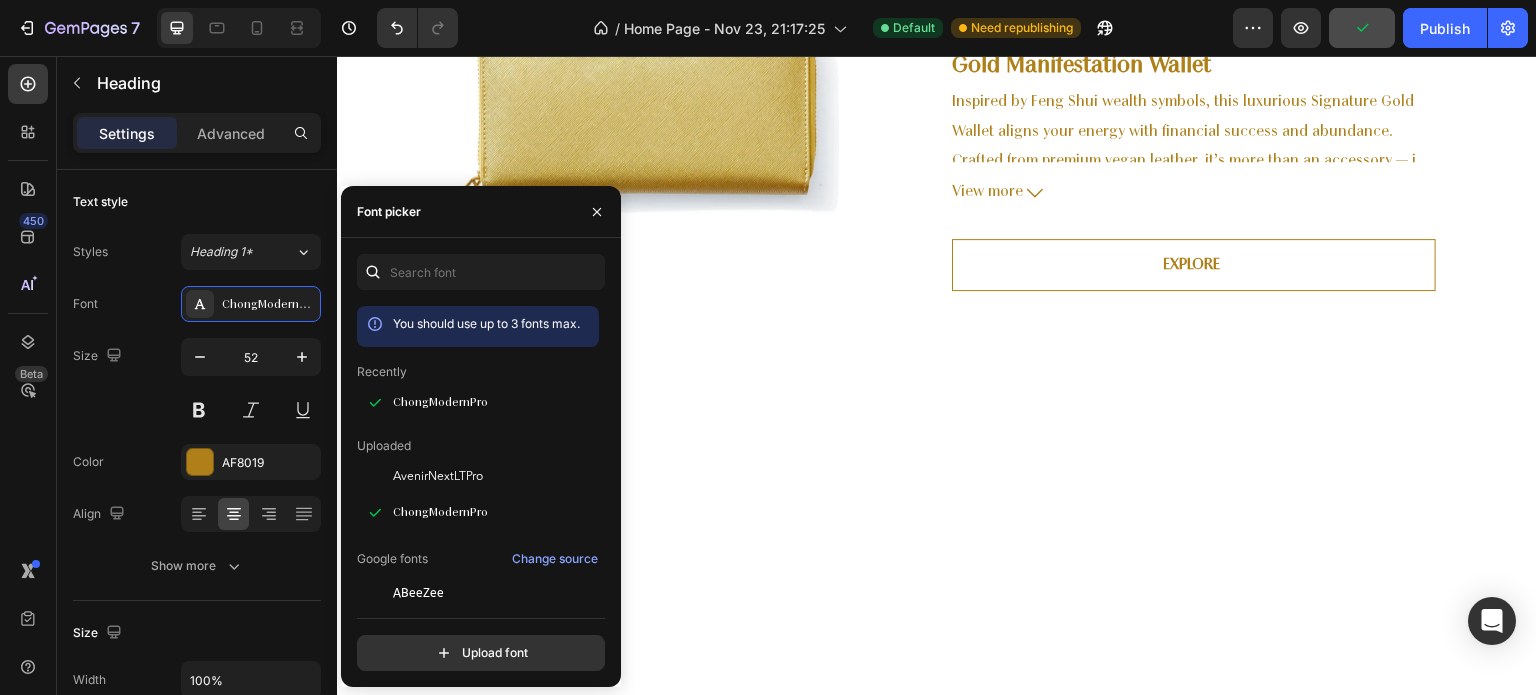 click on "Intentional Accessories for Everyday Energy & Abundance Heading 12 Discover our curated collection of thoughtfully crafted wallets, healing crystals, empowering charms, and intentional accessories and wellness tools—each designed to help you align with love, clarity, protection, and abundance in your everyday life. Text block" at bounding box center (937, -264) 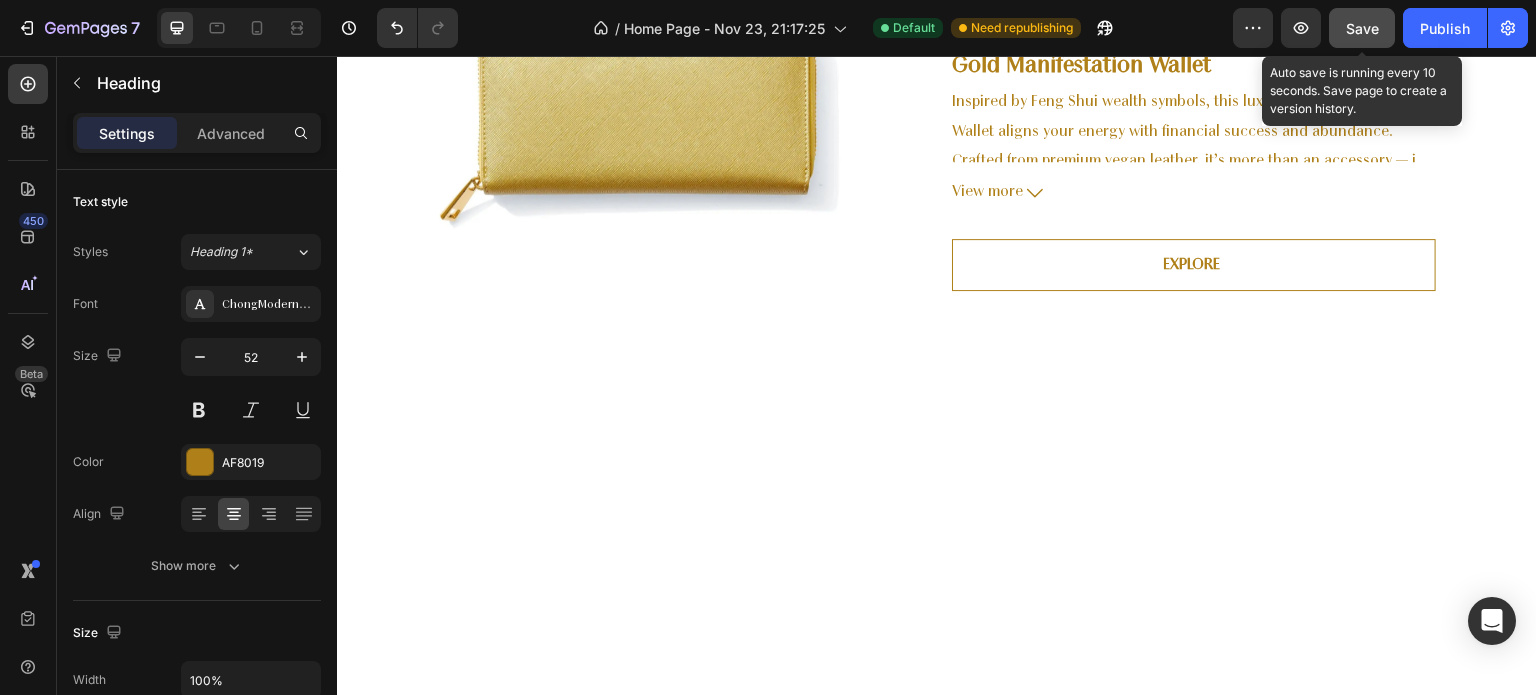 click on "Save" at bounding box center (1362, 28) 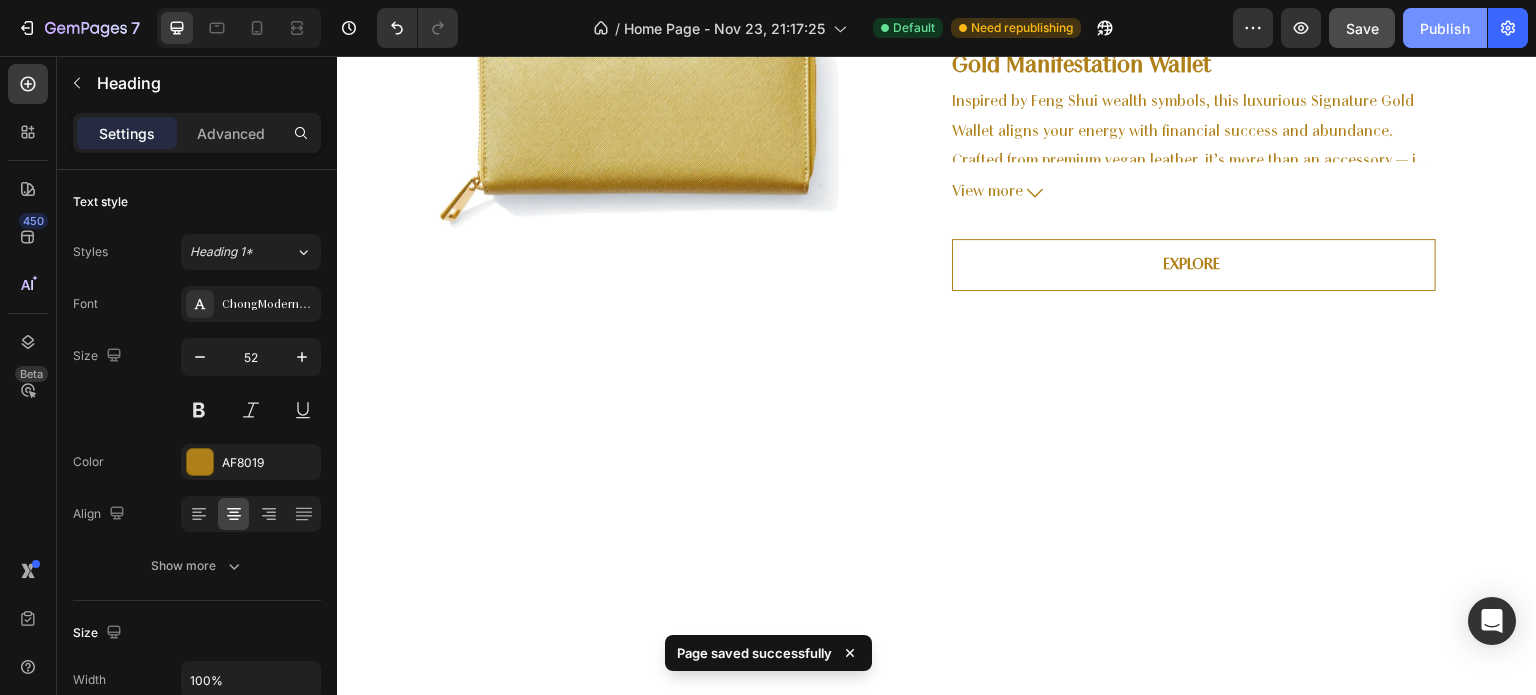 click on "Publish" at bounding box center [1445, 28] 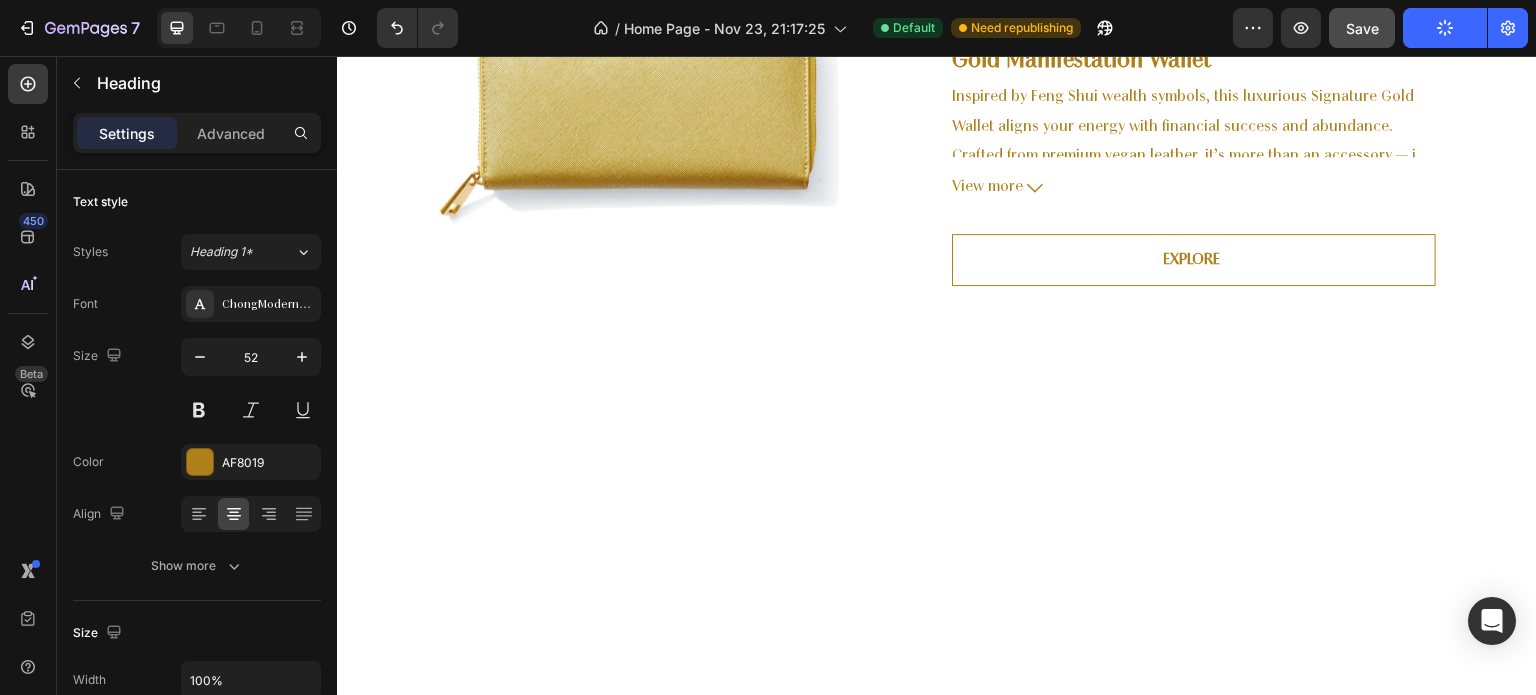 scroll, scrollTop: 524, scrollLeft: 0, axis: vertical 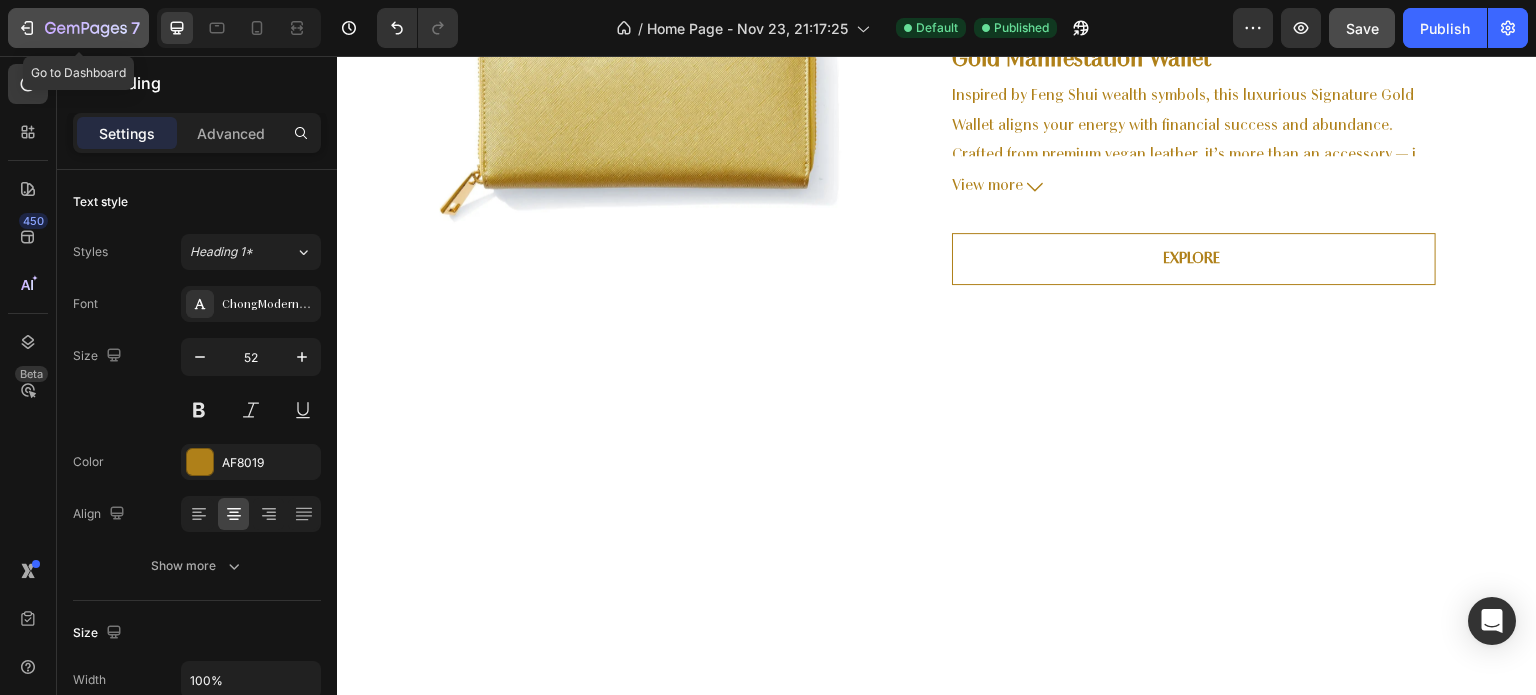 click 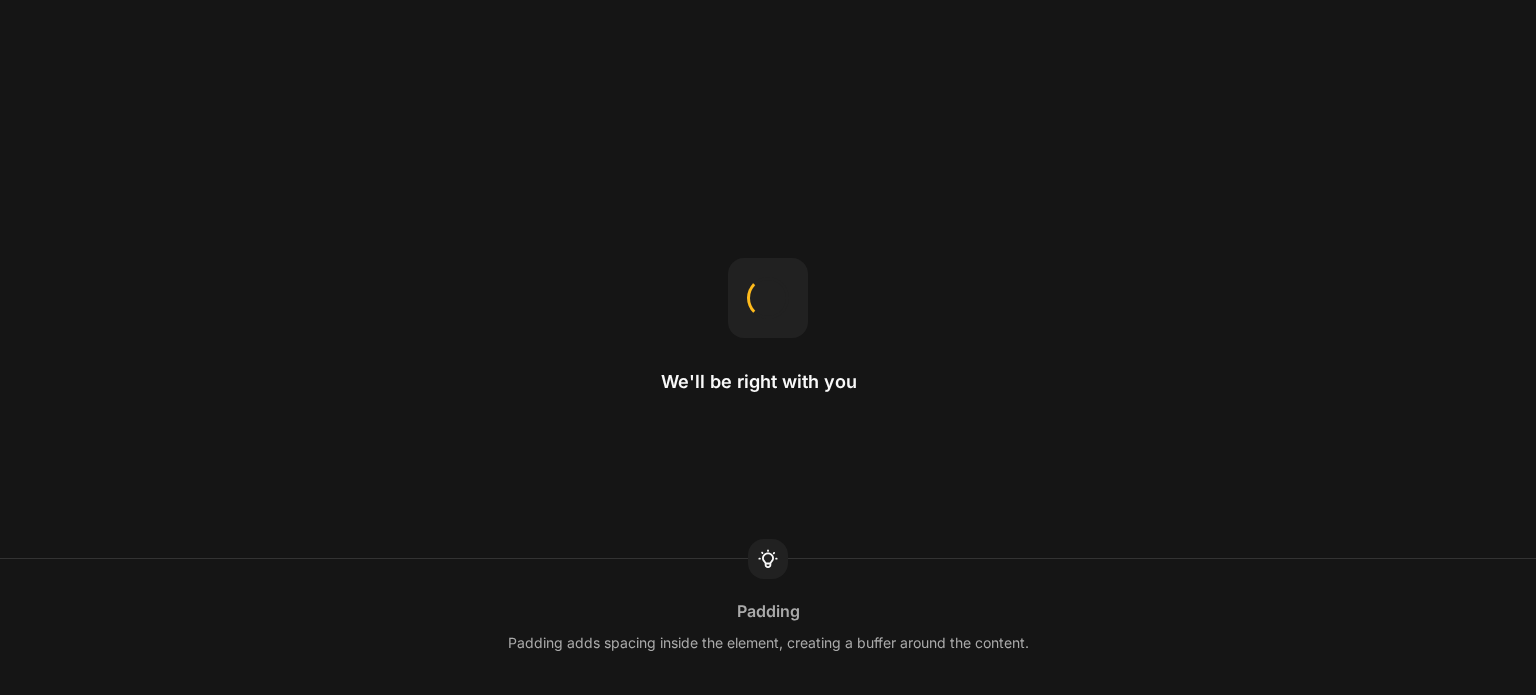 scroll, scrollTop: 0, scrollLeft: 0, axis: both 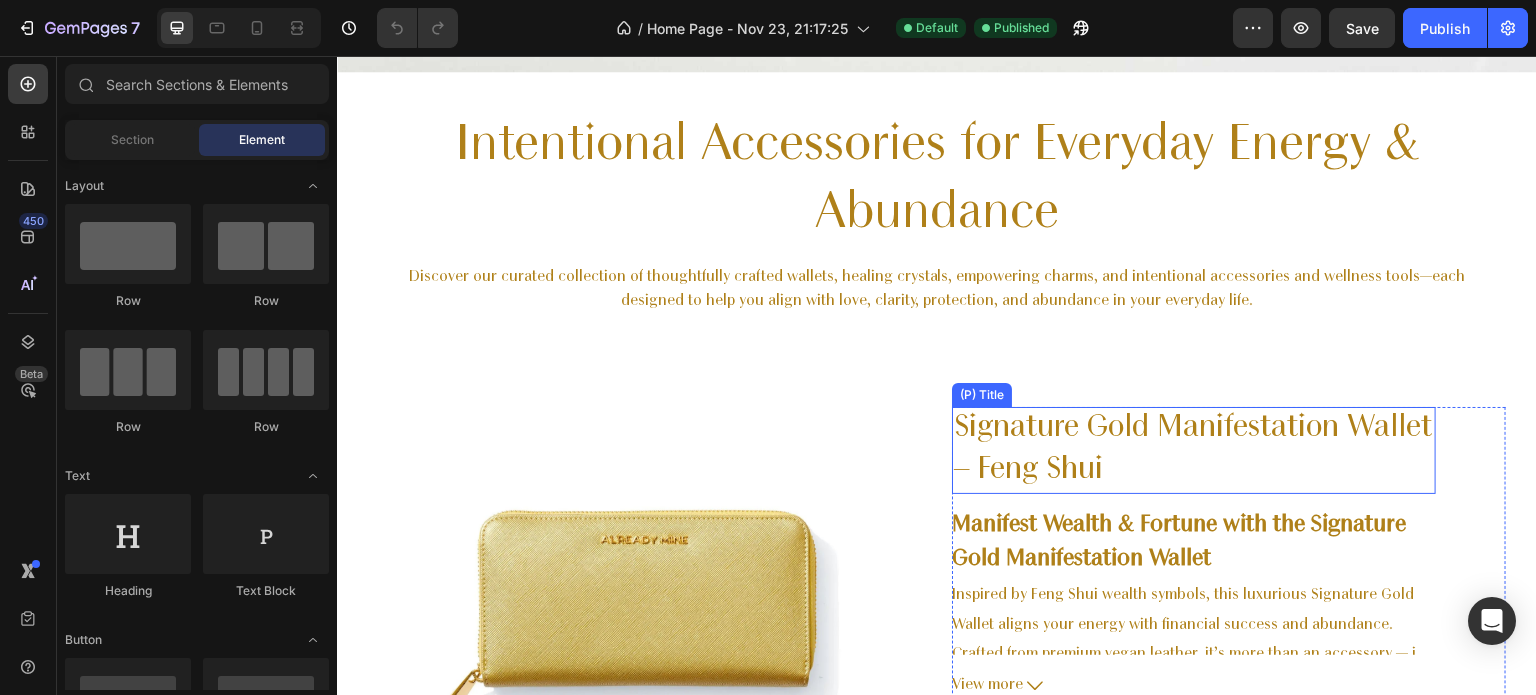 click on "Signature Gold Manifestation Wallet – Feng Shui" at bounding box center (1194, 450) 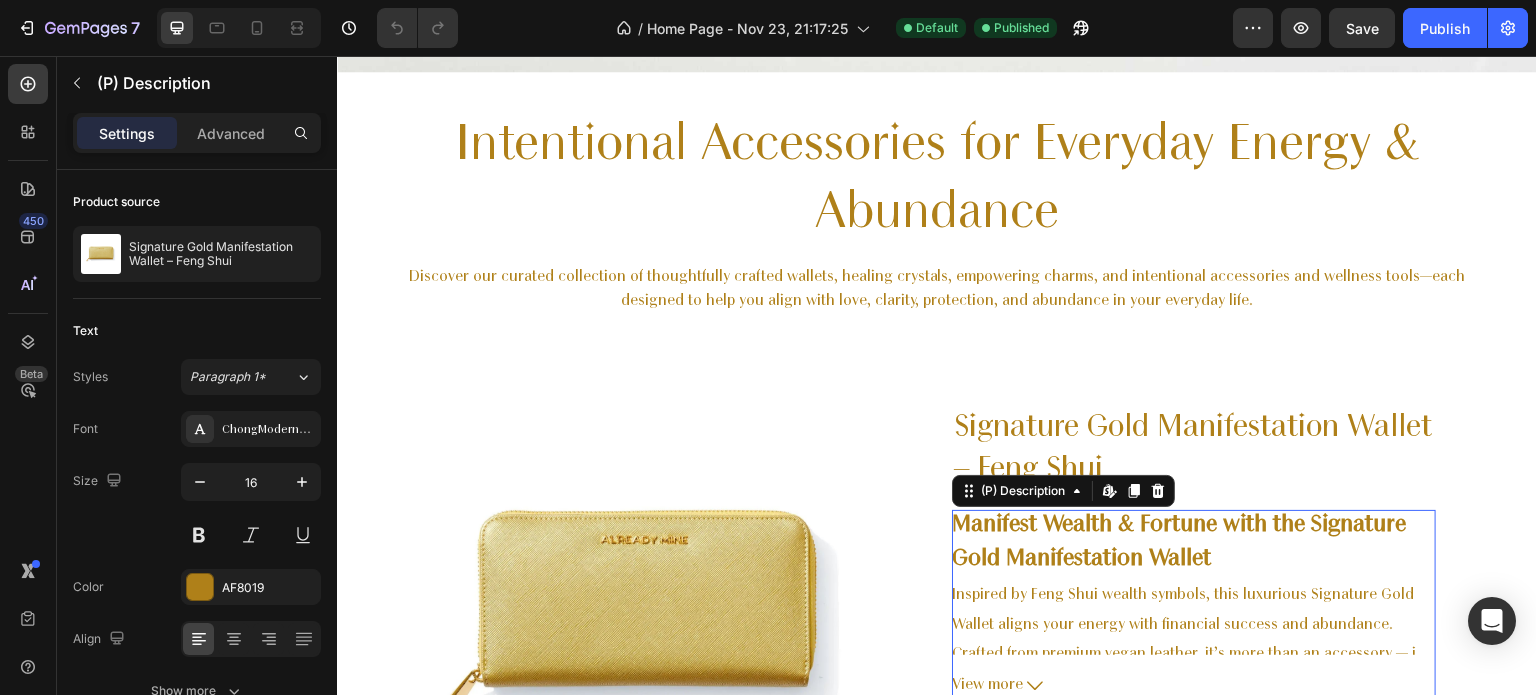 click on "Manifest Wealth & Fortune with the Signature Gold Manifestation Wallet" at bounding box center [1179, 543] 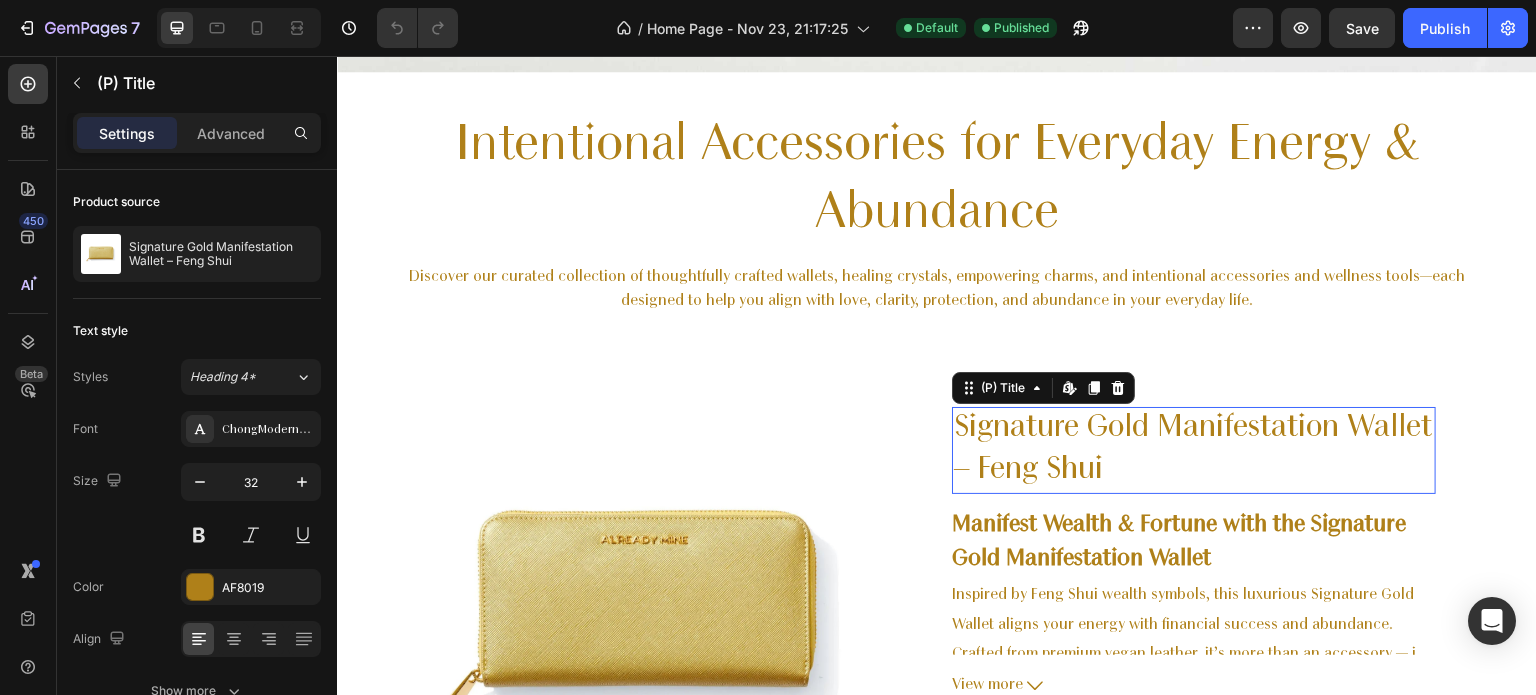 click on "Signature Gold Manifestation Wallet – Feng Shui" at bounding box center [1194, 450] 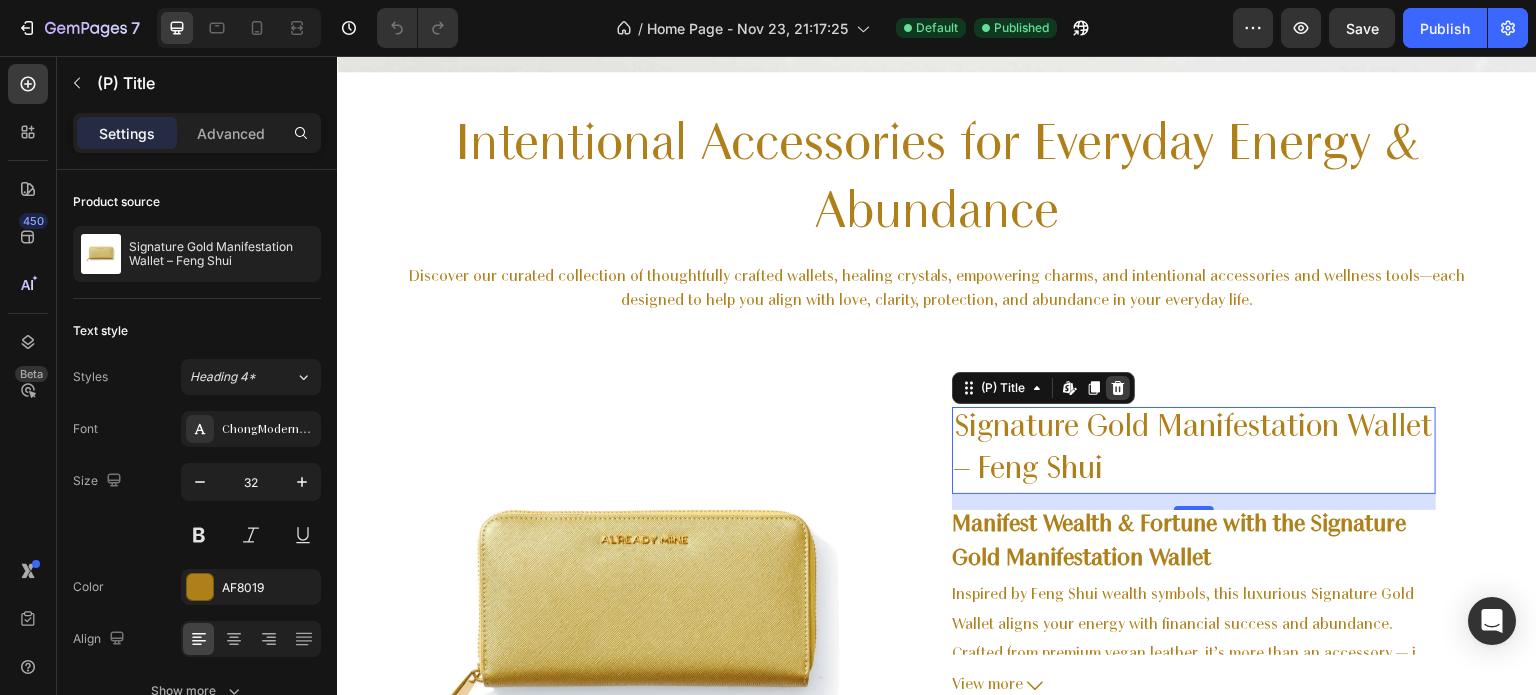 click 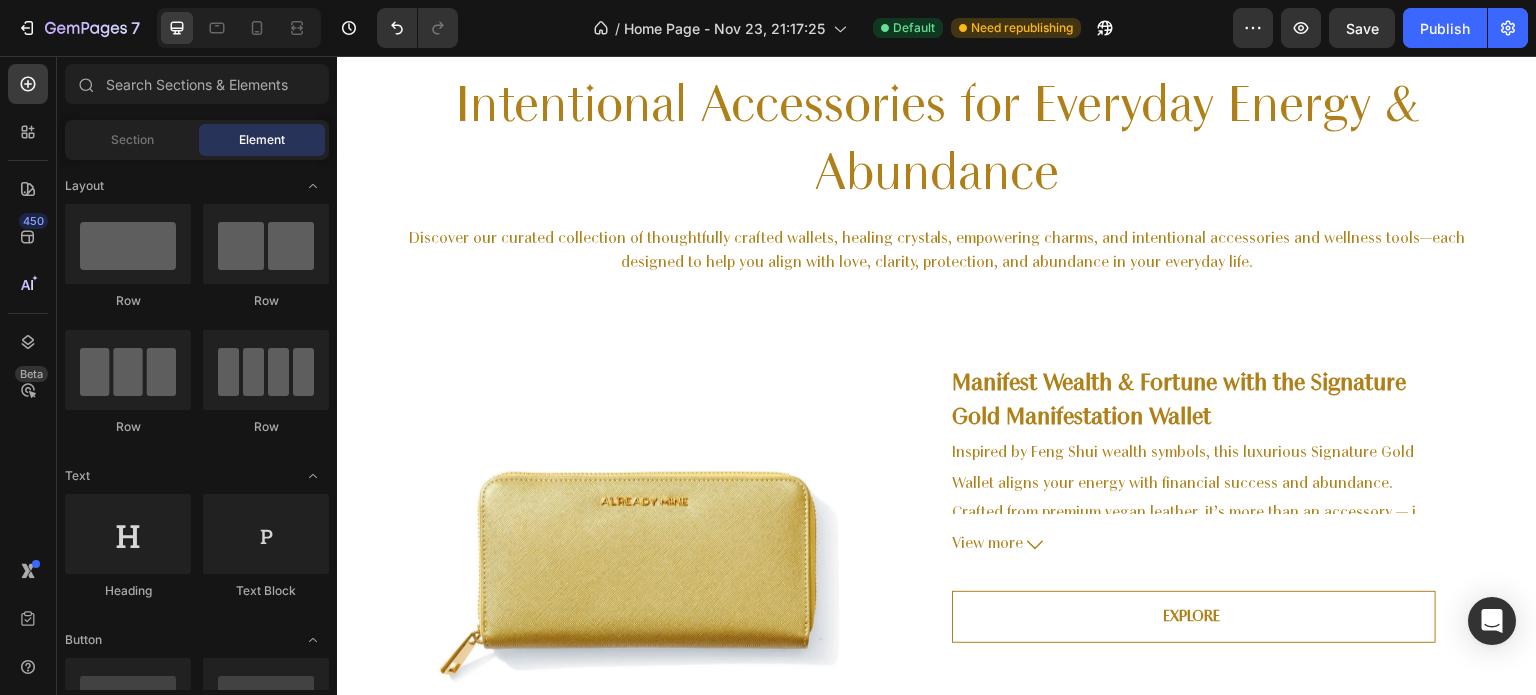 scroll, scrollTop: 52, scrollLeft: 0, axis: vertical 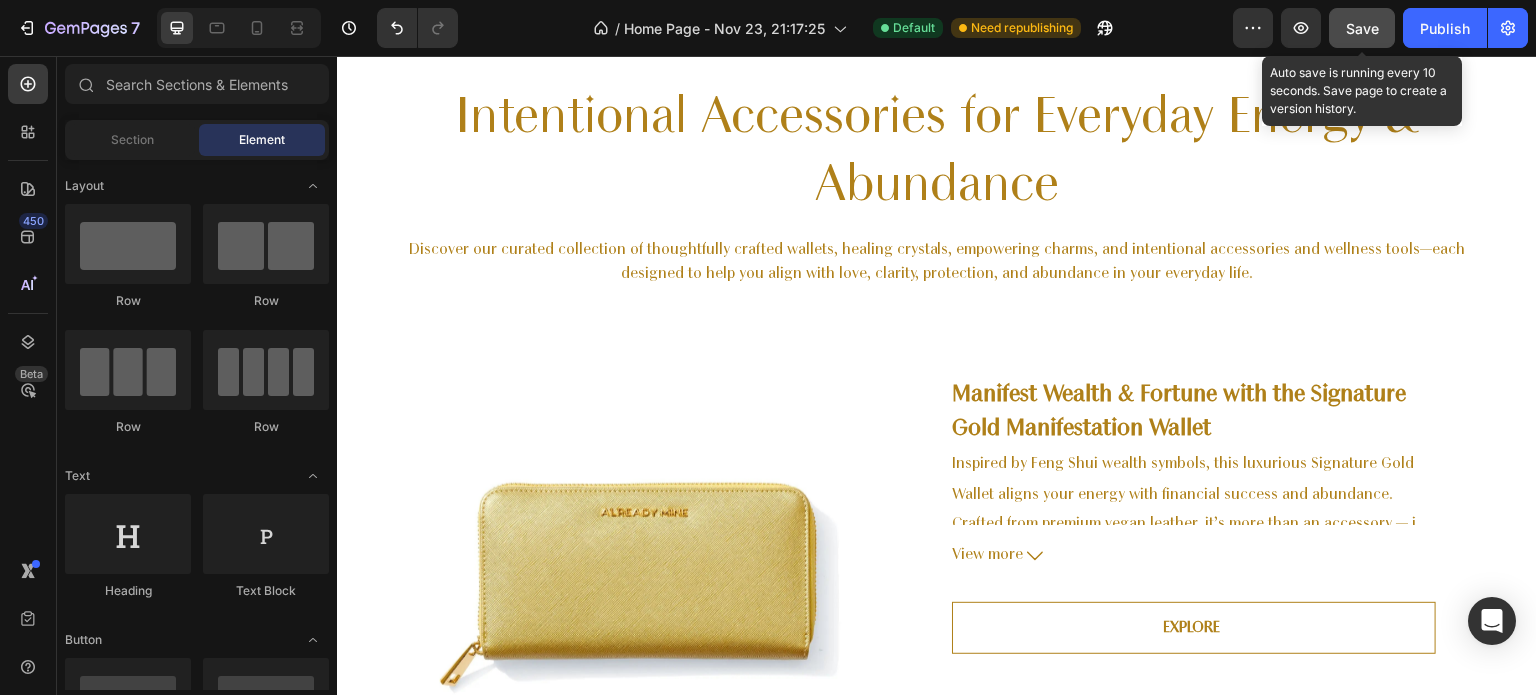 click on "Save" 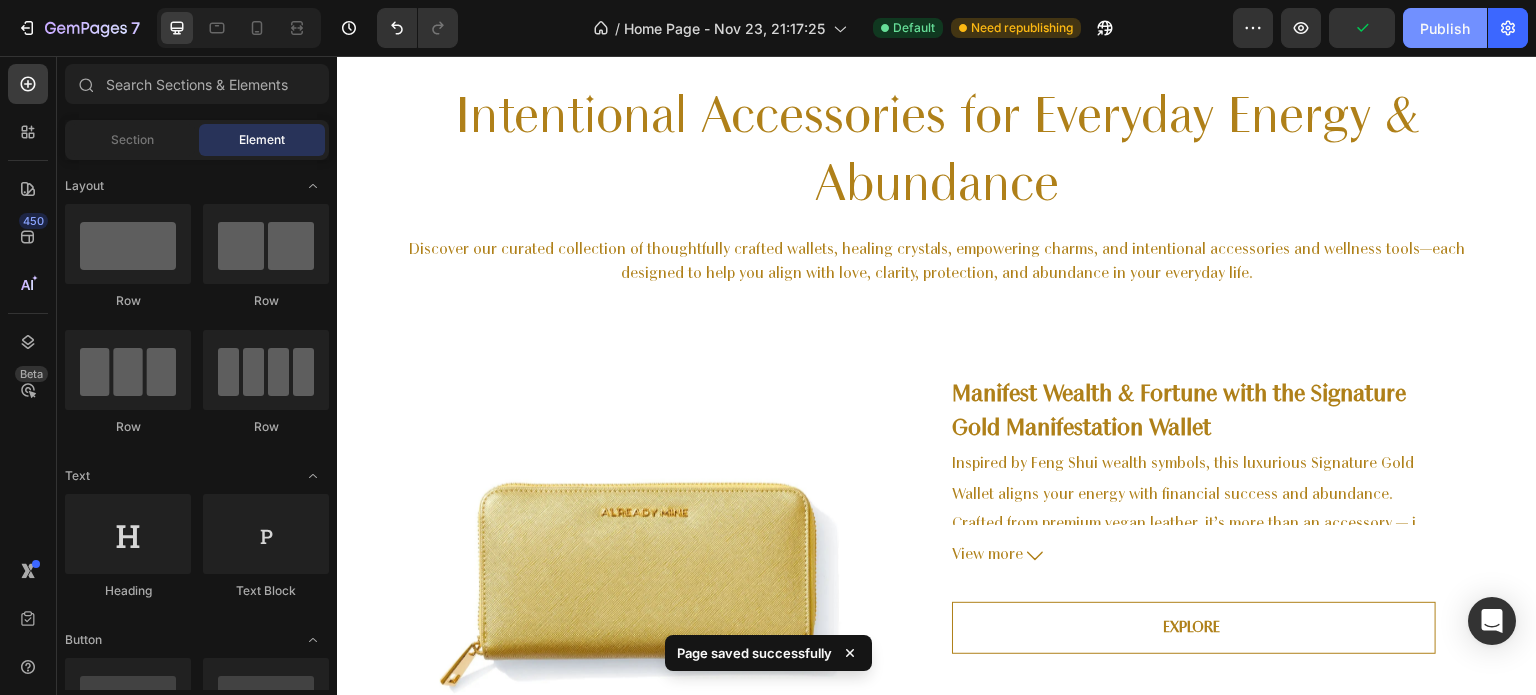 click on "Publish" at bounding box center [1445, 28] 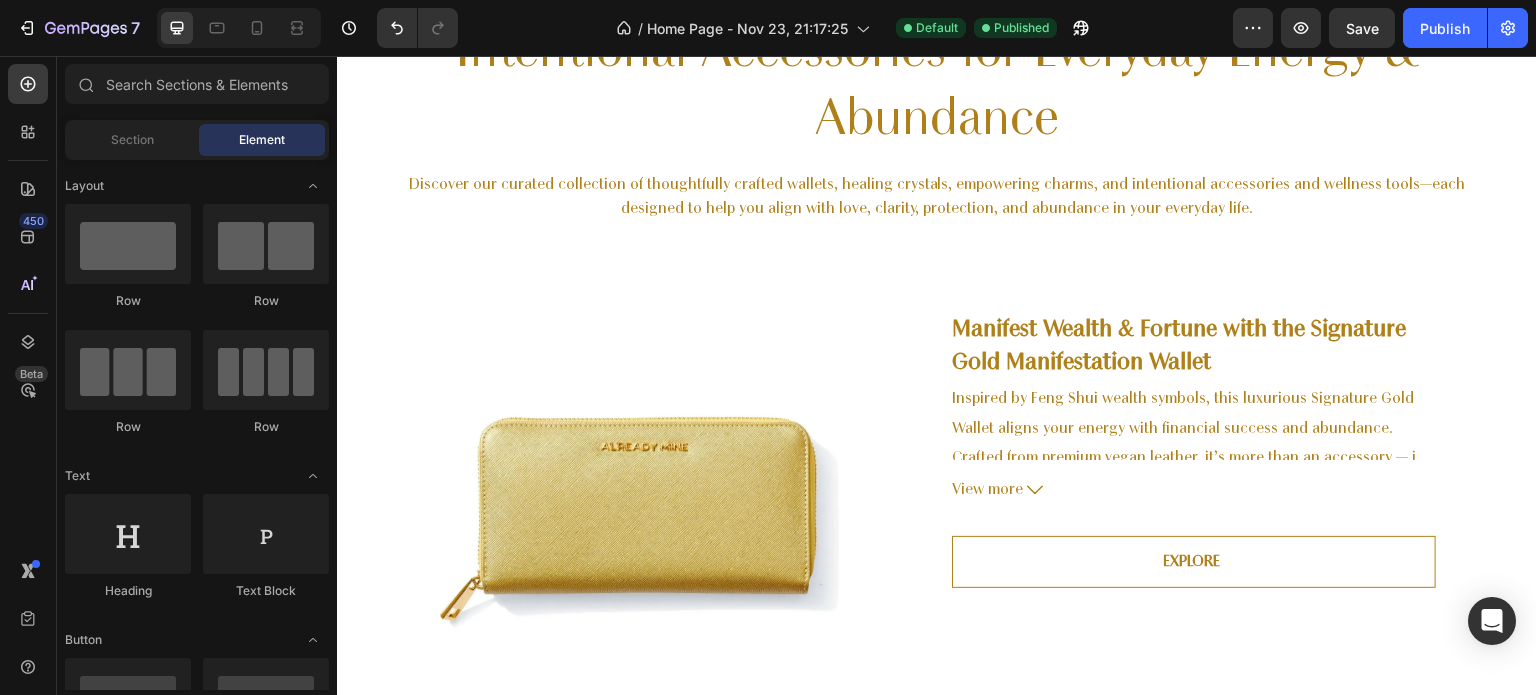 scroll, scrollTop: 787, scrollLeft: 0, axis: vertical 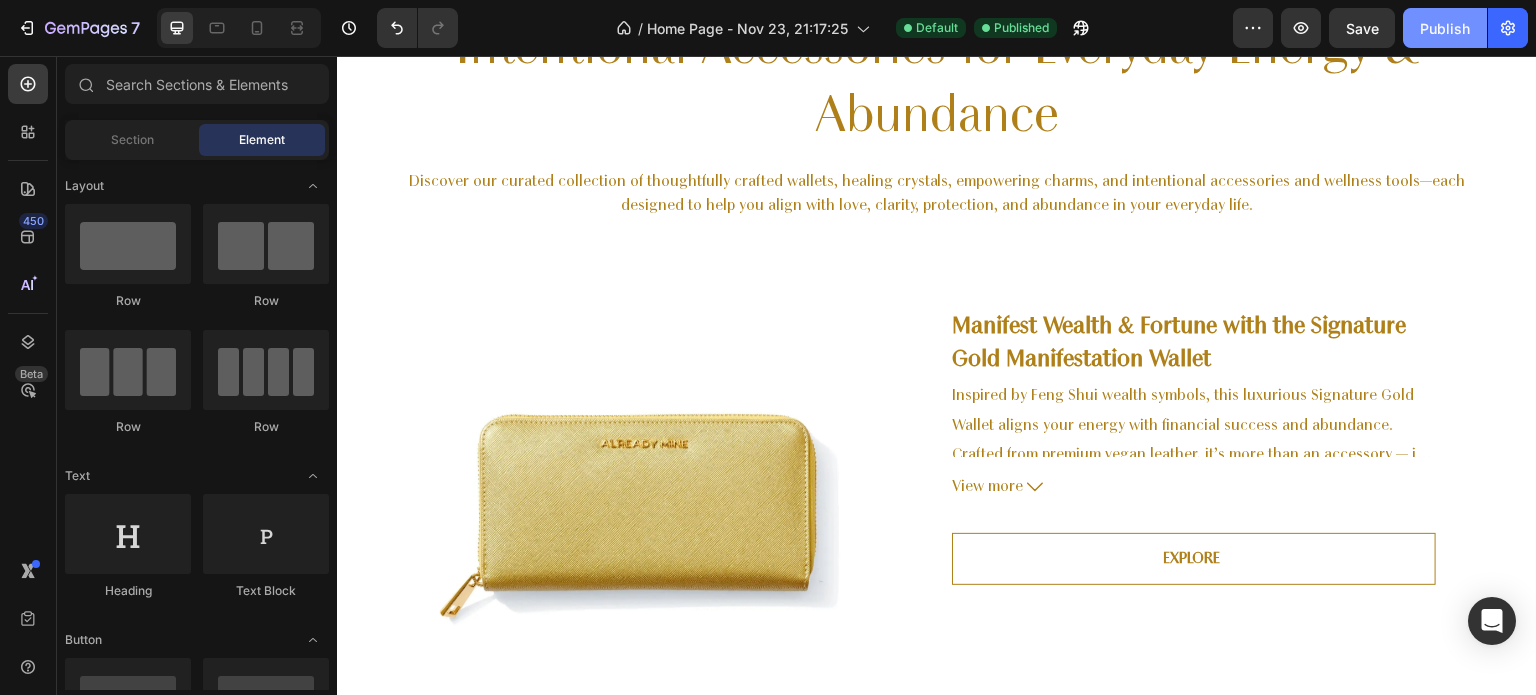 click on "Publish" 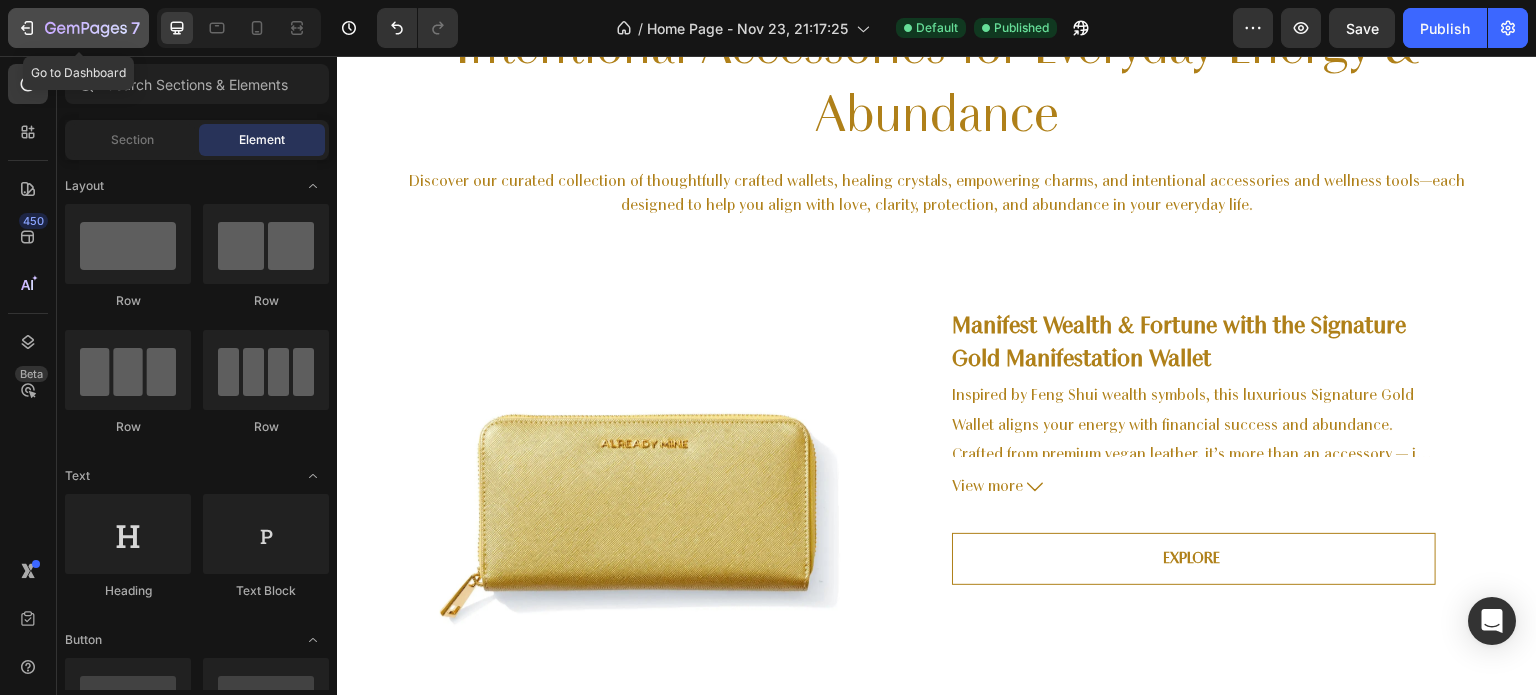 click on "7" at bounding box center (78, 28) 